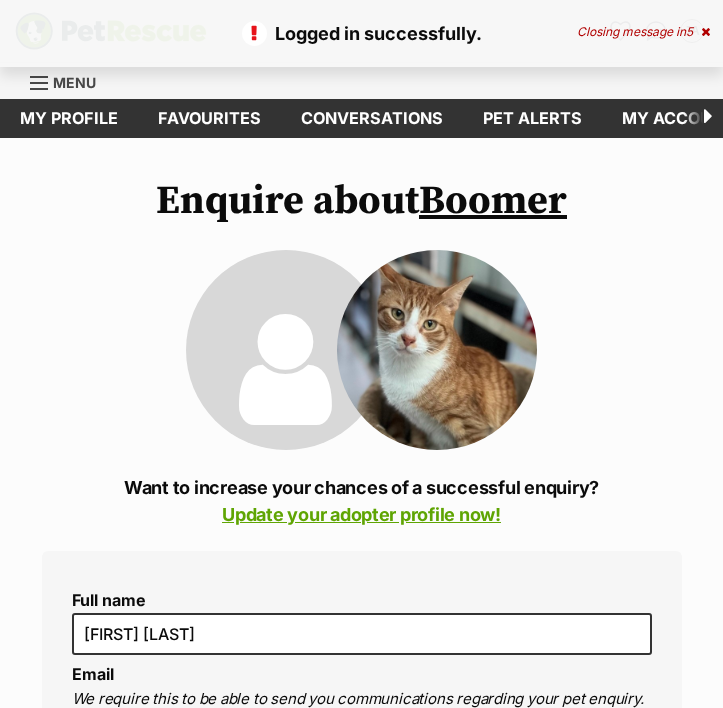scroll, scrollTop: 0, scrollLeft: 0, axis: both 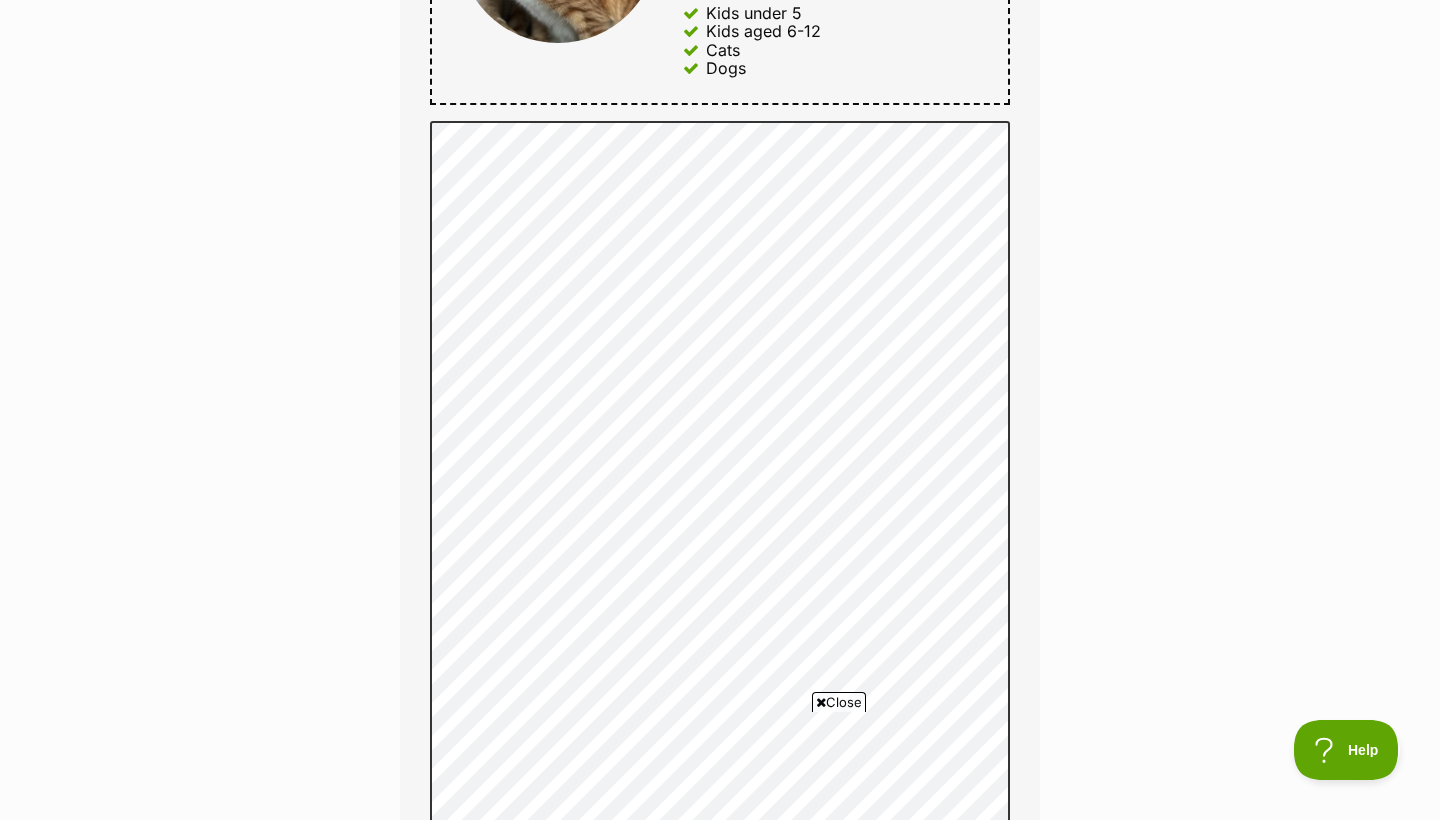 click on "Enquire about  Boomer
Want to increase your chances of a successful enquiry?
Update your adopter profile now!
Full name Julia Almario
Email
We require this to be able to send you communications regarding your pet enquiry.
almariojulia@gmail.com
Phone number United States +1 United Kingdom +44 Afghanistan (‫افغانستان‬‎) +93 Albania (Shqipëri) +355 Algeria (‫الجزائر‬‎) +213 American Samoa +1684 Andorra +376 Angola +244 Anguilla +1264 Antigua and Barbuda +1268 Argentina +54 Armenia (Հայաստան) +374 Aruba +297 Australia +61 Austria (Österreich) +43 Azerbaijan (Azərbaycan) +994 Bahamas +1242 Bahrain (‫البحرين‬‎) +973 Bangladesh (বাংলাদেশ) +880 Barbados +1246 Belarus (Беларусь) +375 Belgium (België) +32 Belize +501 Benin (Bénin) +229 Bermuda +1441 Bhutan (འབྲུག) +975 Bolivia +591 Bosnia and Herzegovina (Босна и Херцеговина) +387 Botswana +267 Brazil (Brasil) +55 +1" at bounding box center [720, 305] 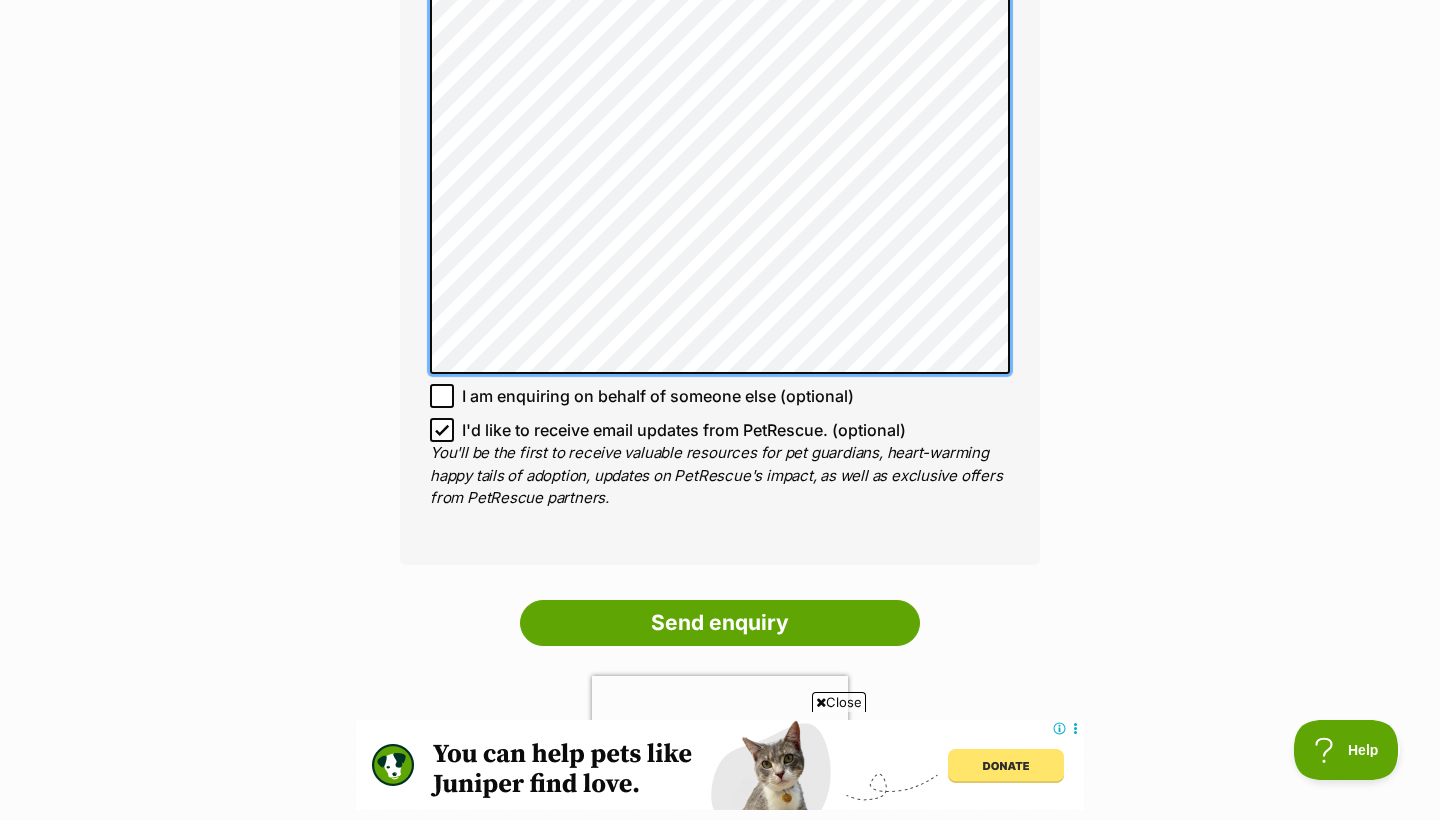scroll, scrollTop: 1851, scrollLeft: 0, axis: vertical 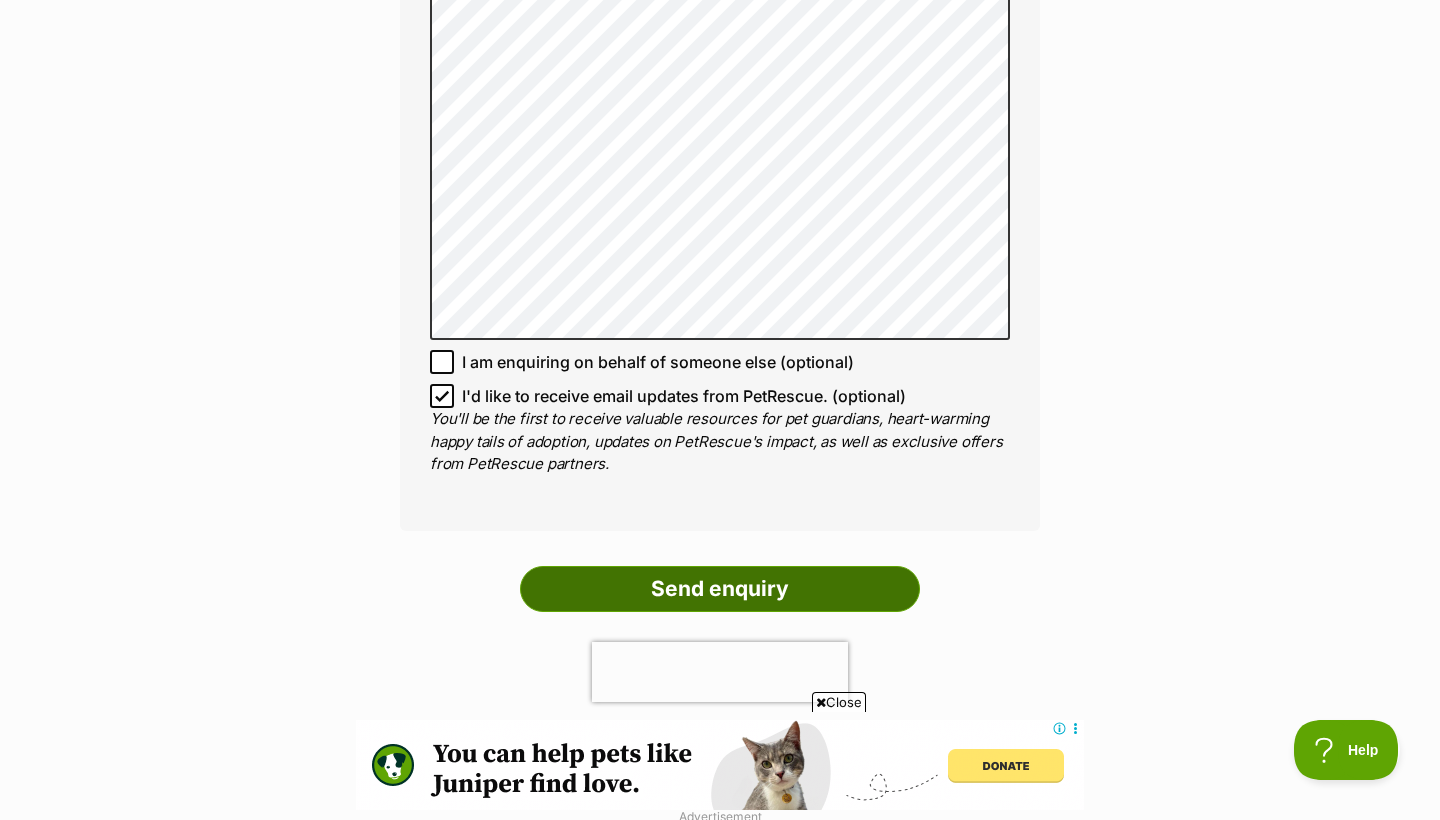 click on "Send enquiry" at bounding box center [720, 589] 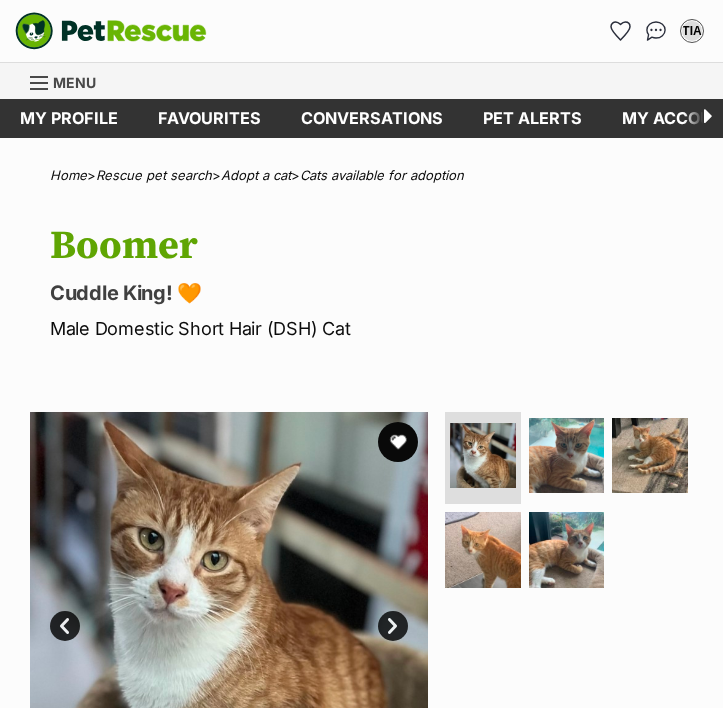 scroll, scrollTop: 0, scrollLeft: 0, axis: both 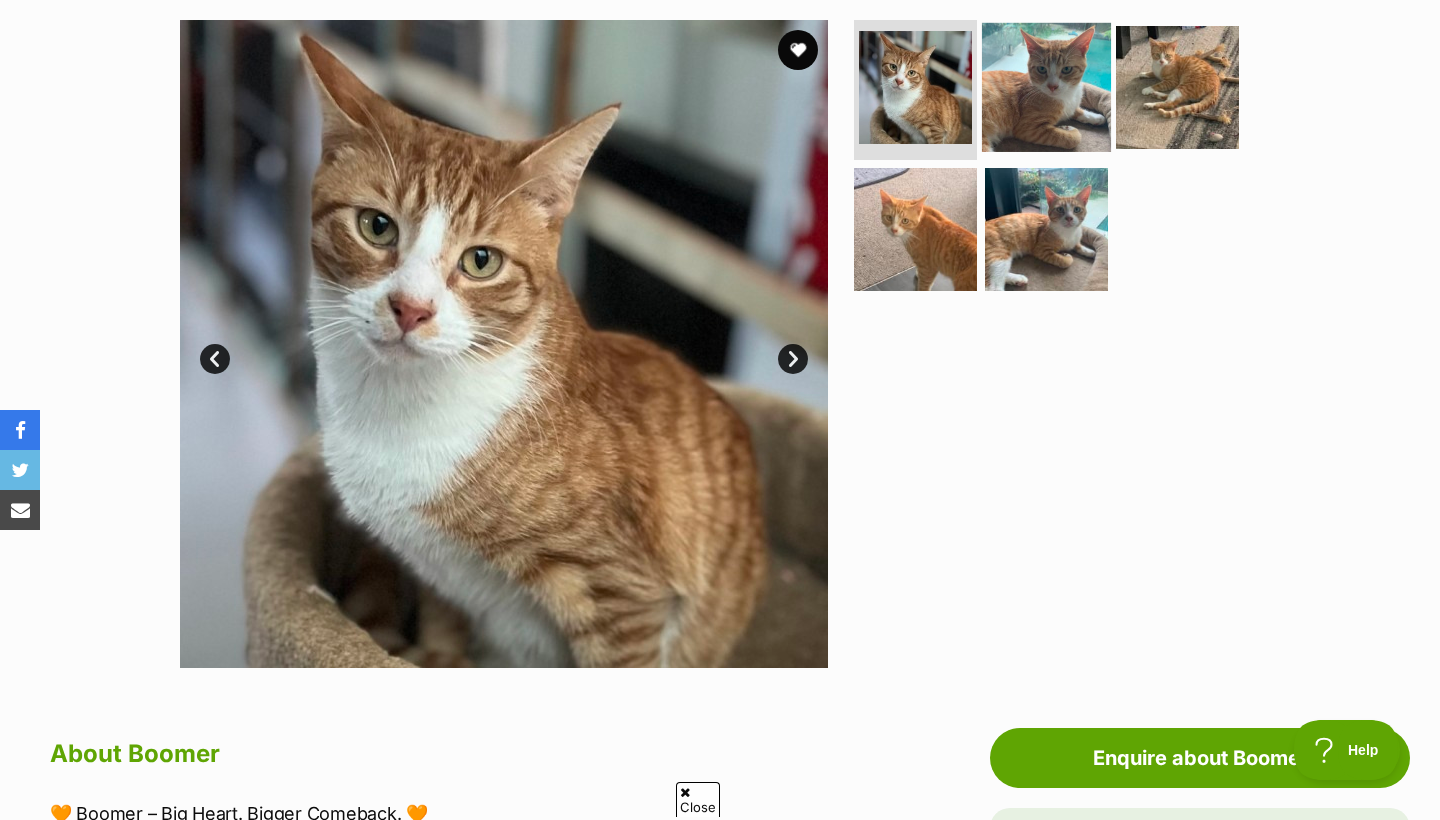 click at bounding box center (1046, 87) 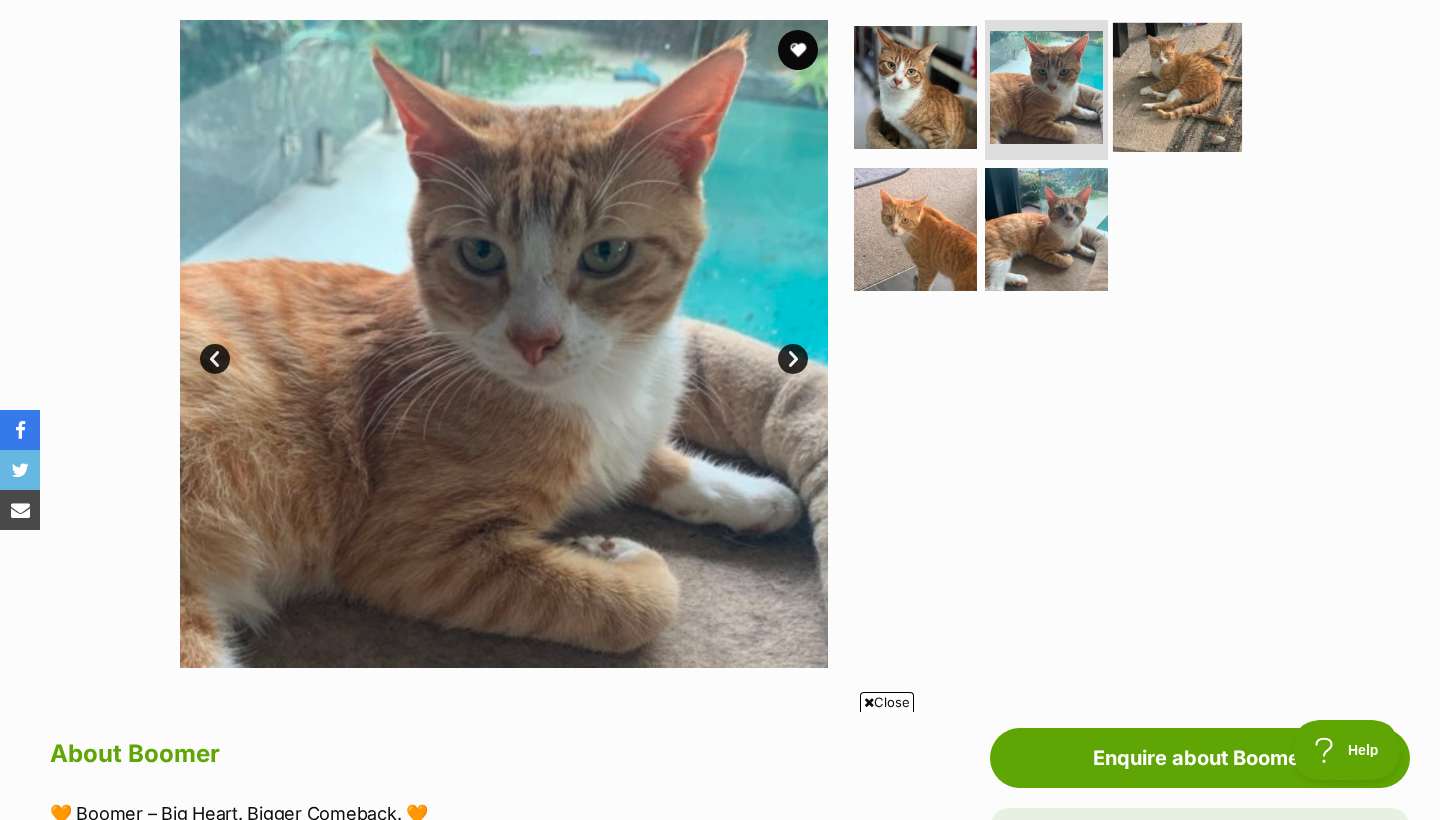 click at bounding box center [1177, 87] 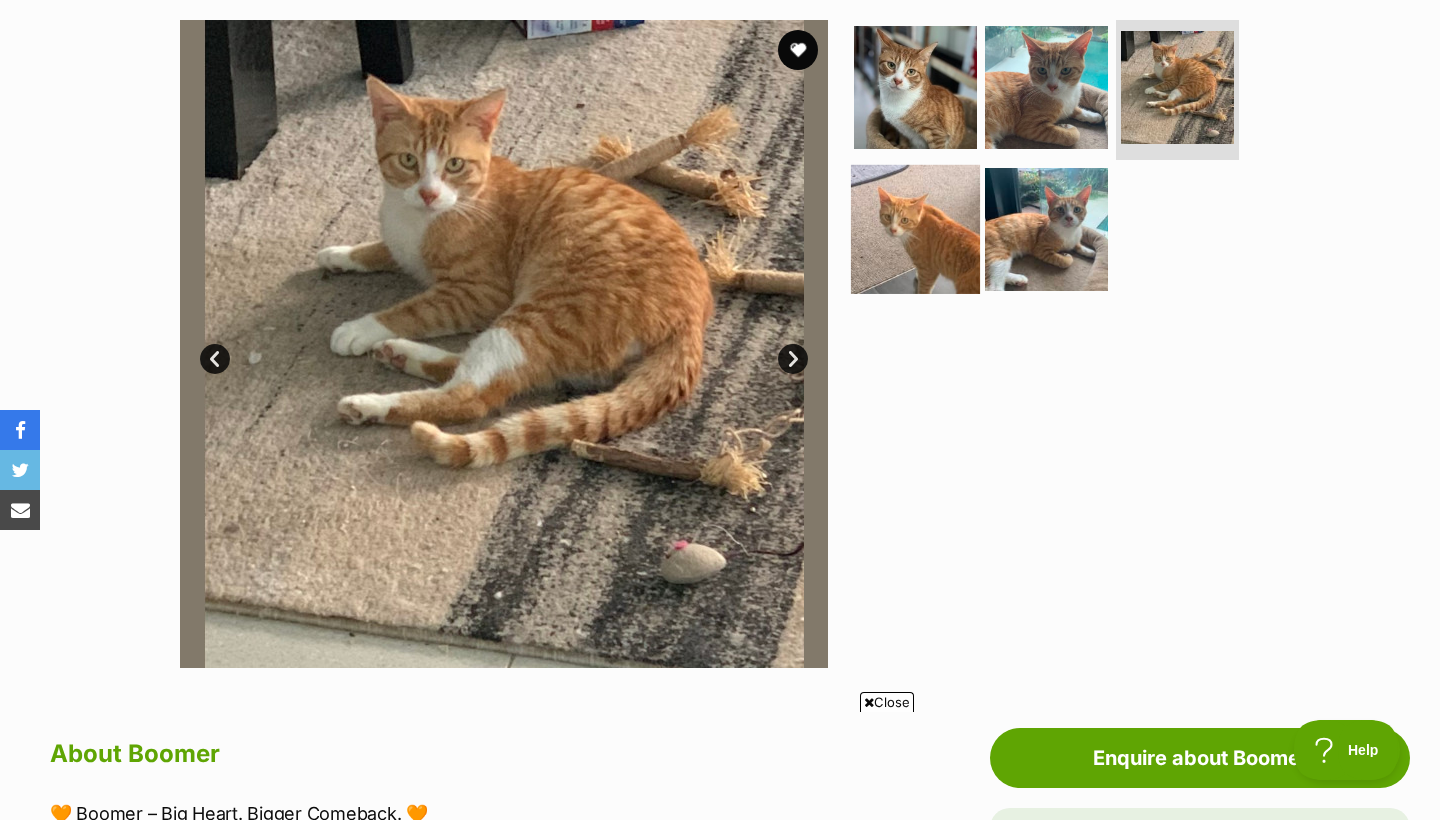 click at bounding box center [915, 228] 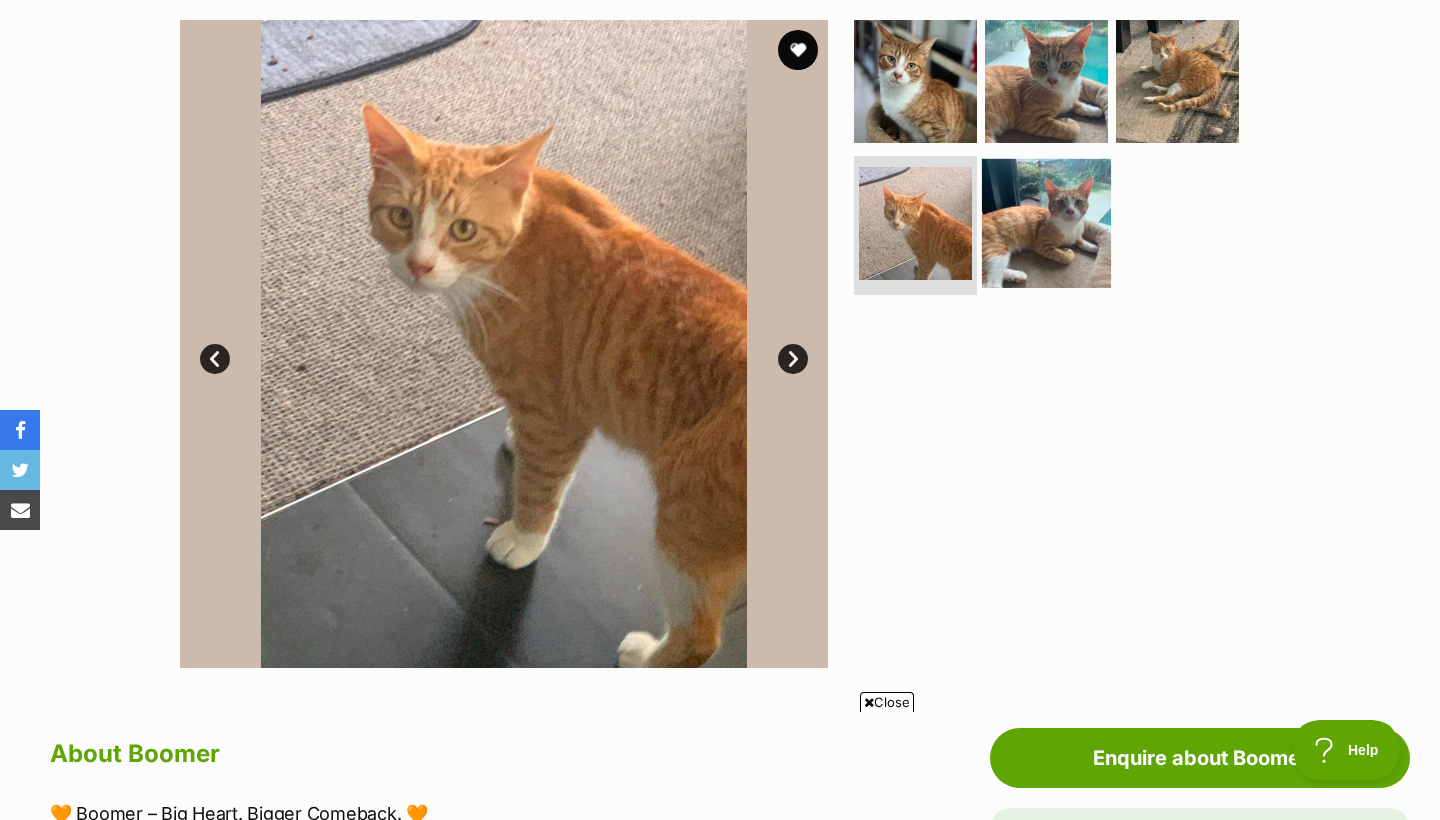click at bounding box center [1046, 222] 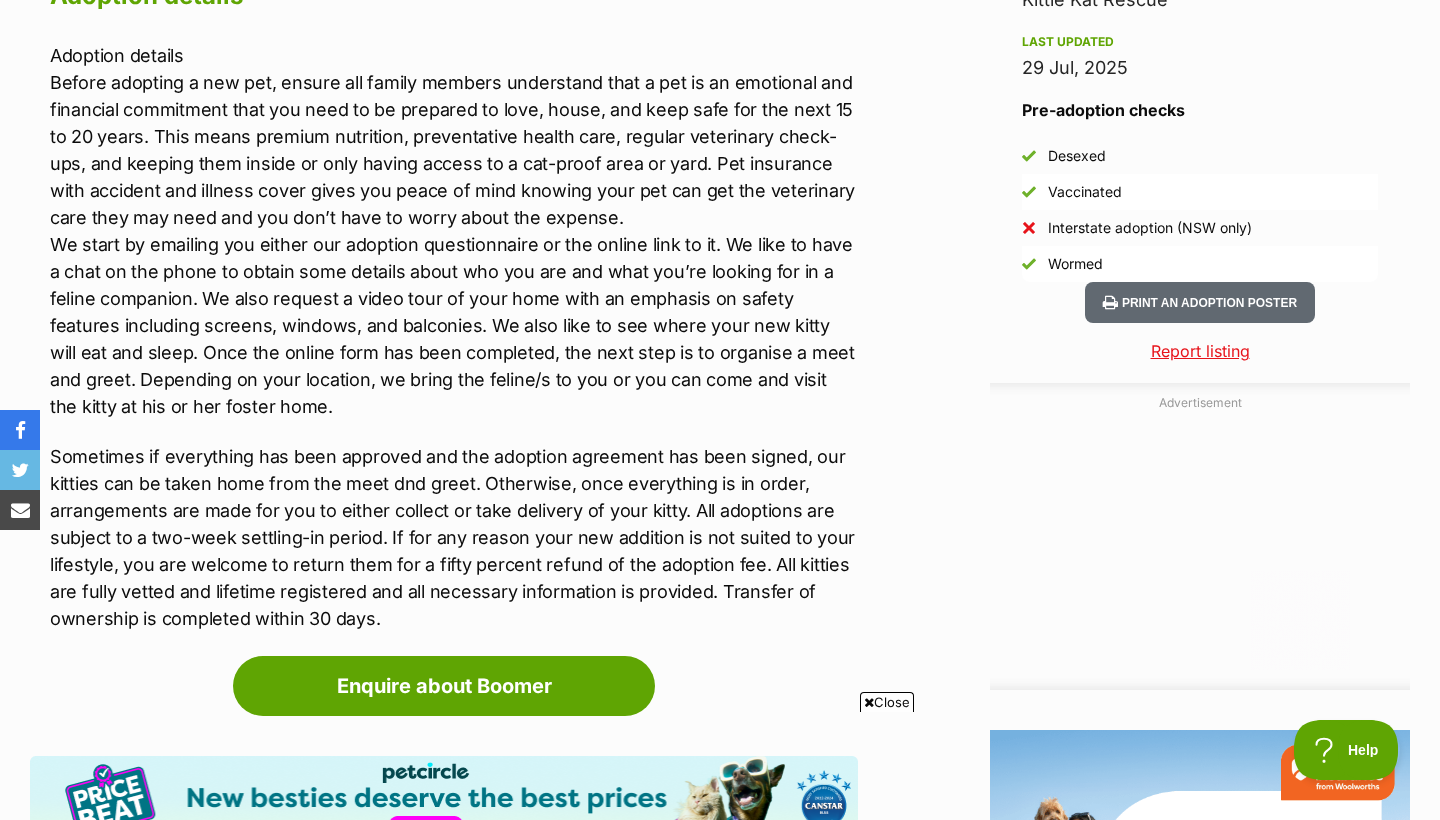 scroll, scrollTop: 1895, scrollLeft: 0, axis: vertical 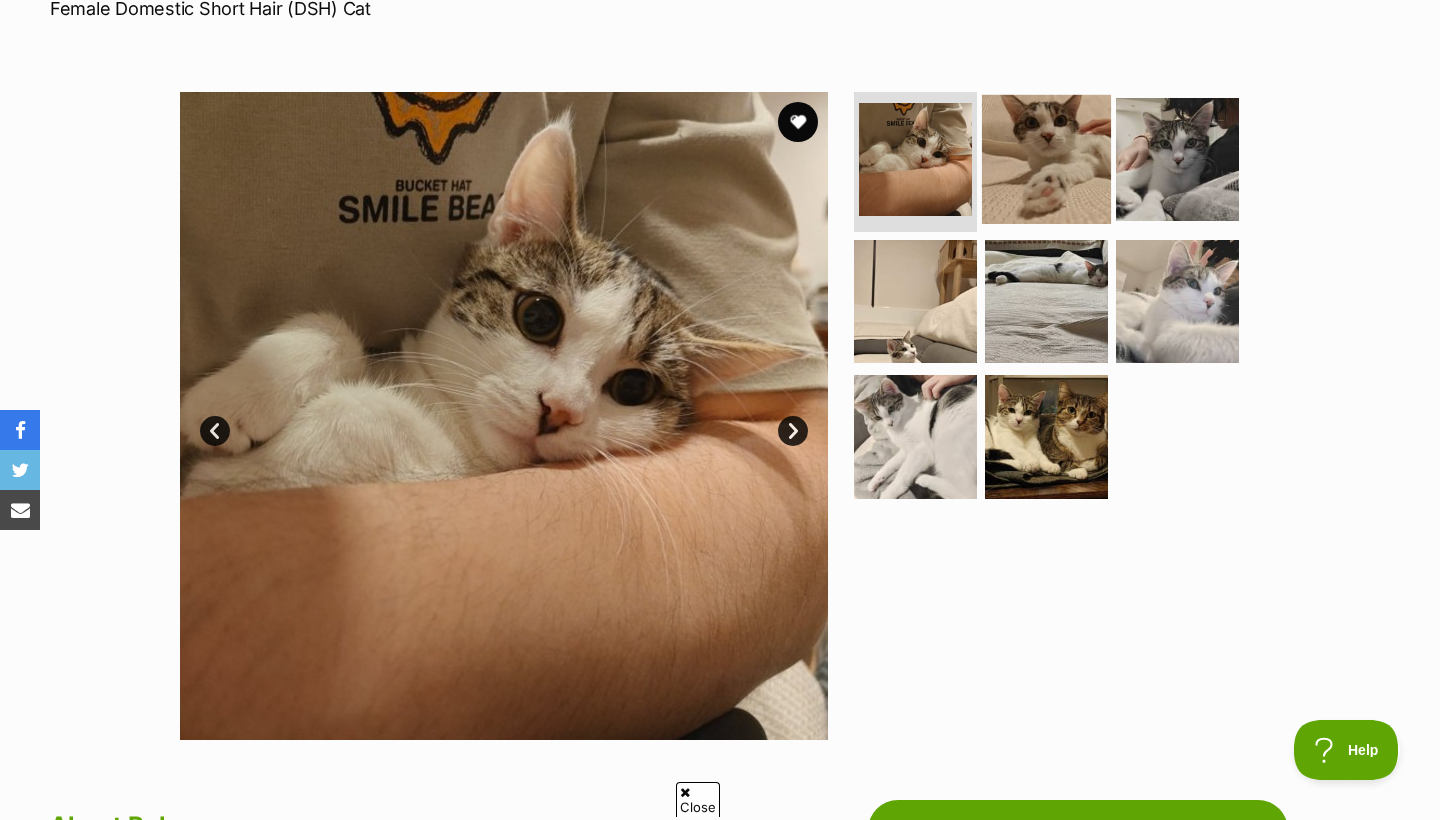 click at bounding box center (1046, 159) 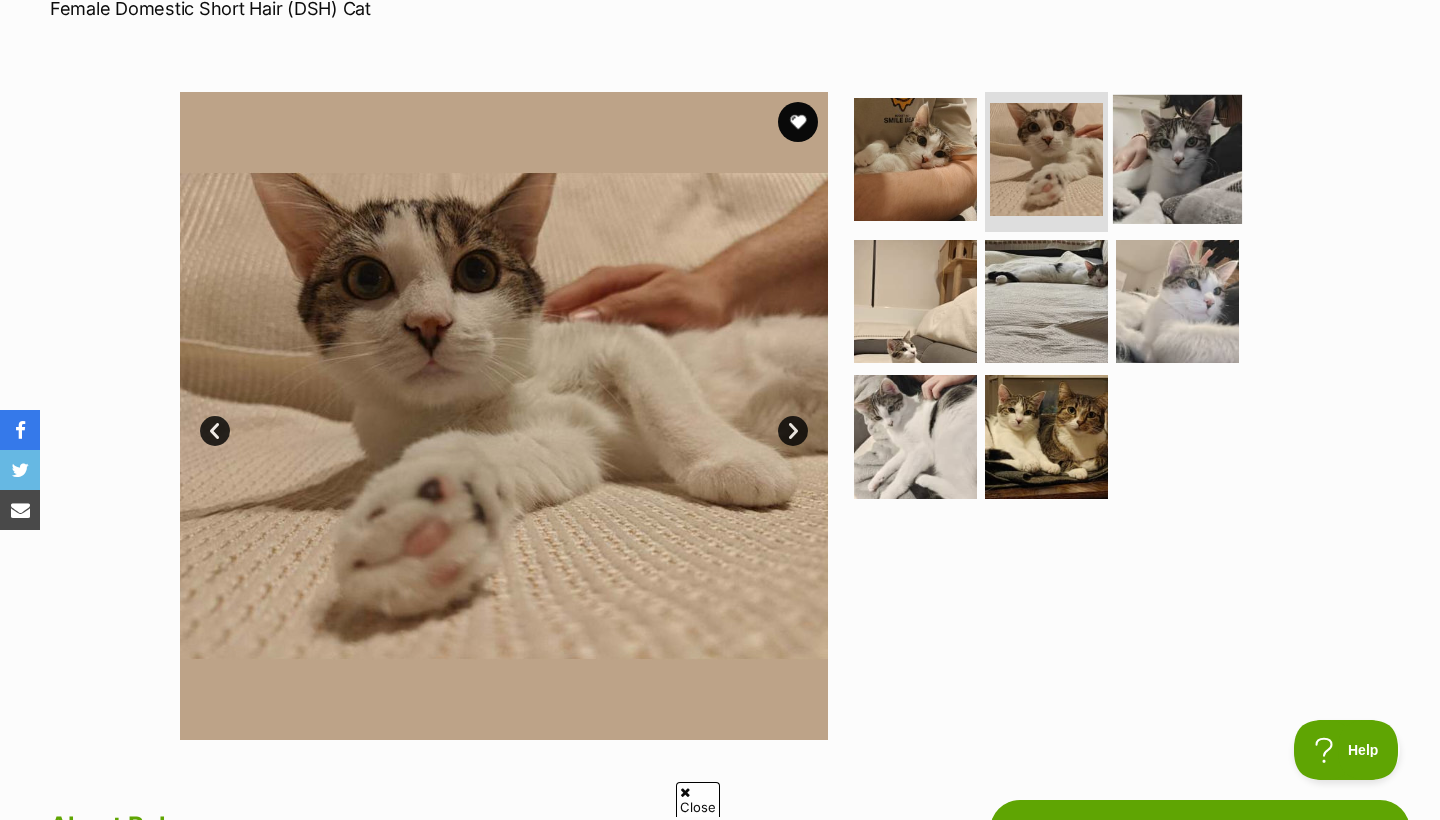 scroll, scrollTop: 0, scrollLeft: 0, axis: both 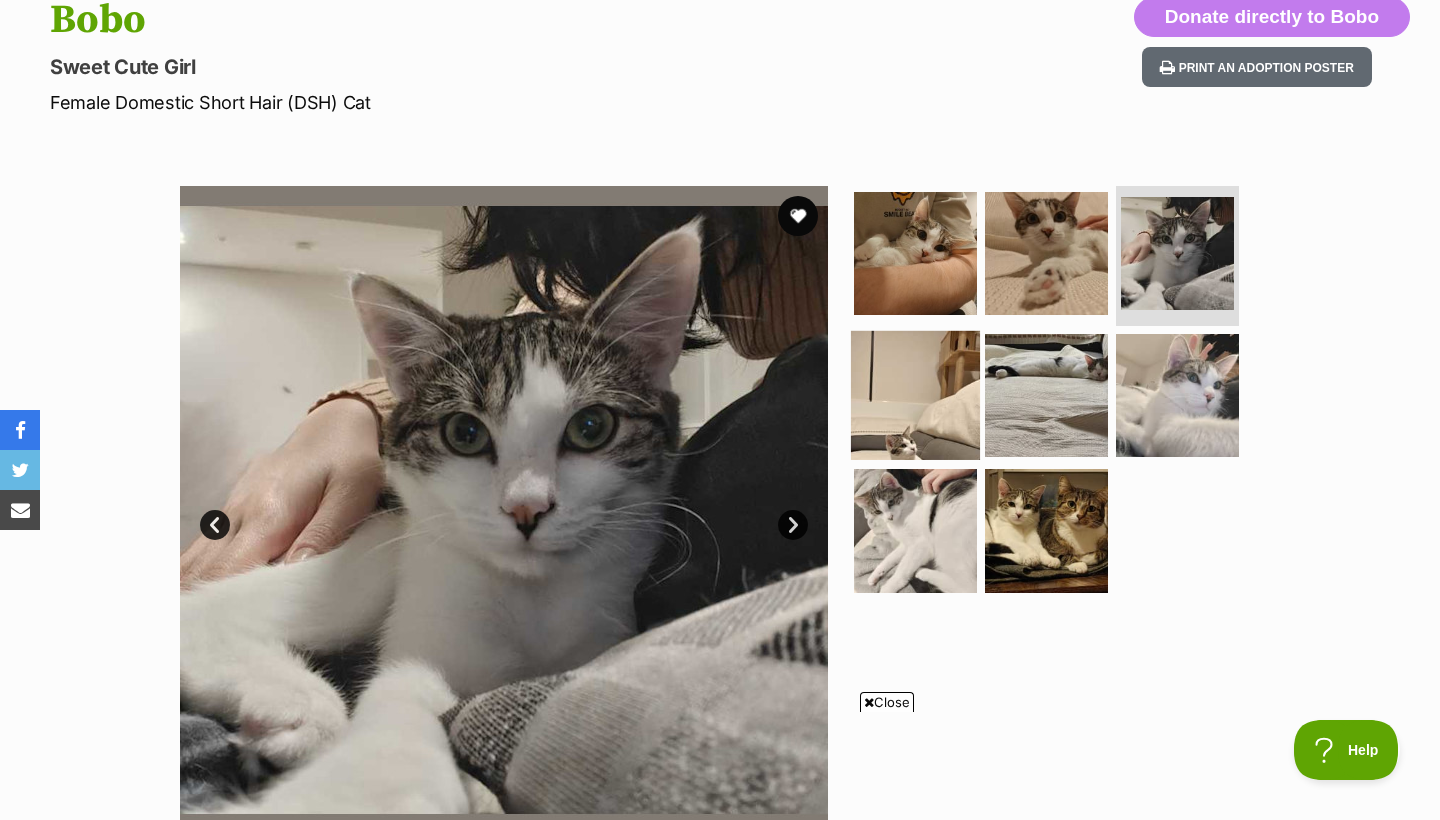 click at bounding box center [915, 394] 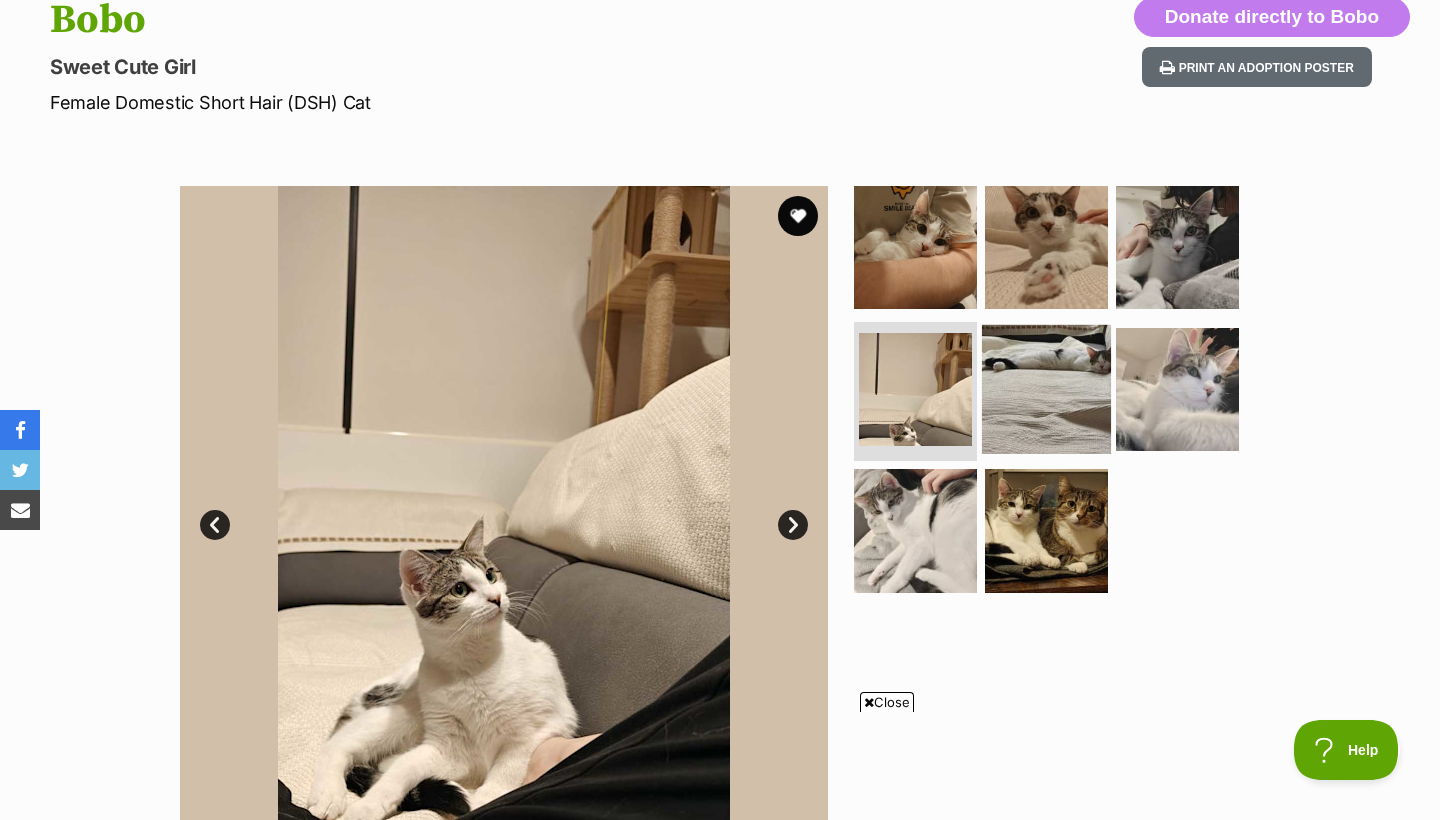 click at bounding box center (1046, 388) 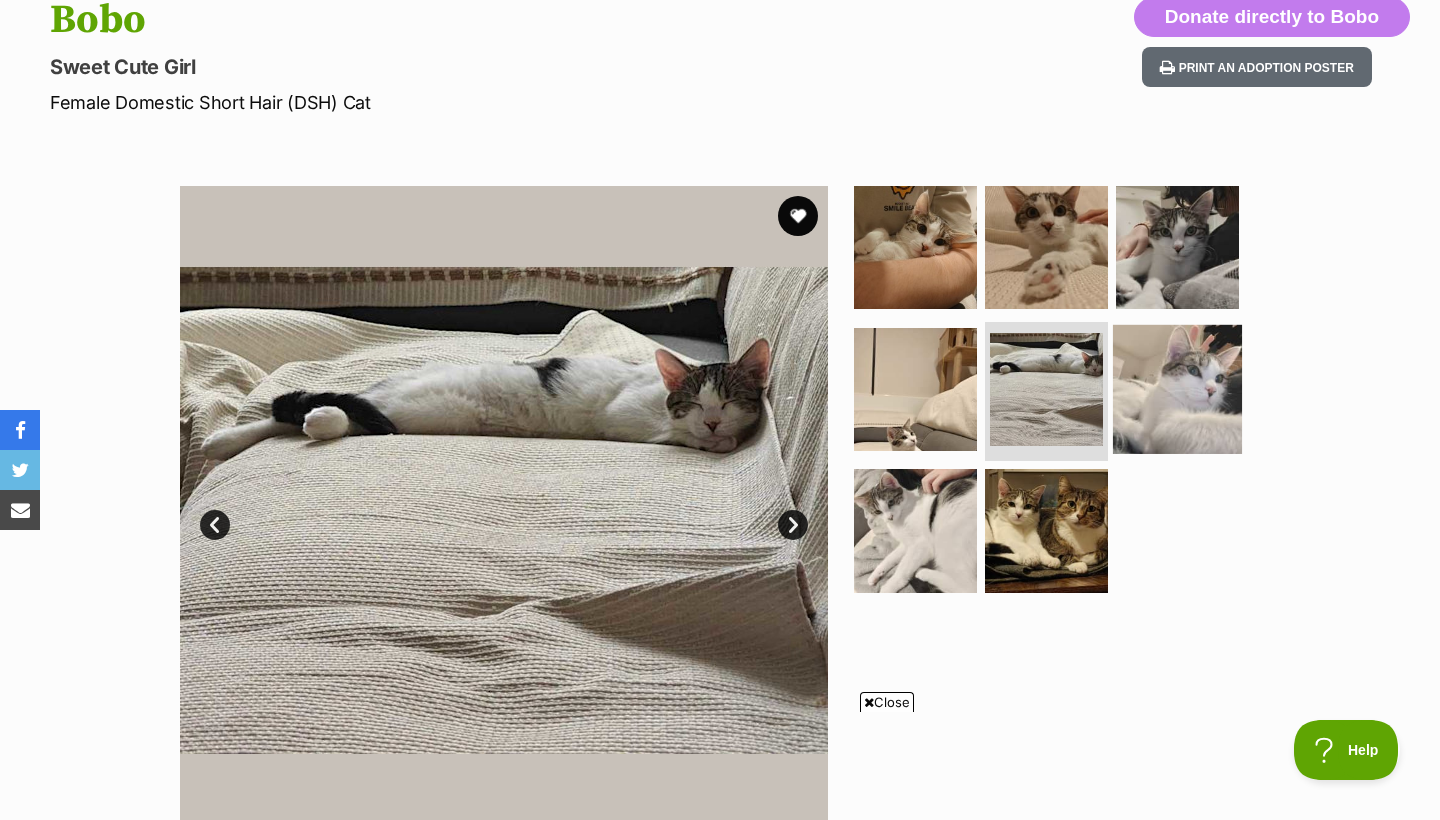 click at bounding box center [1177, 388] 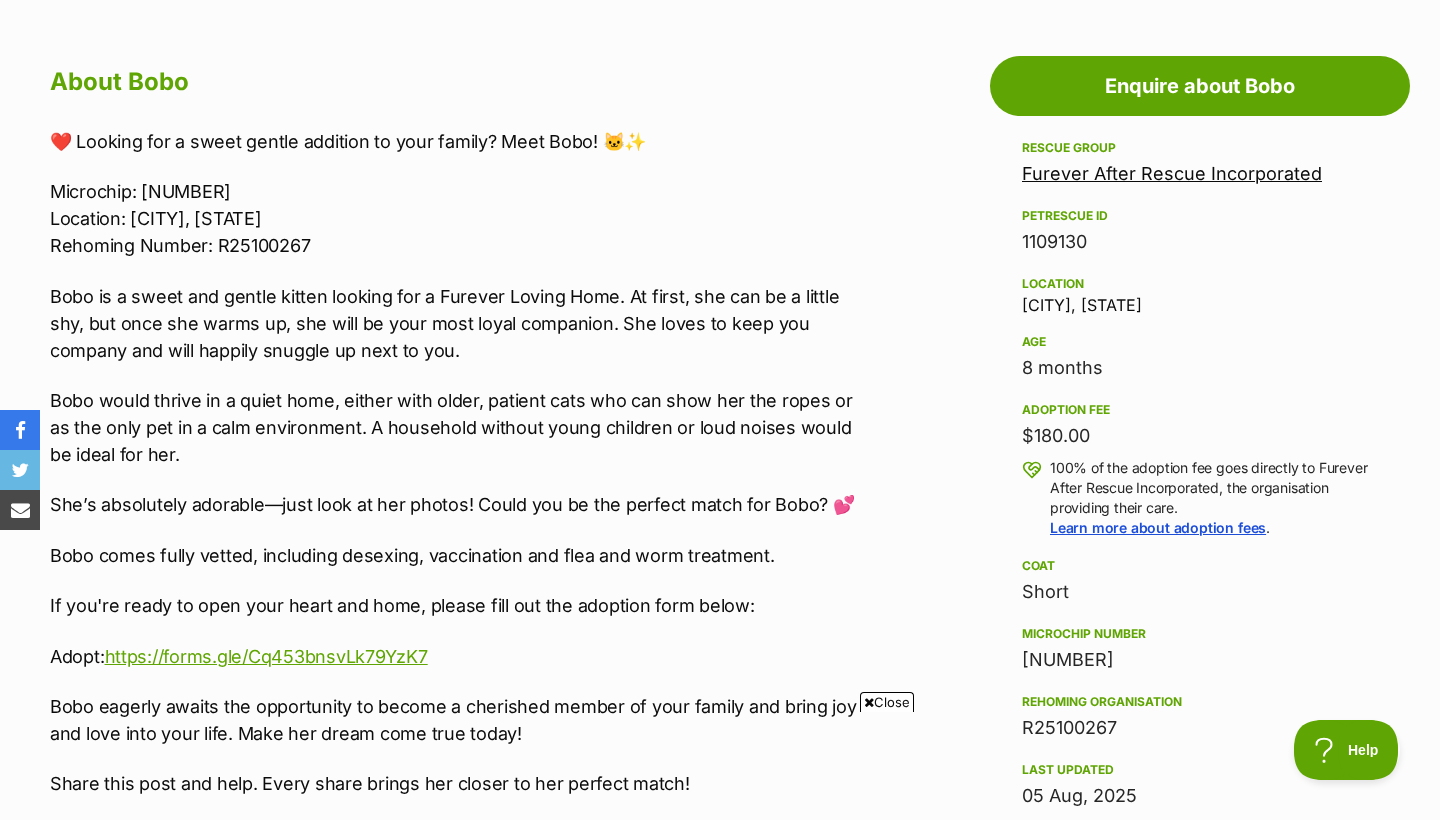 scroll, scrollTop: 0, scrollLeft: 0, axis: both 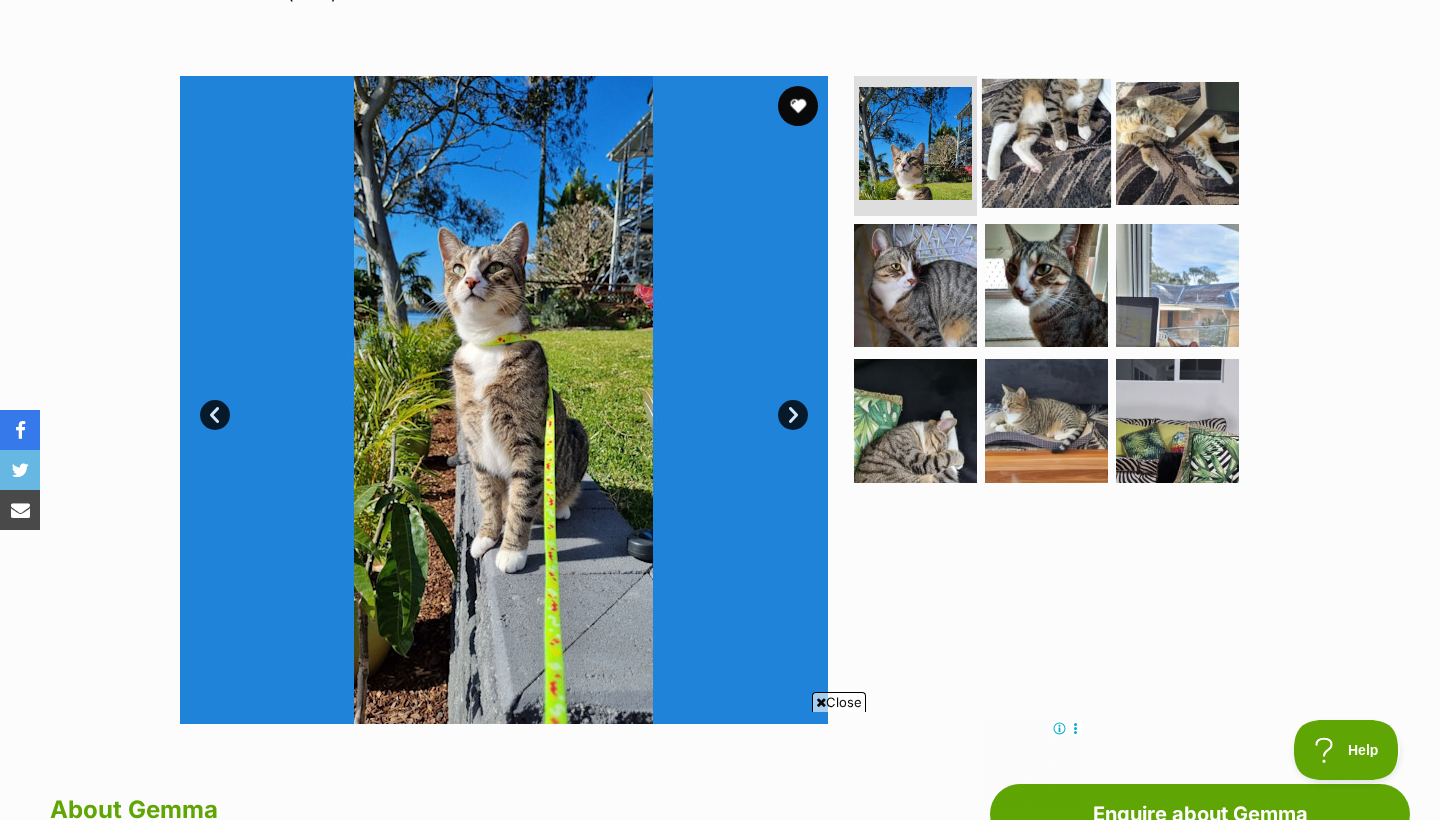 click at bounding box center (1046, 143) 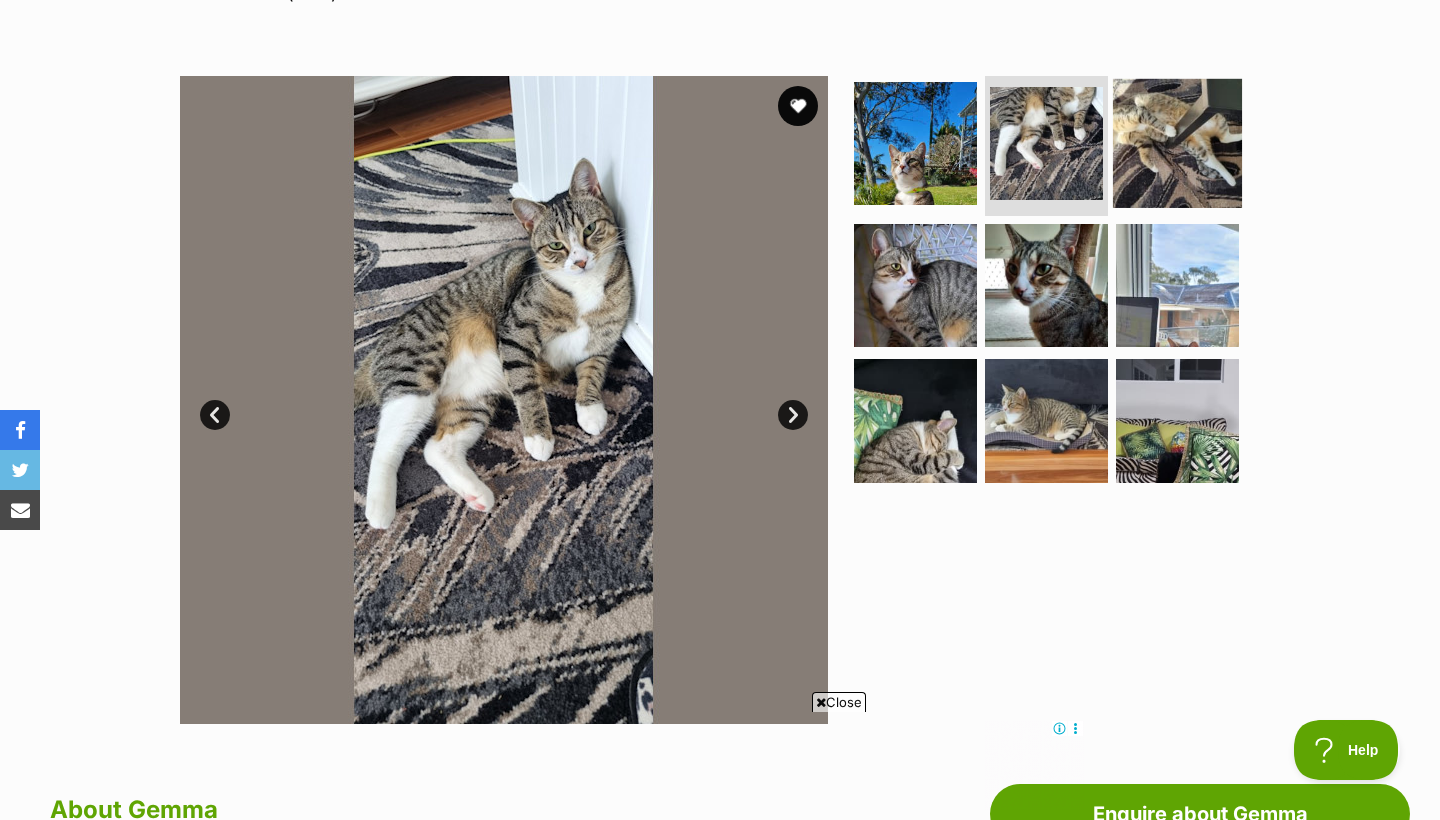 click at bounding box center (1177, 143) 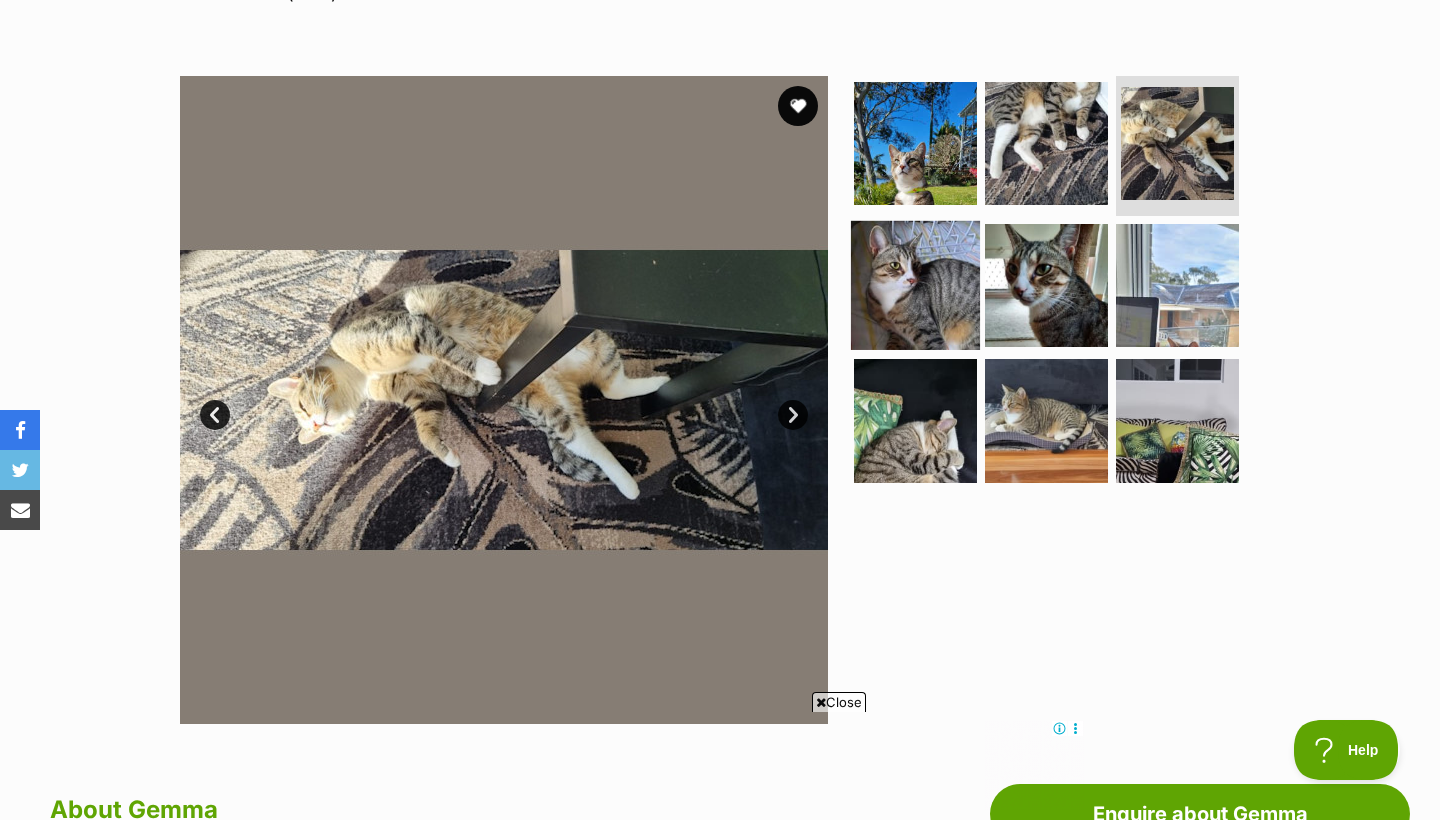 click at bounding box center [915, 284] 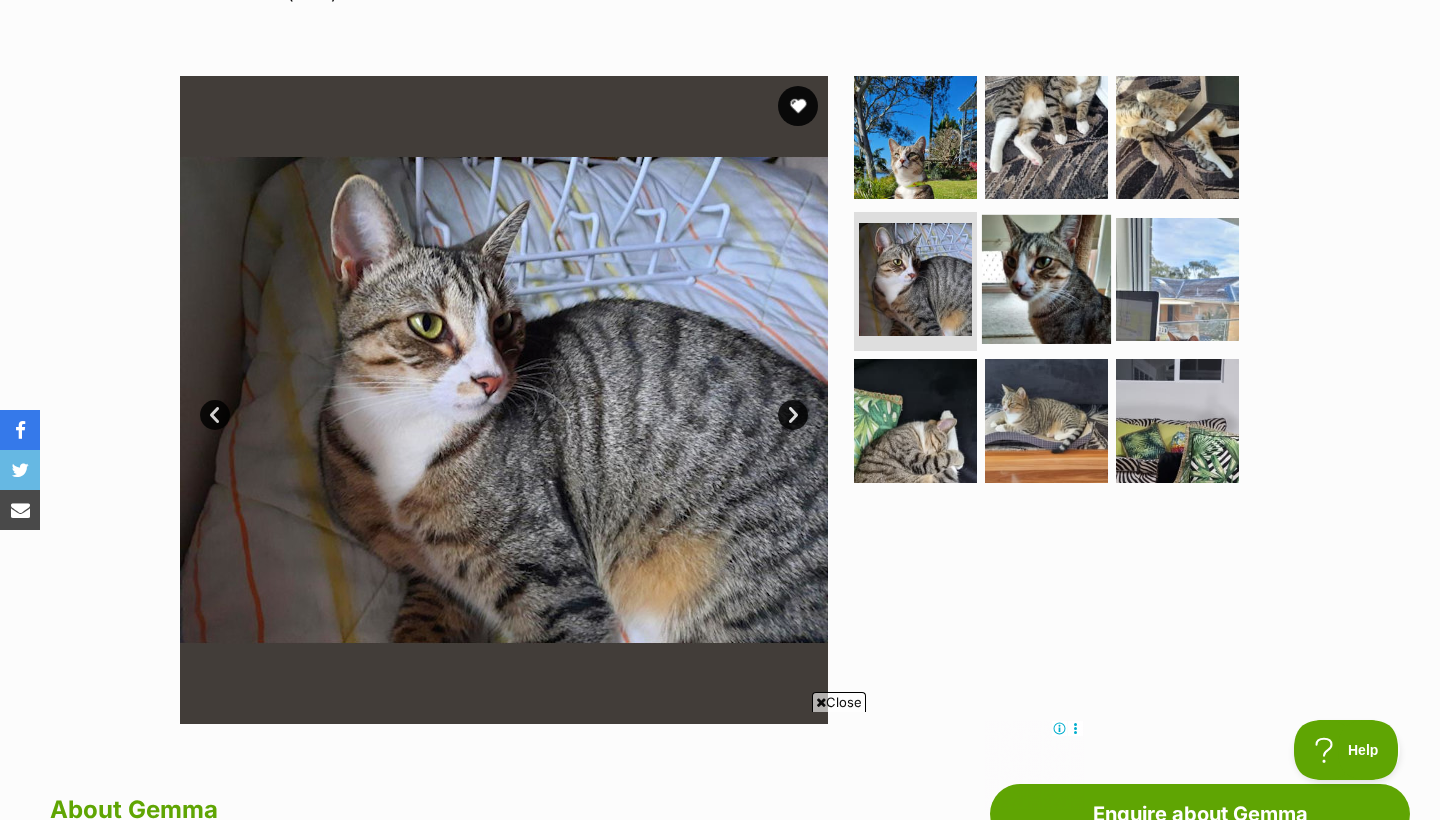 click at bounding box center (1046, 278) 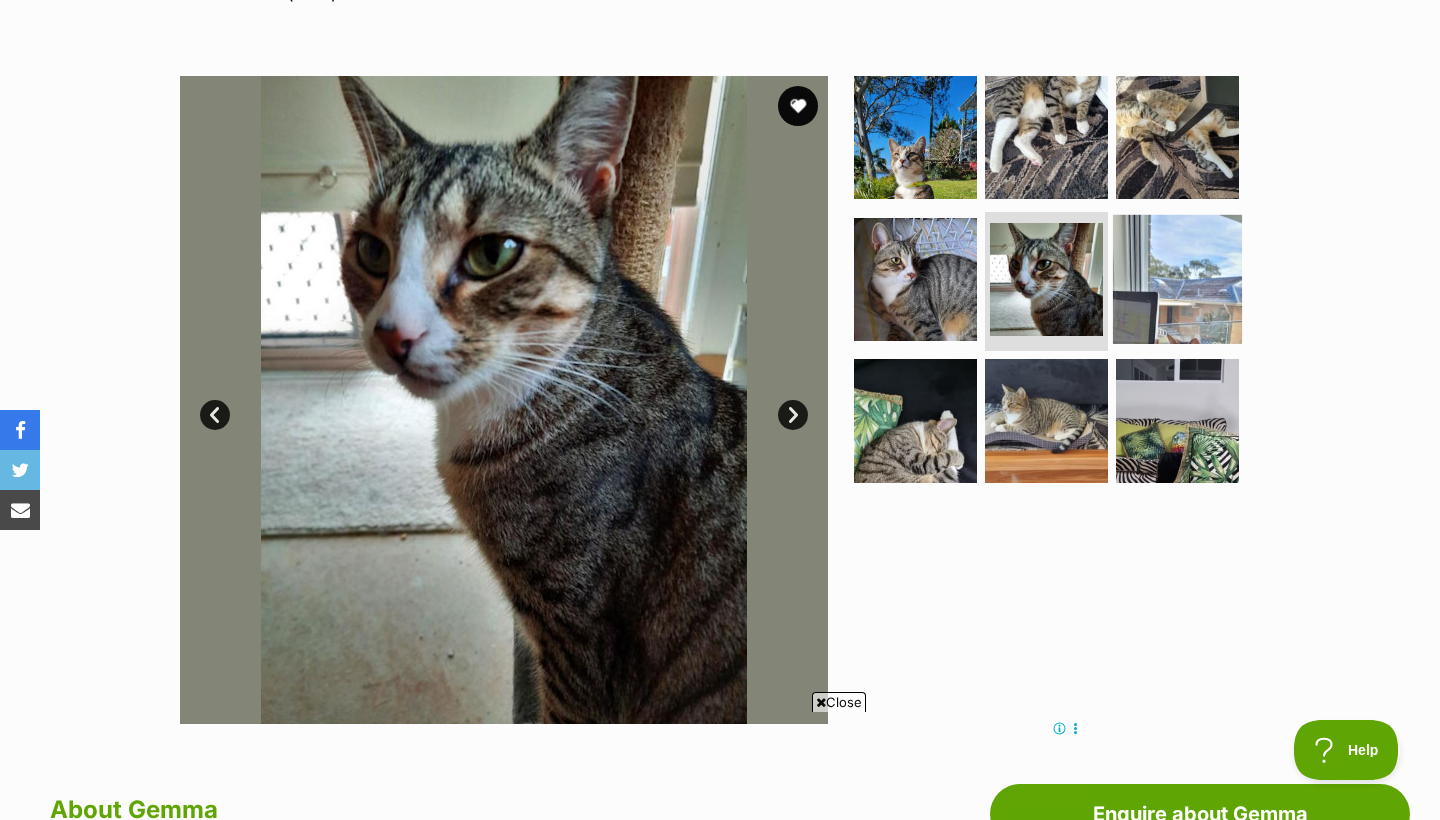click at bounding box center [1177, 278] 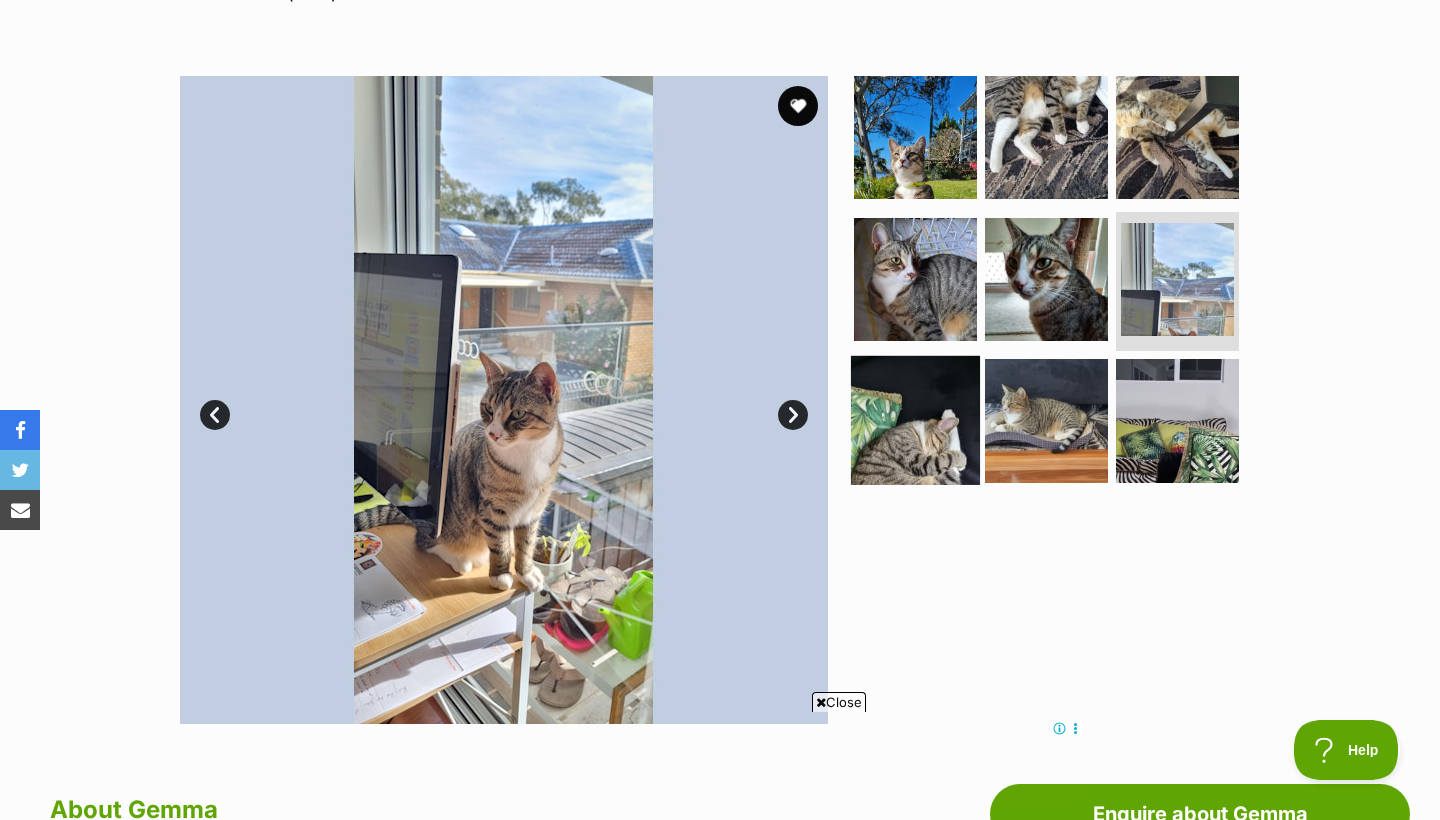 click at bounding box center (915, 420) 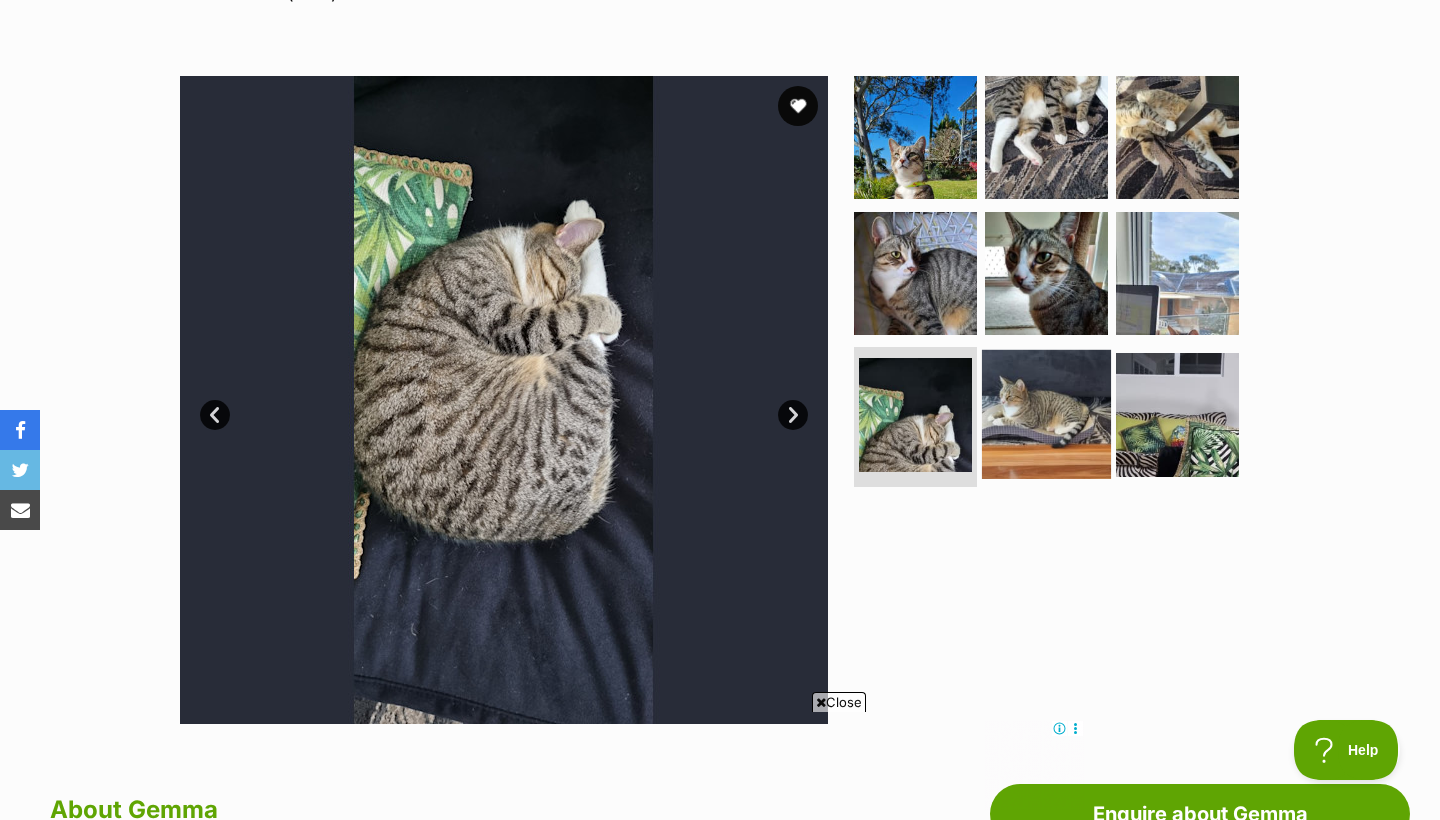 click at bounding box center (1046, 414) 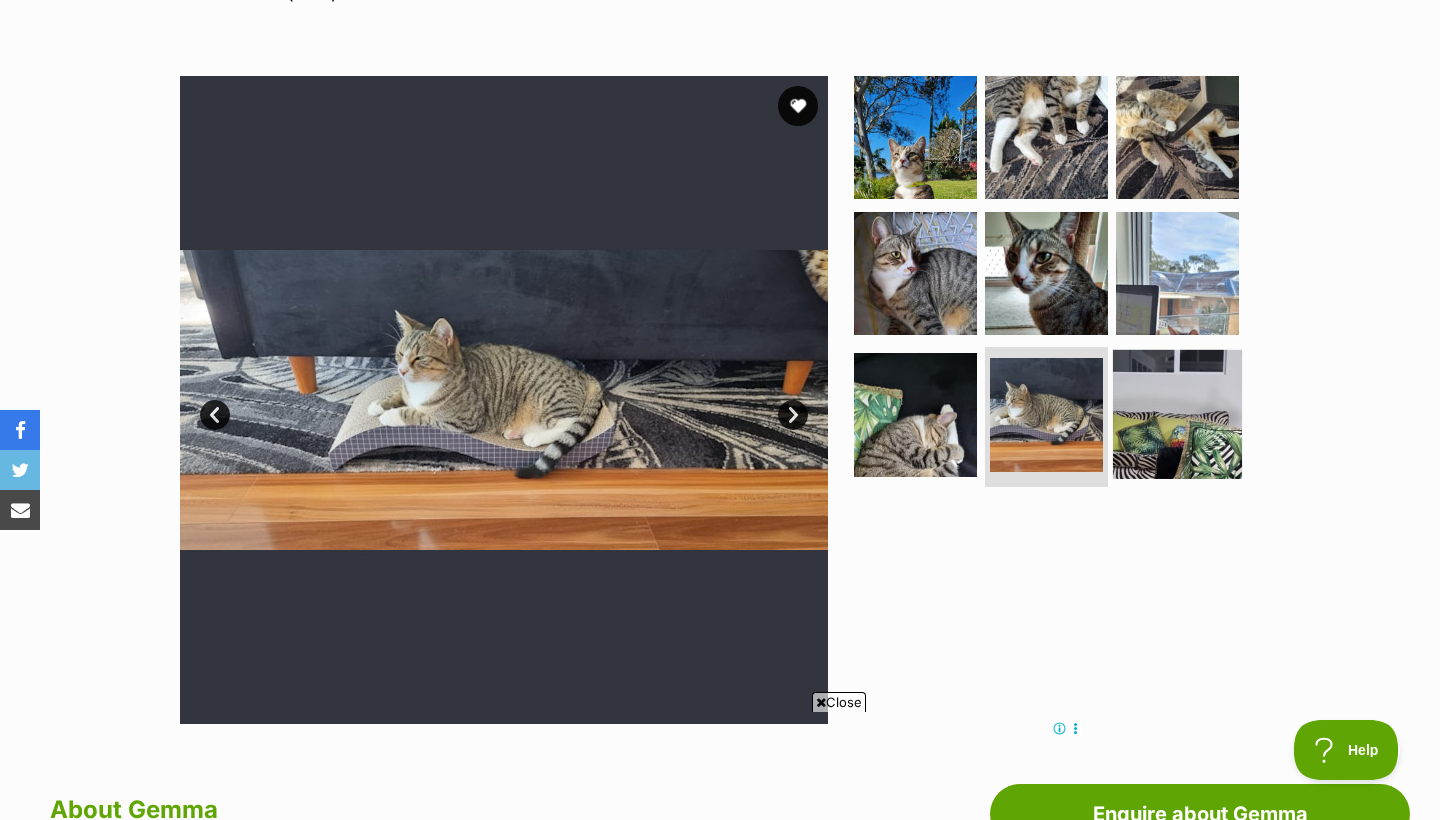 click at bounding box center (1177, 414) 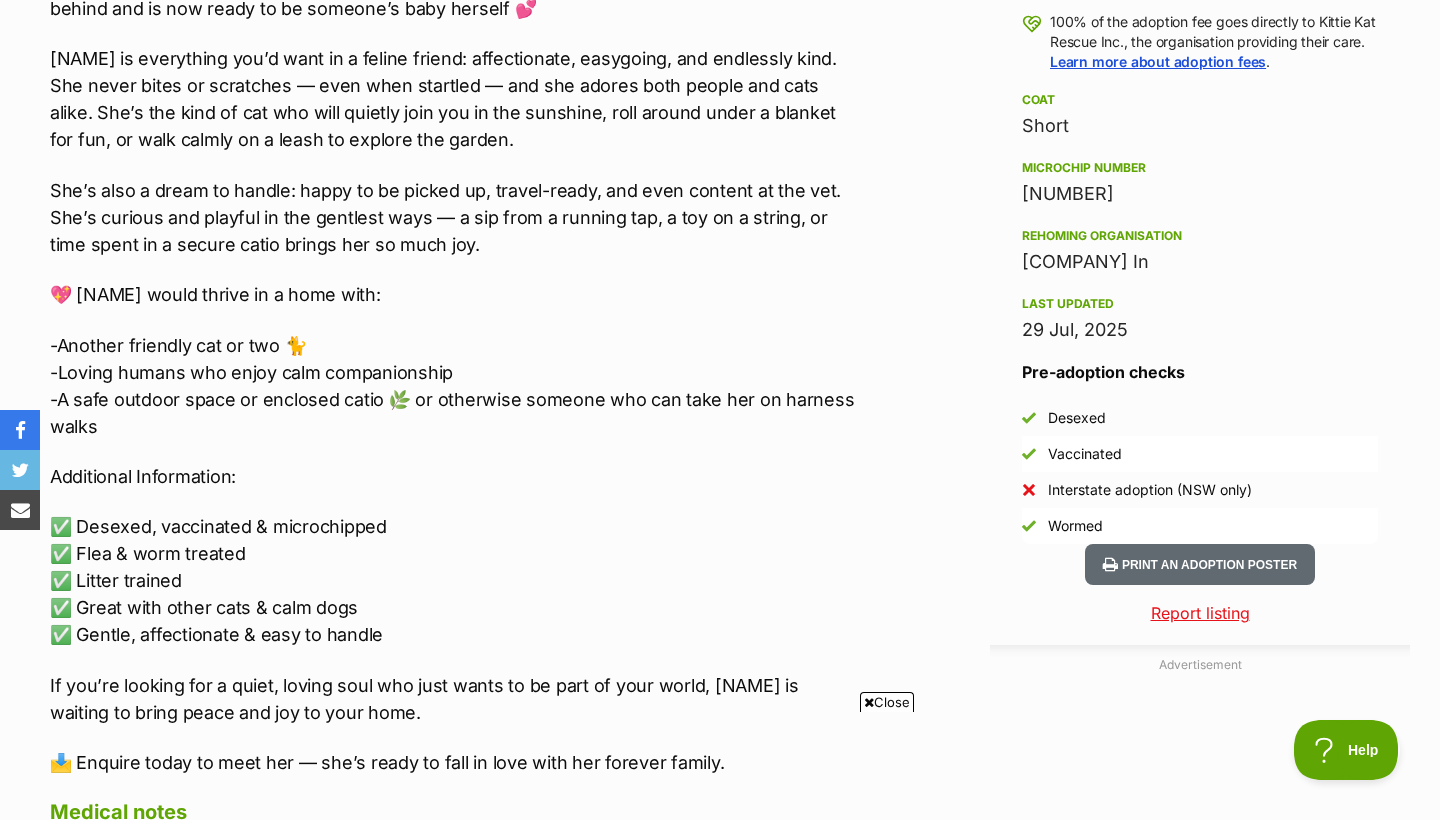 scroll, scrollTop: 1516, scrollLeft: 0, axis: vertical 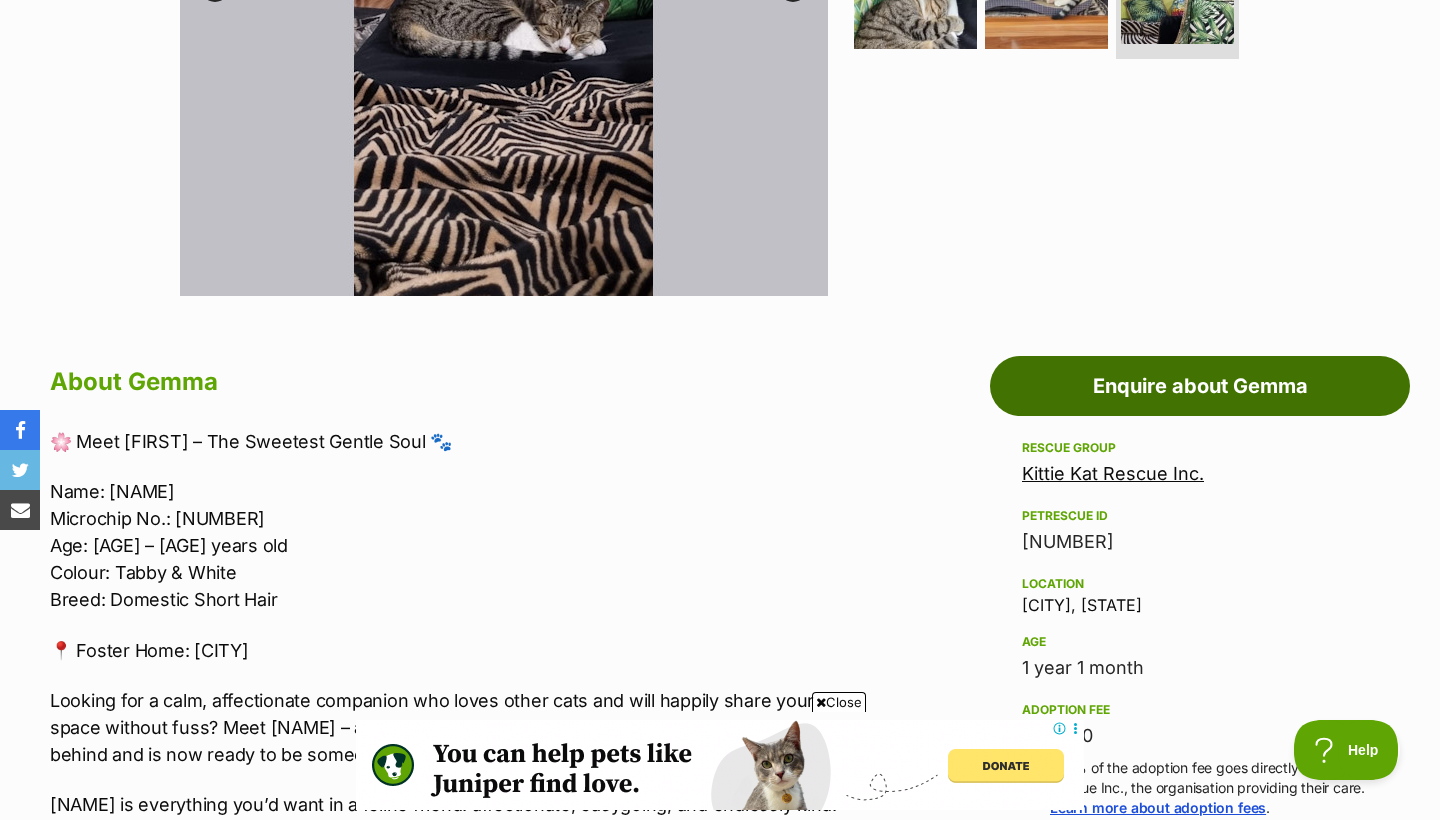 click on "Enquire about Gemma" at bounding box center (1200, 386) 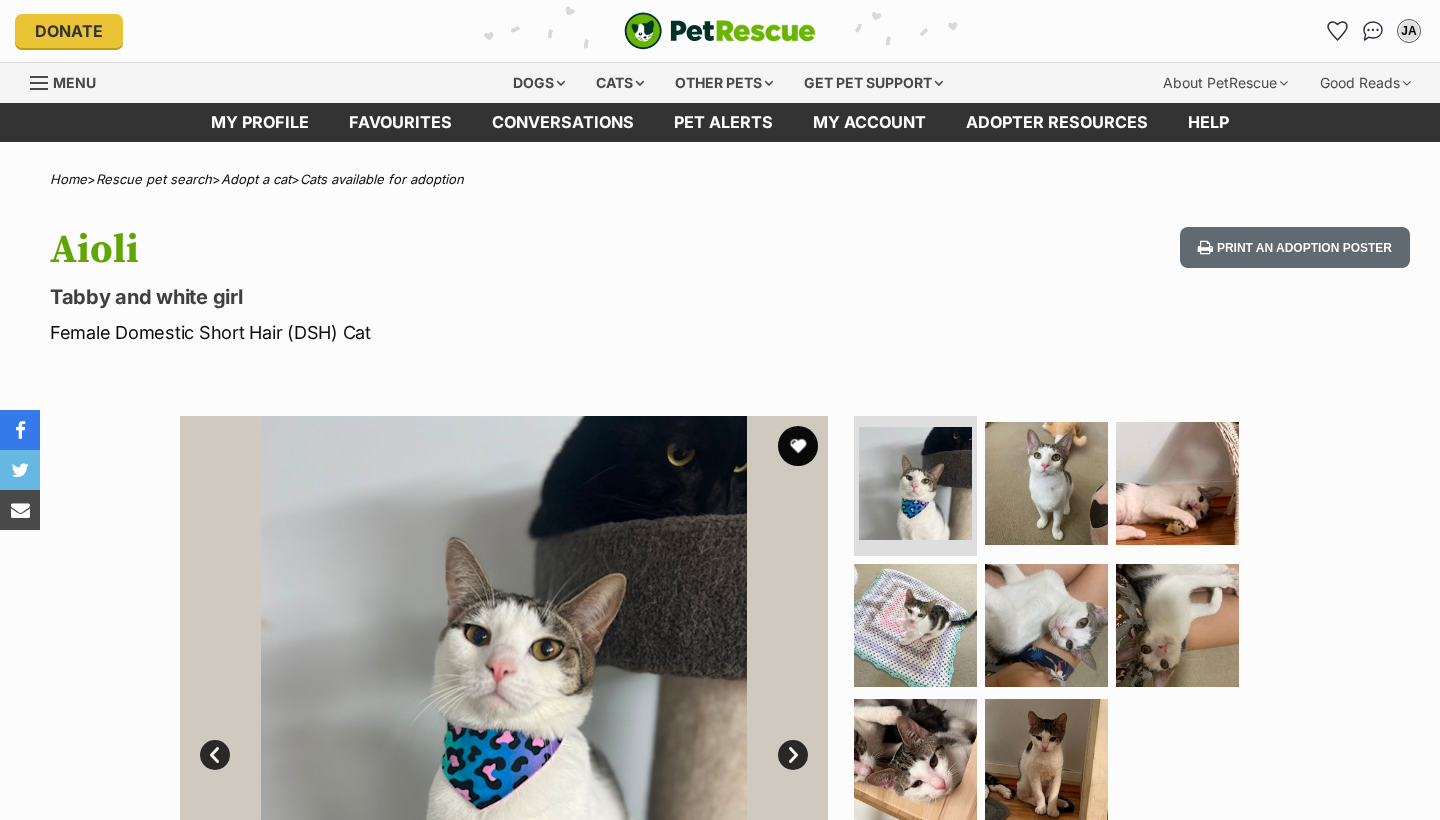 scroll, scrollTop: 259, scrollLeft: 0, axis: vertical 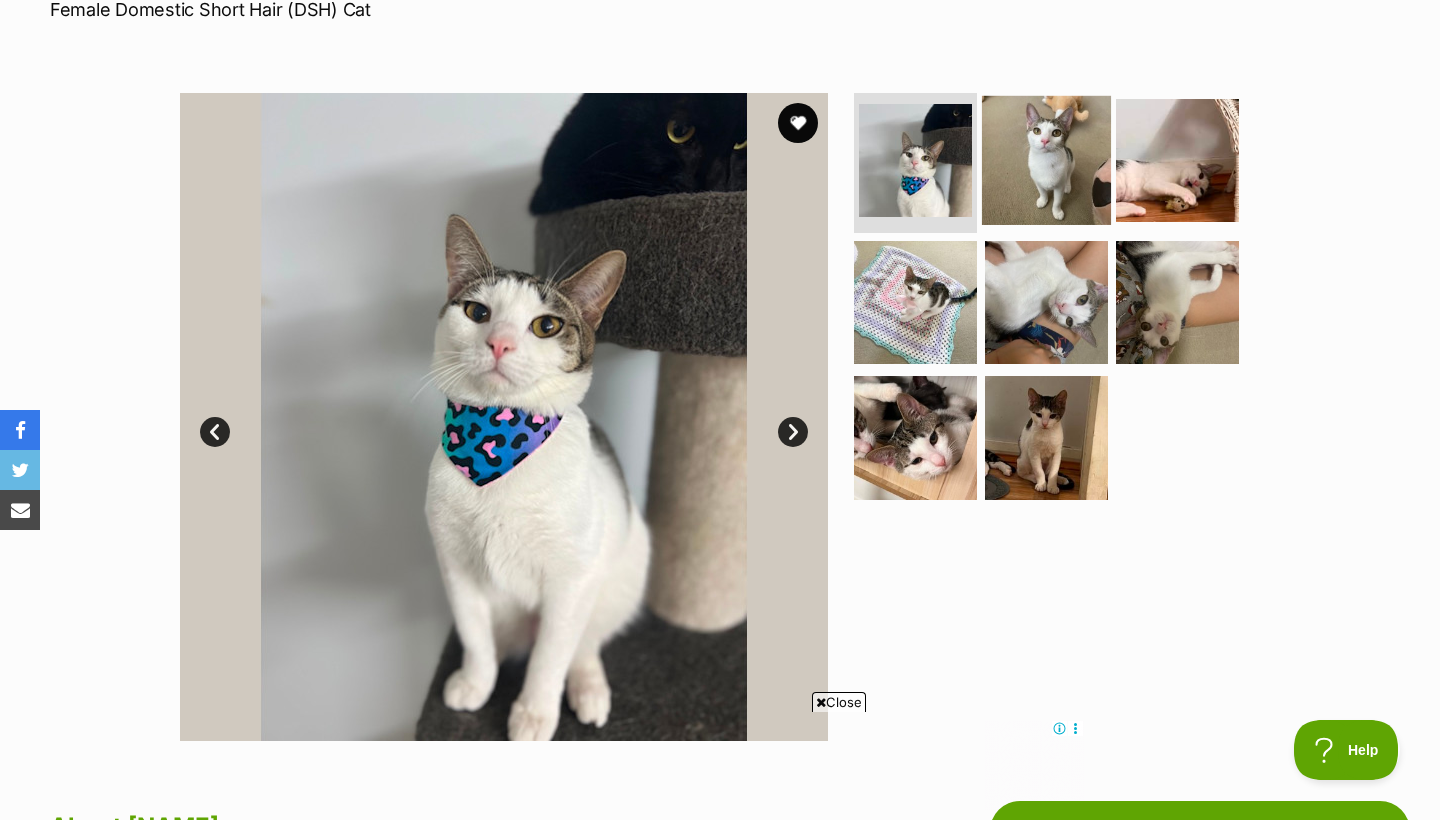 click at bounding box center [1046, 160] 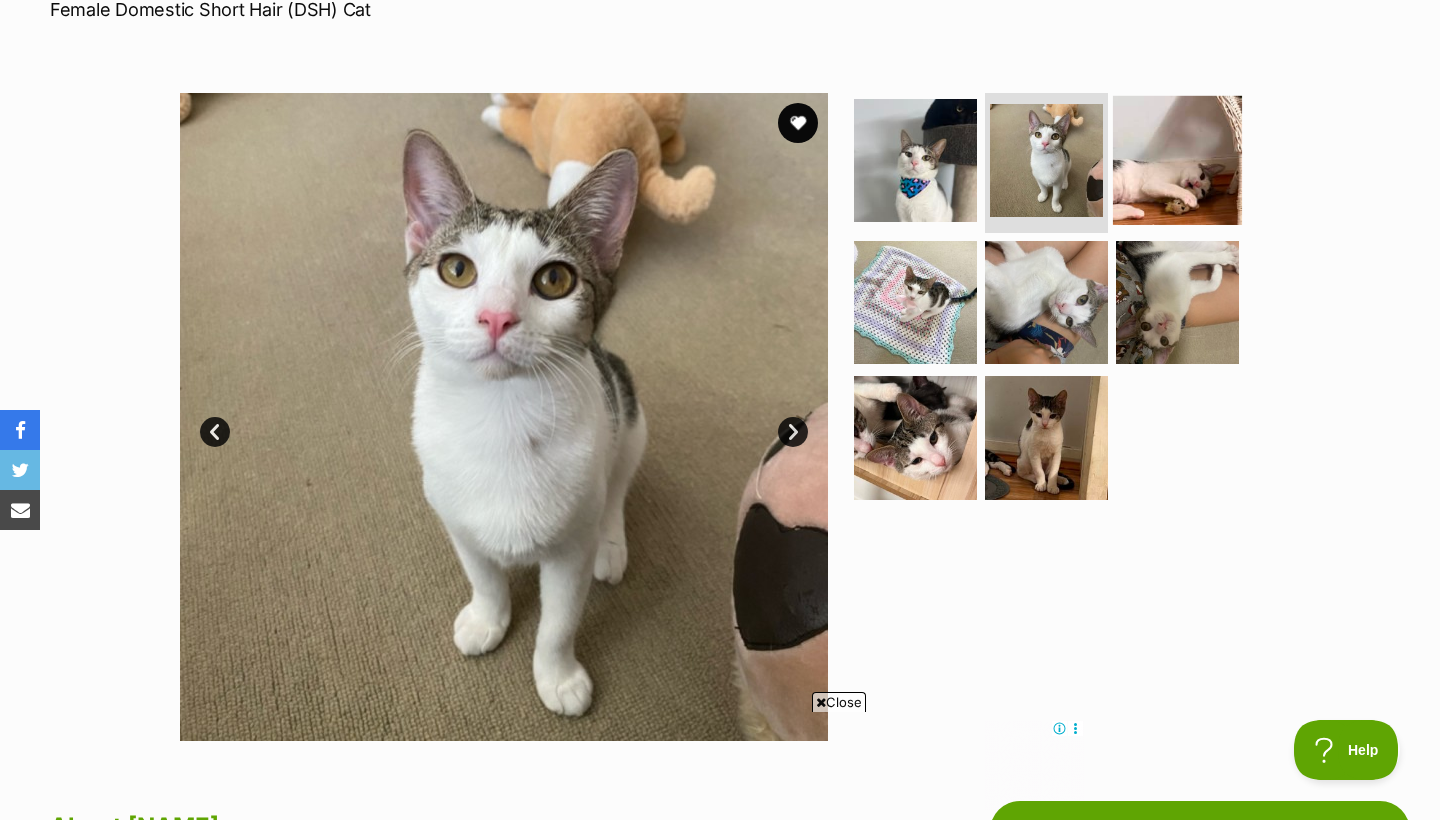 click at bounding box center (1177, 160) 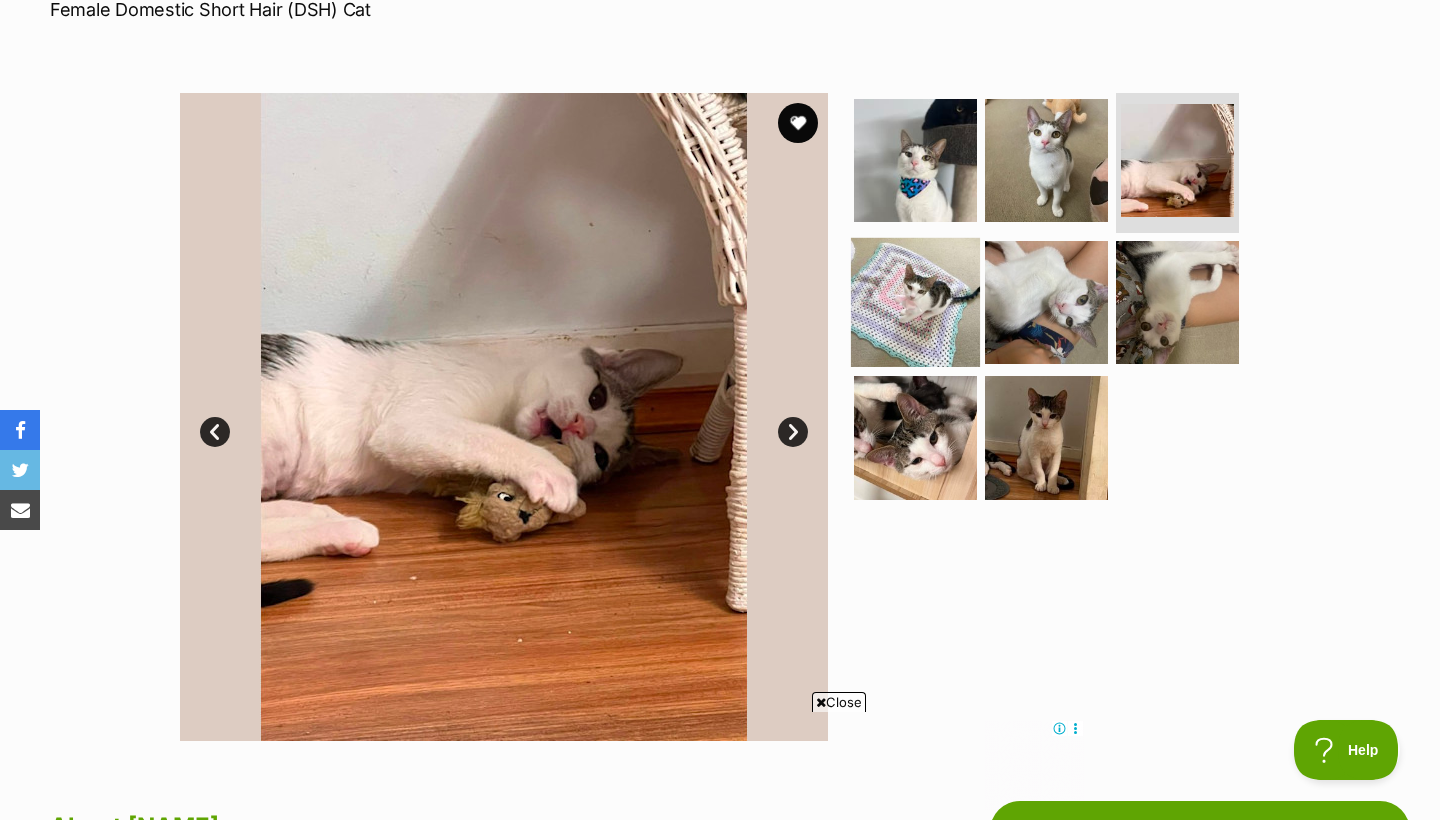 click at bounding box center [915, 301] 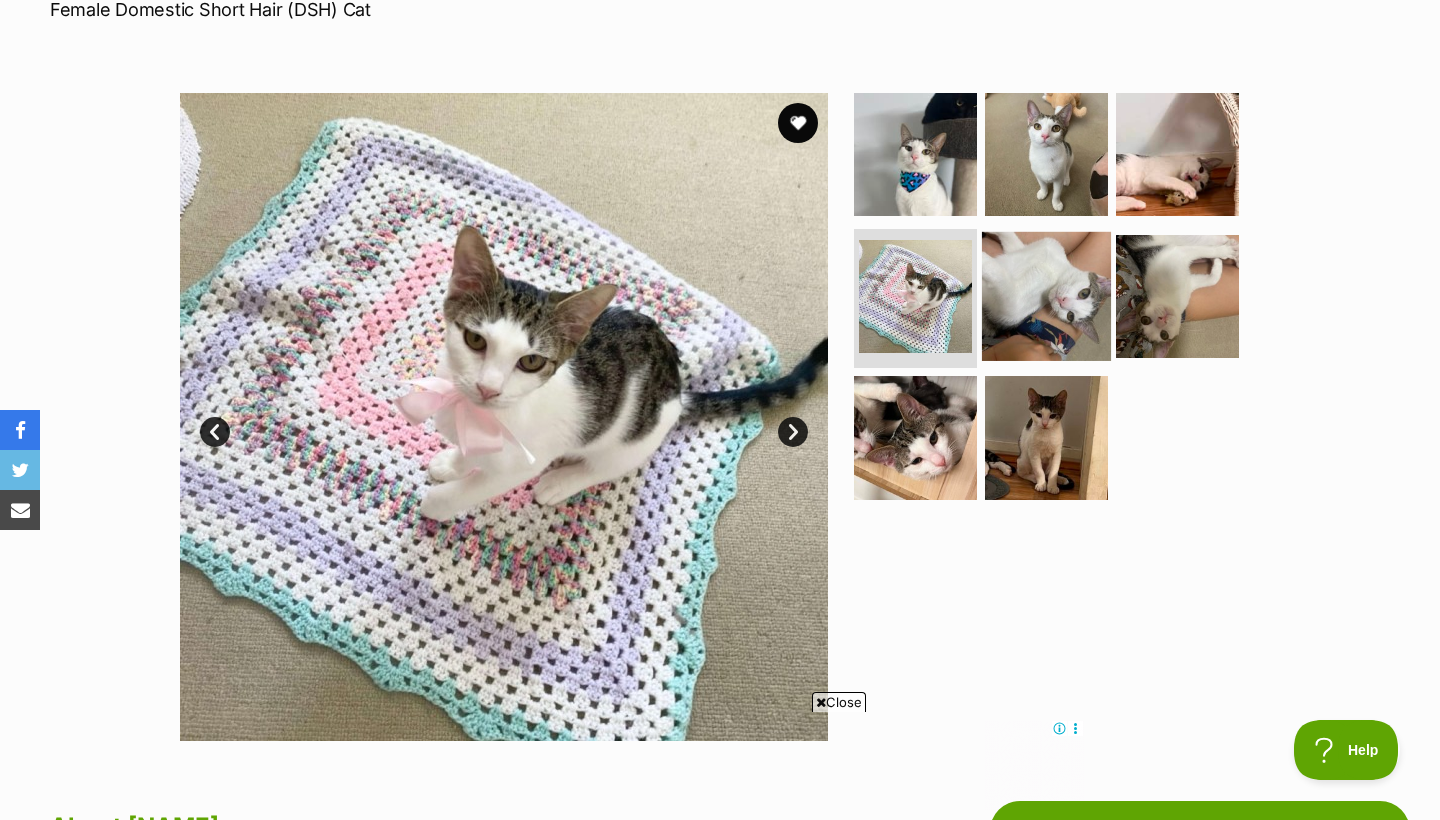 scroll, scrollTop: 0, scrollLeft: 0, axis: both 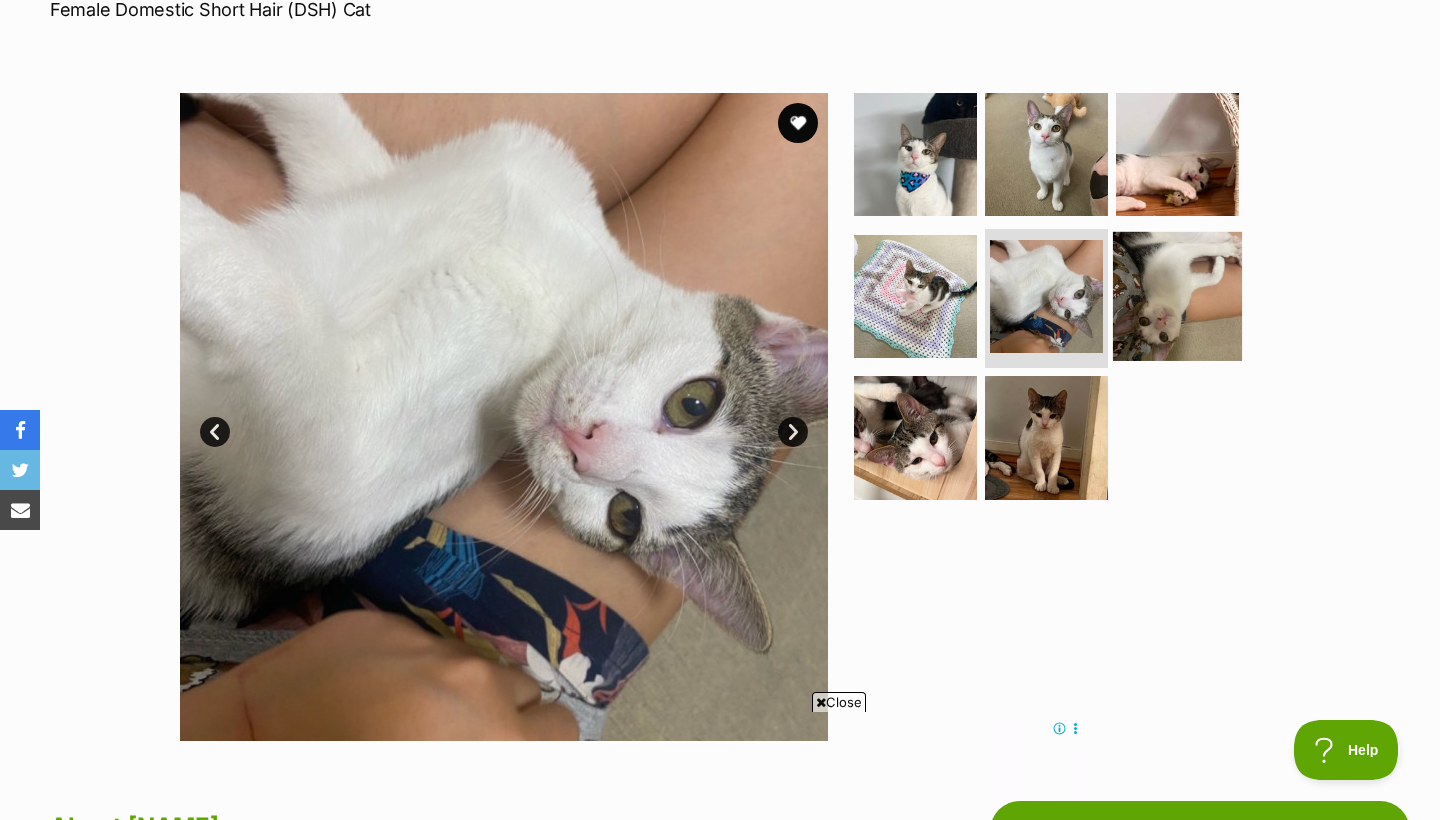click at bounding box center (1177, 295) 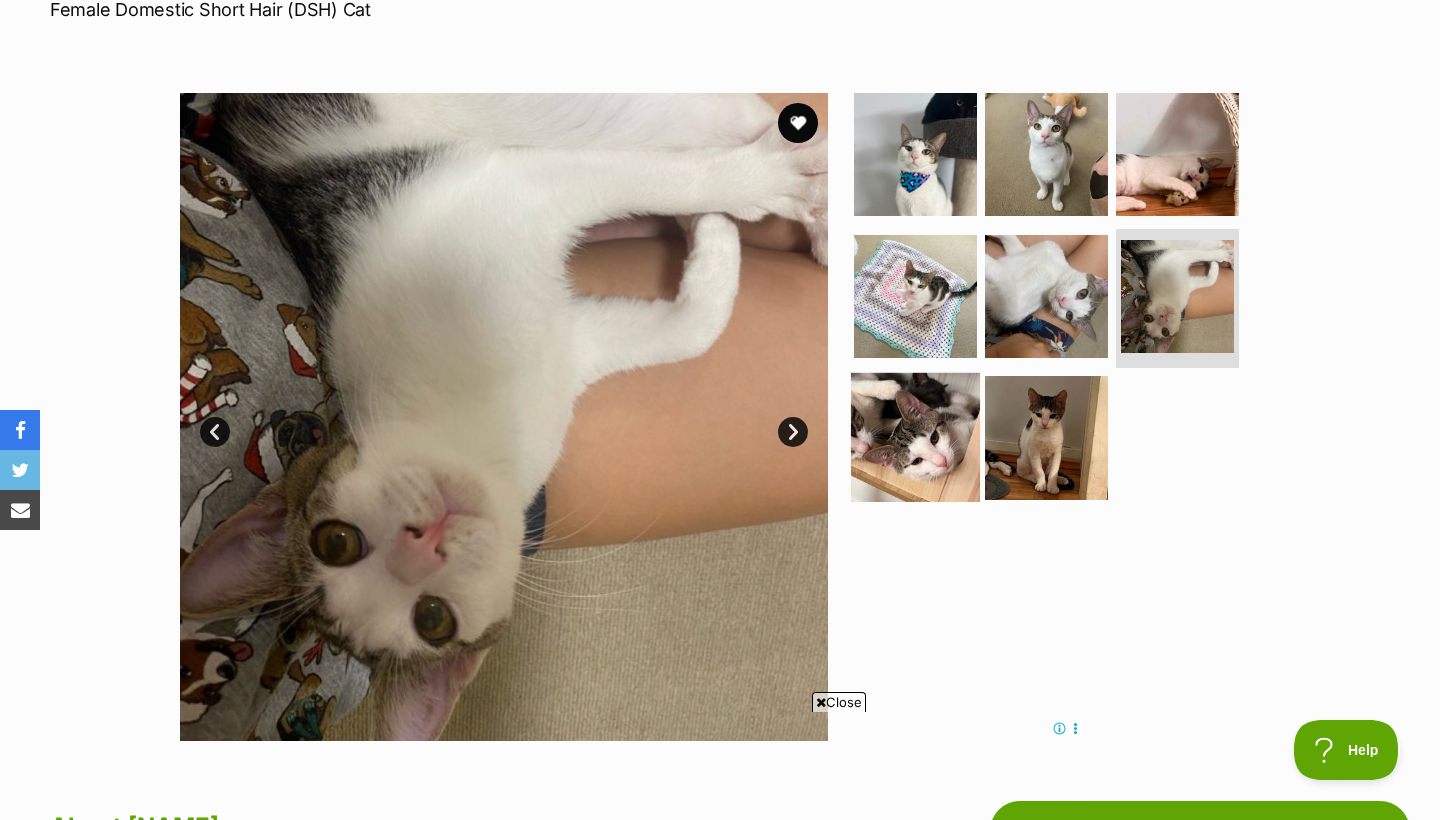 click at bounding box center [915, 437] 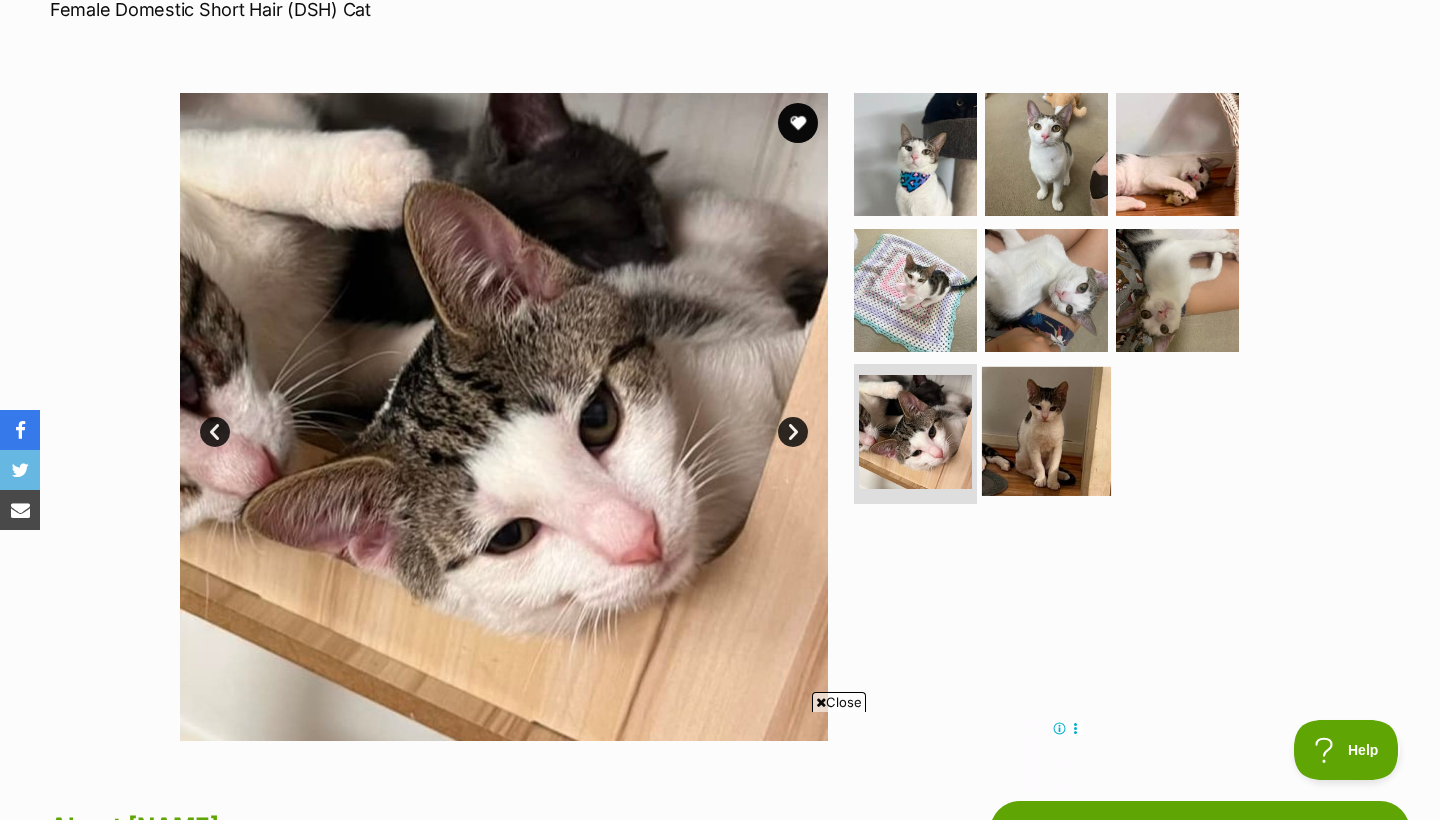 click at bounding box center [1046, 431] 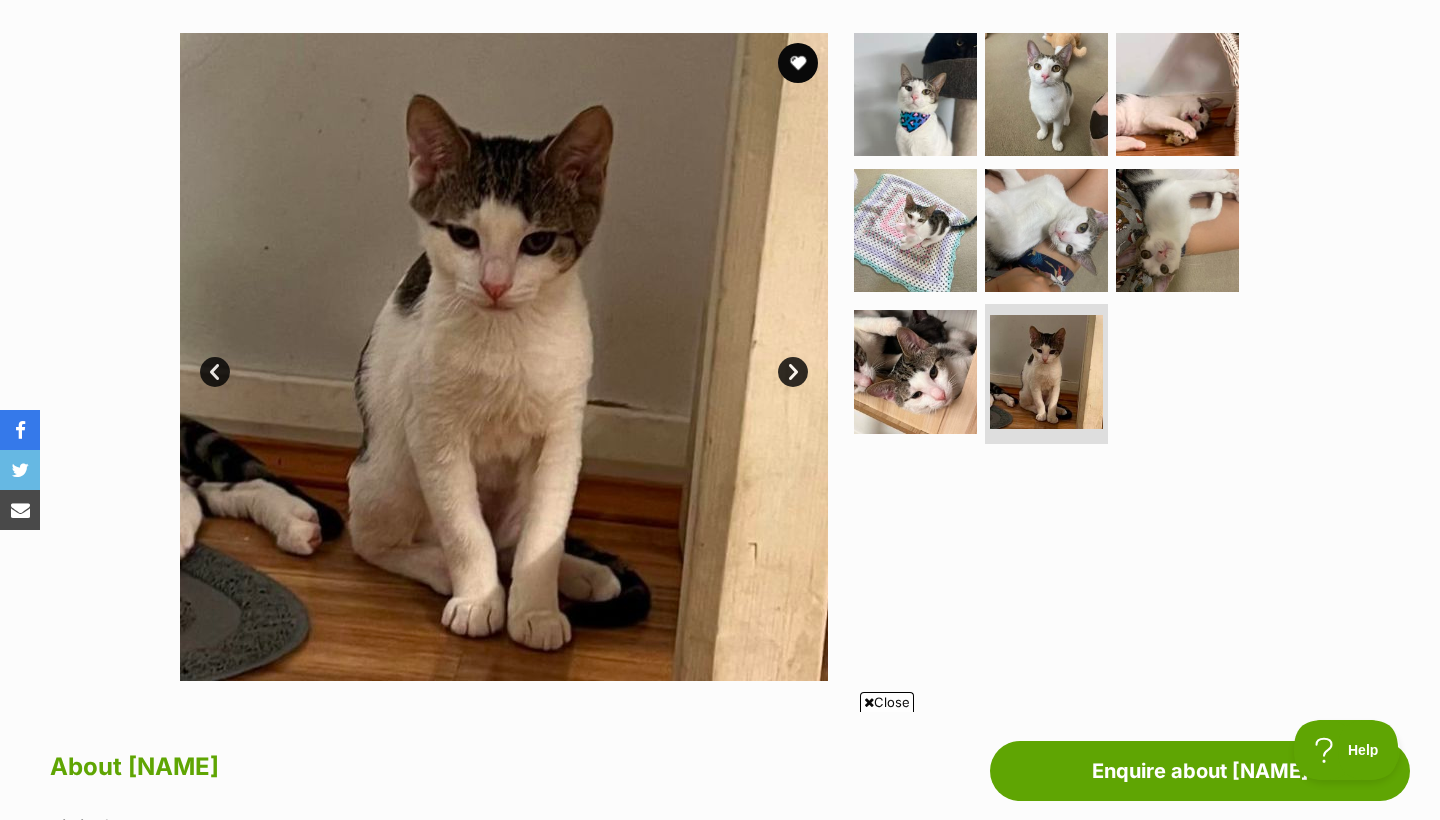 scroll, scrollTop: 352, scrollLeft: 0, axis: vertical 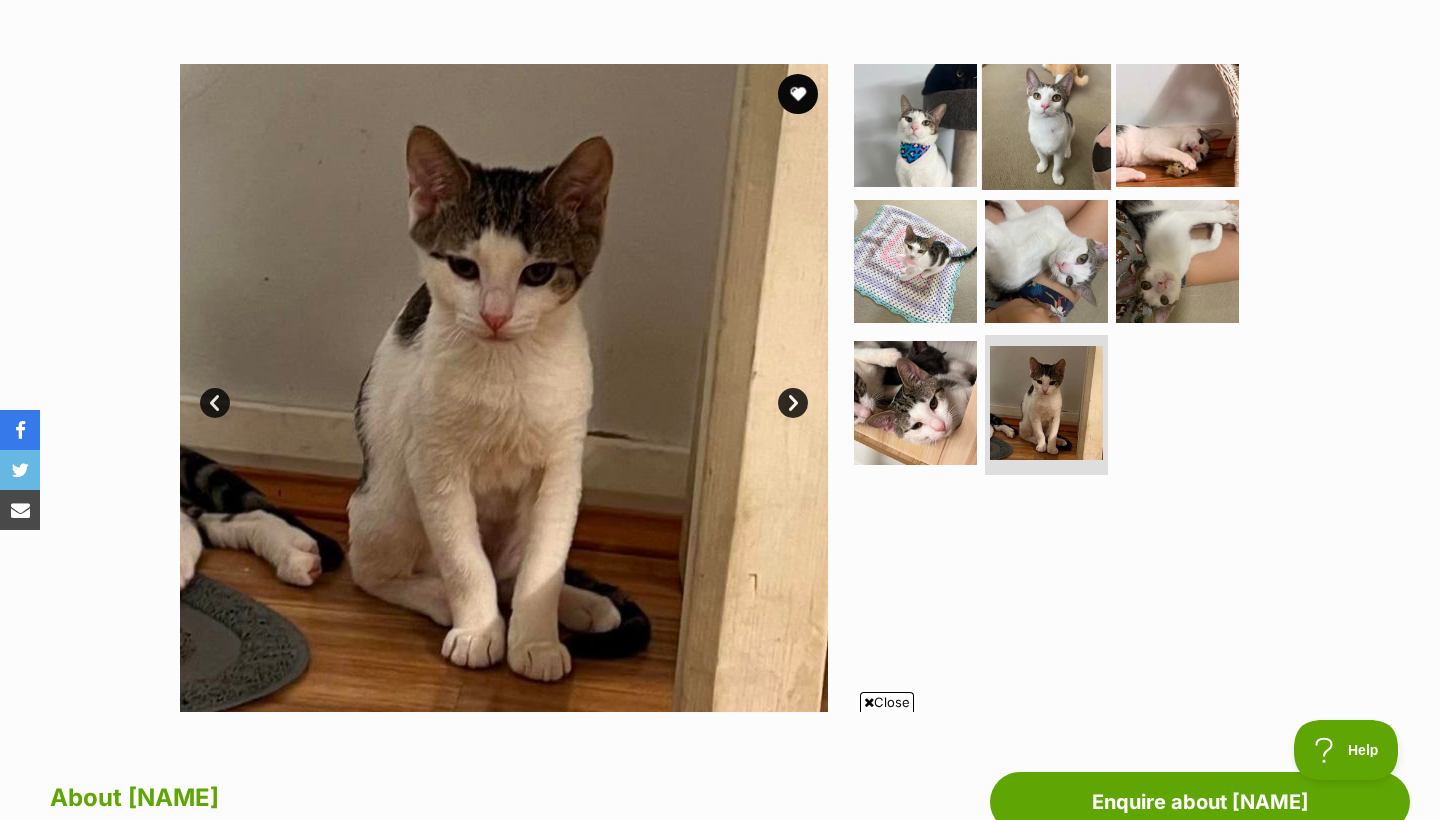 click at bounding box center [1046, 125] 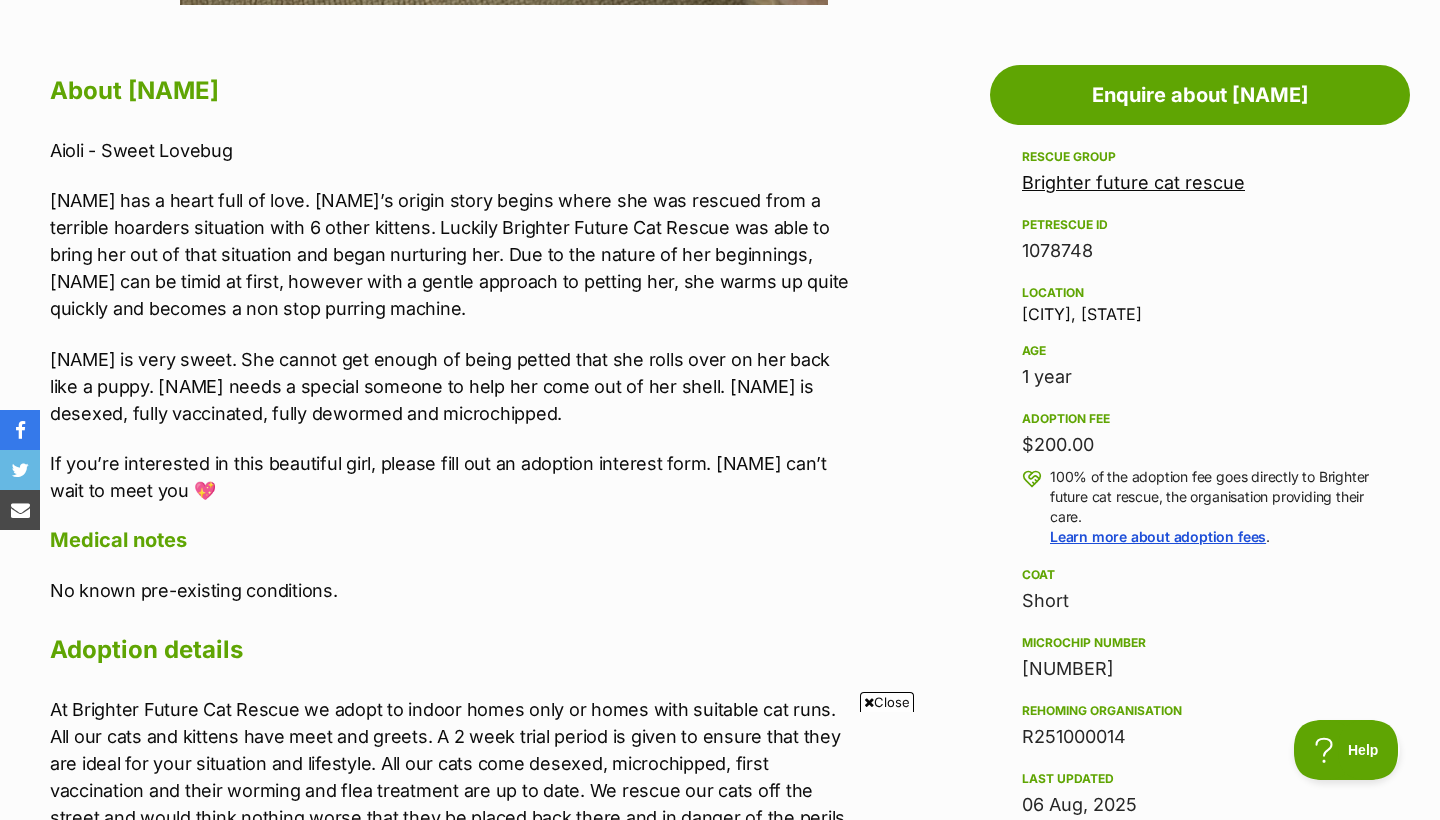 scroll, scrollTop: 1062, scrollLeft: 0, axis: vertical 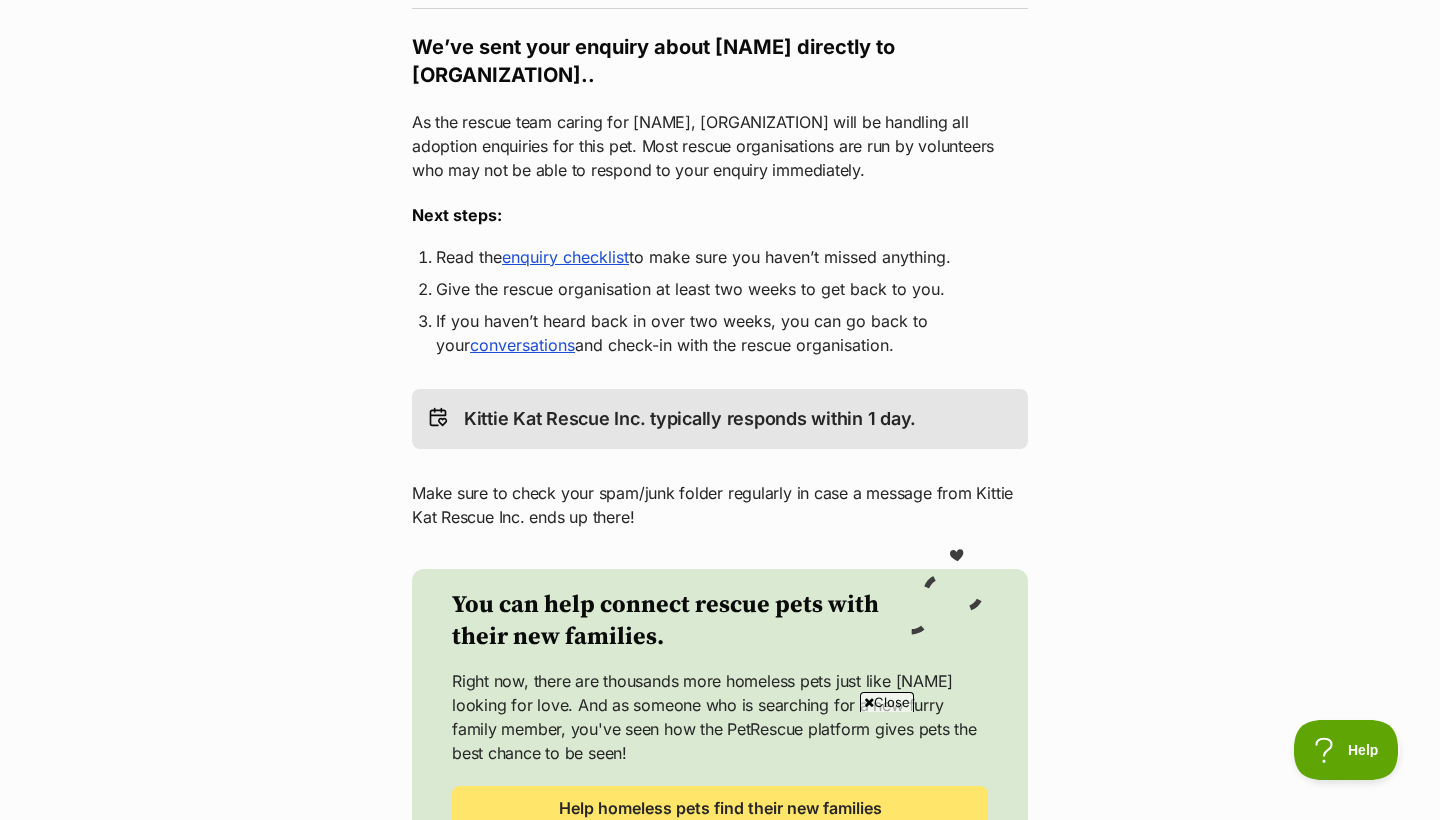 click on "enquiry checklist" at bounding box center [565, 257] 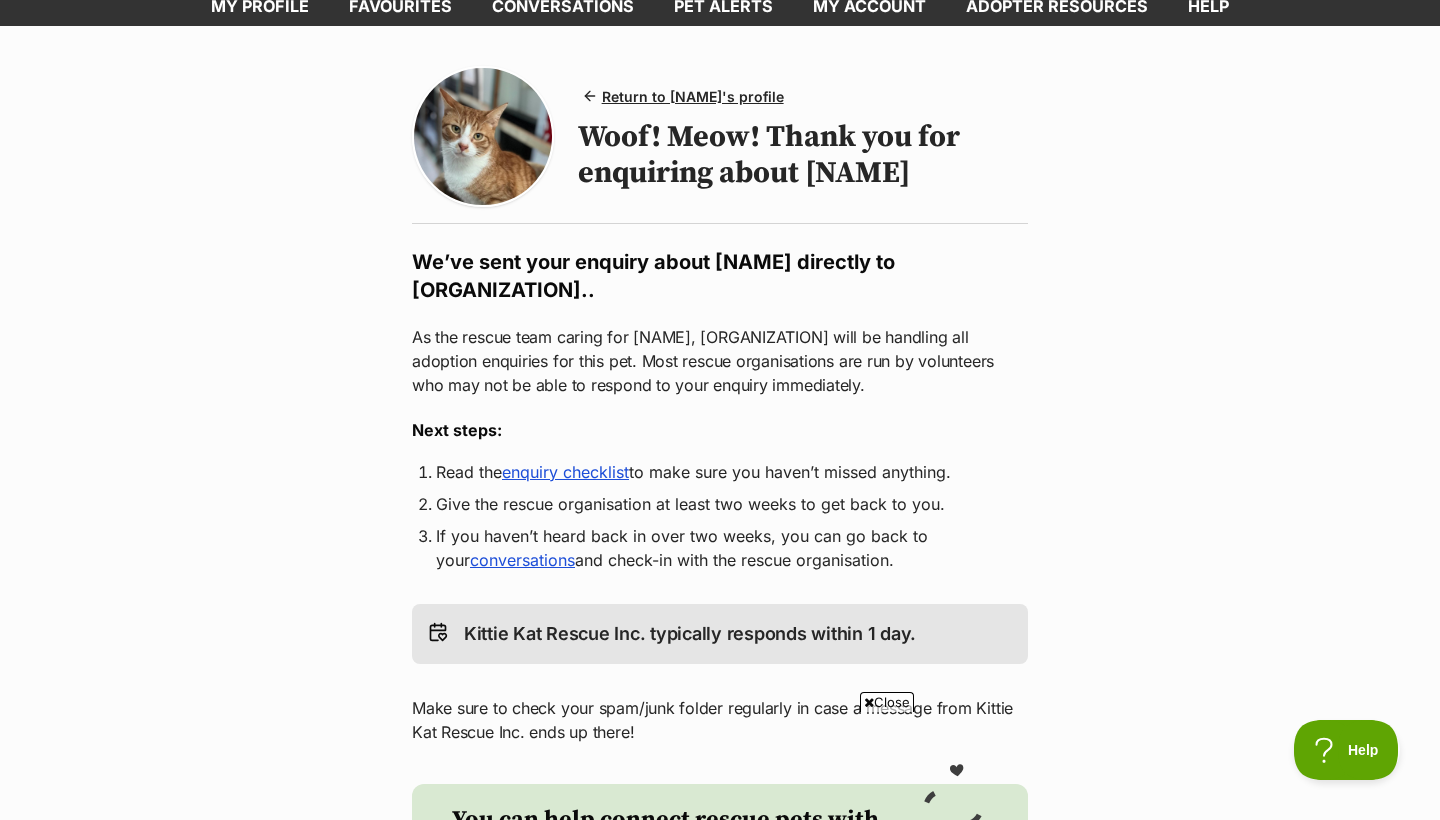 scroll, scrollTop: 95, scrollLeft: 0, axis: vertical 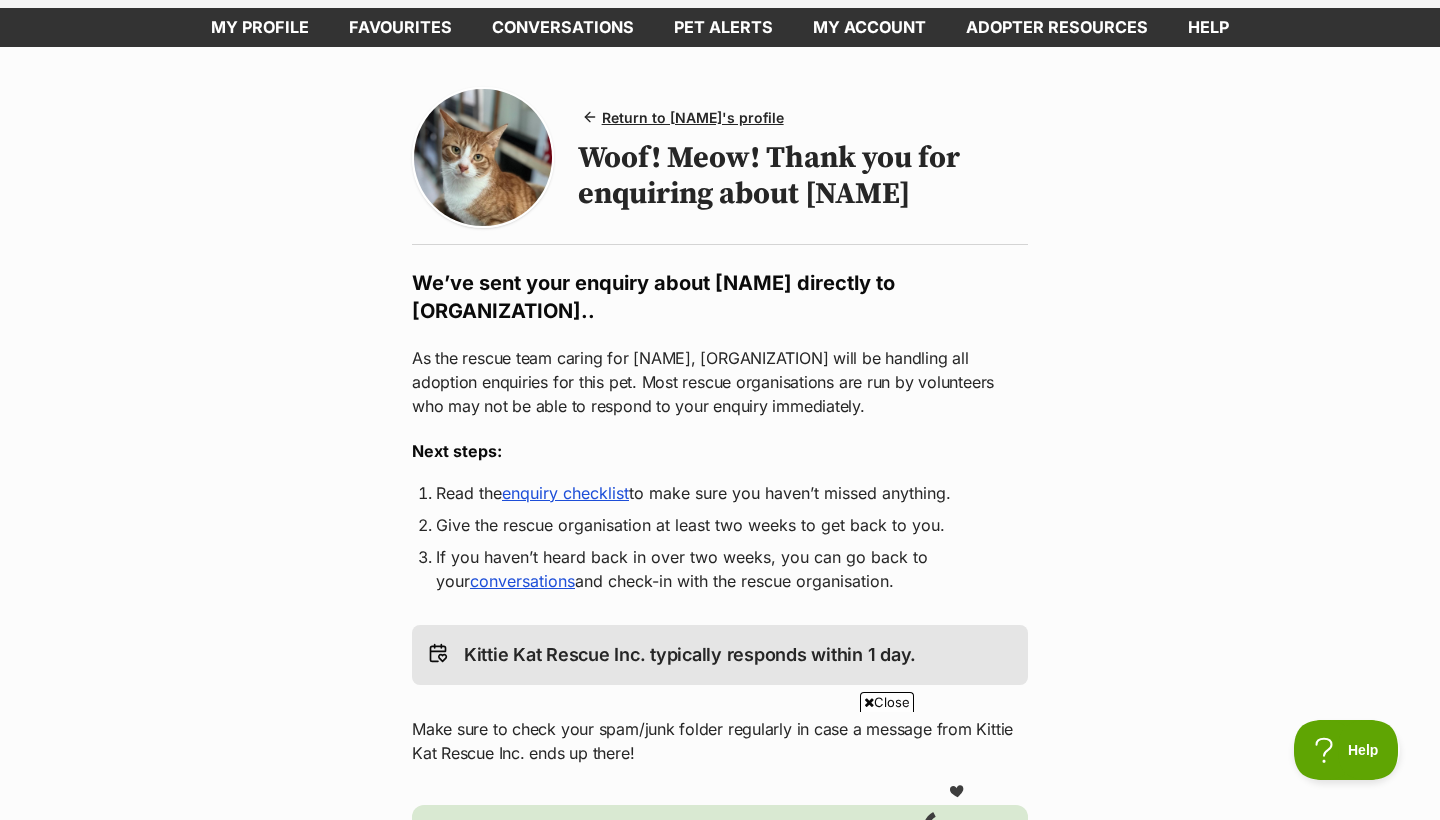 click on "enquiry checklist" at bounding box center (565, 493) 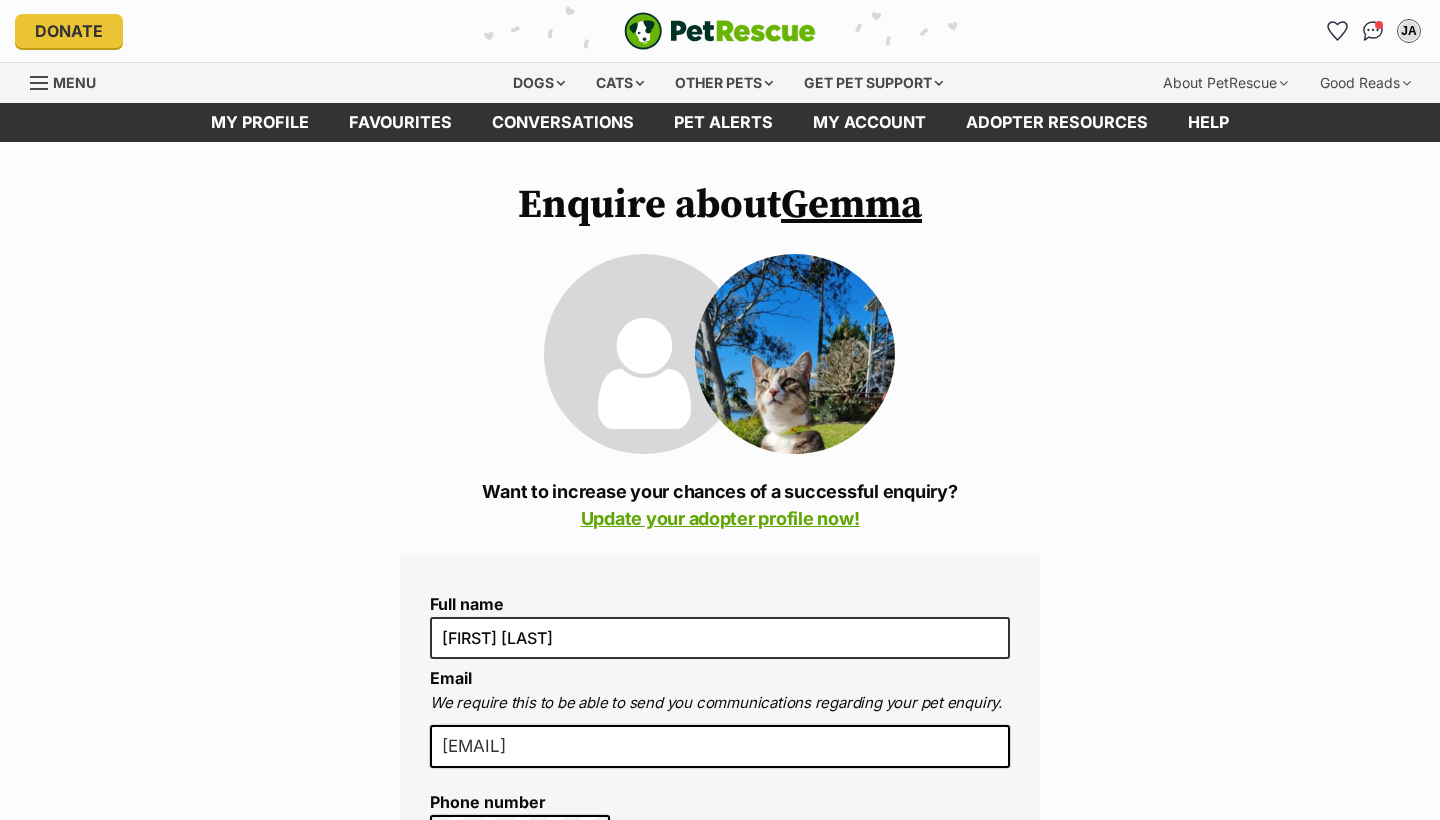 scroll, scrollTop: 0, scrollLeft: 0, axis: both 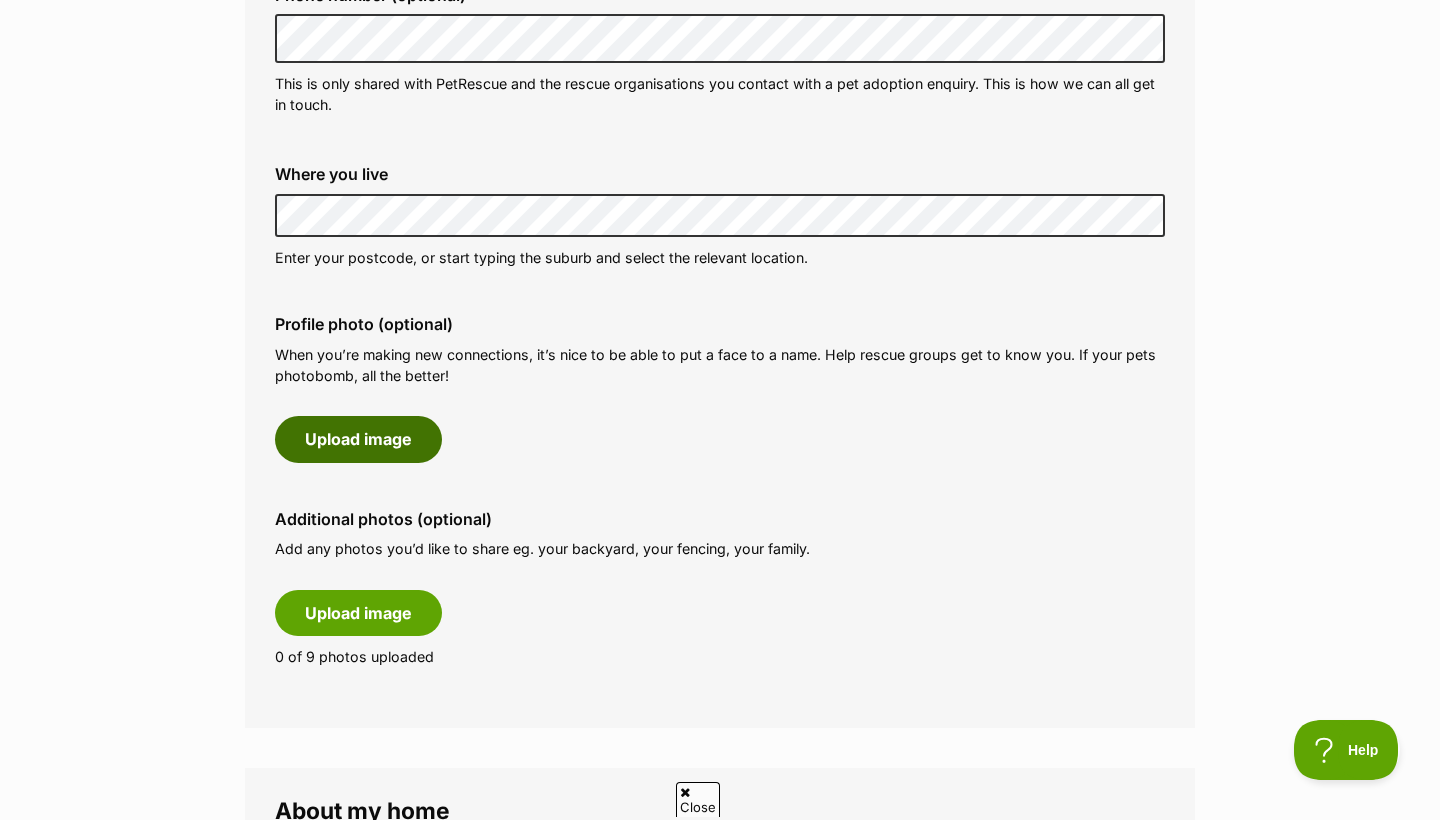 click on "Upload image" at bounding box center [358, 439] 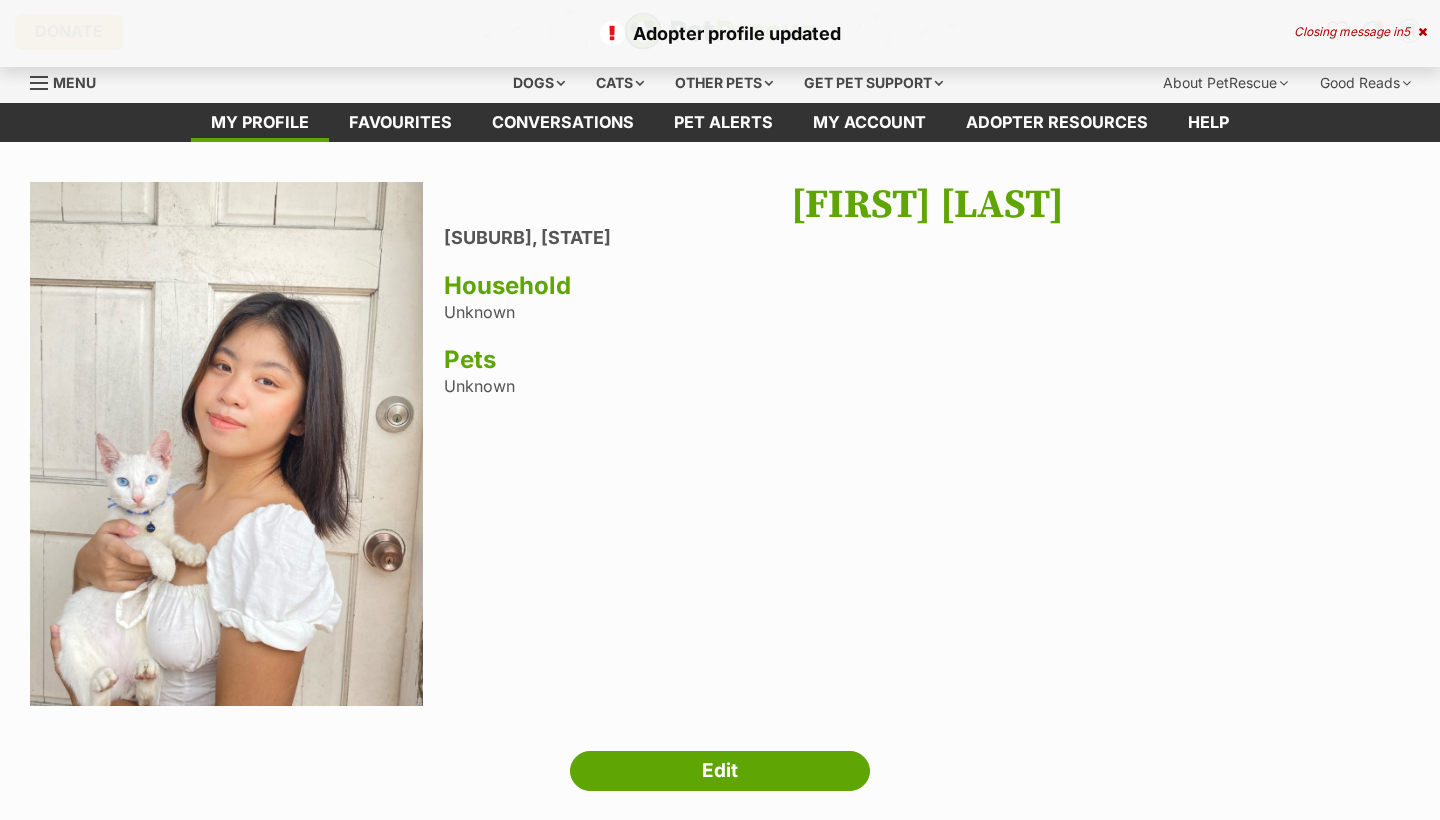 scroll, scrollTop: 0, scrollLeft: 0, axis: both 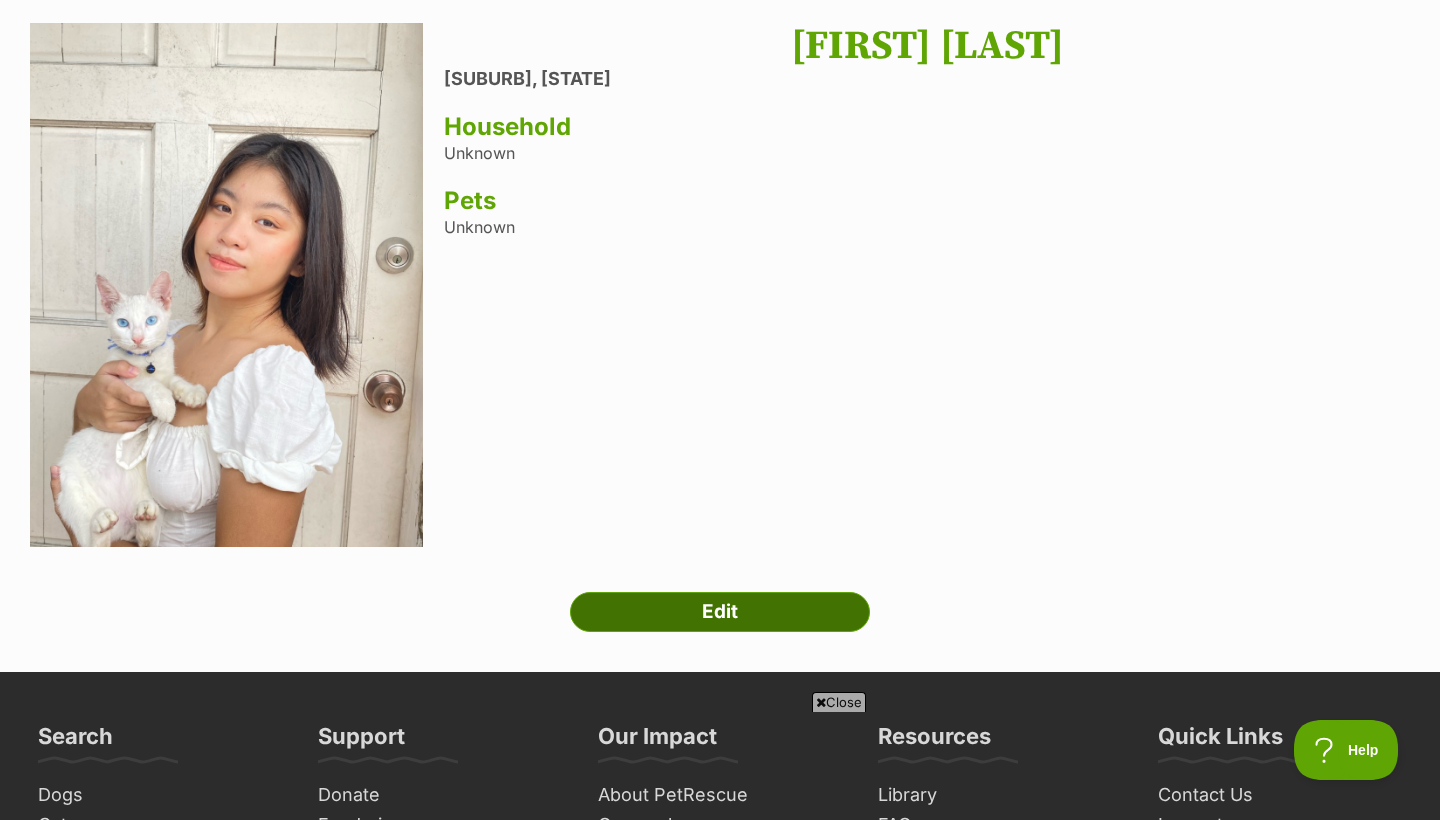 click on "Edit" at bounding box center [720, 612] 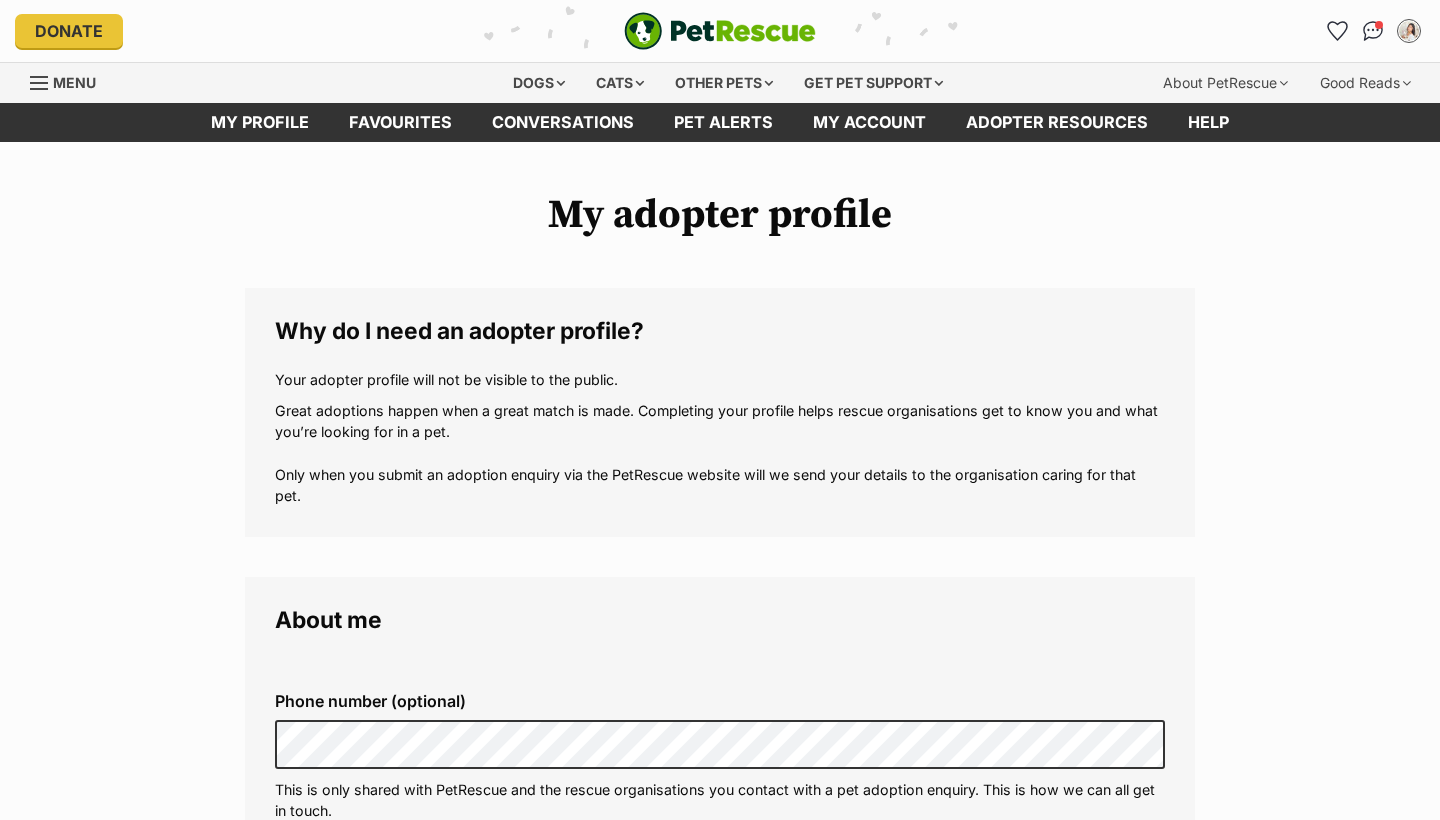 scroll, scrollTop: 0, scrollLeft: 0, axis: both 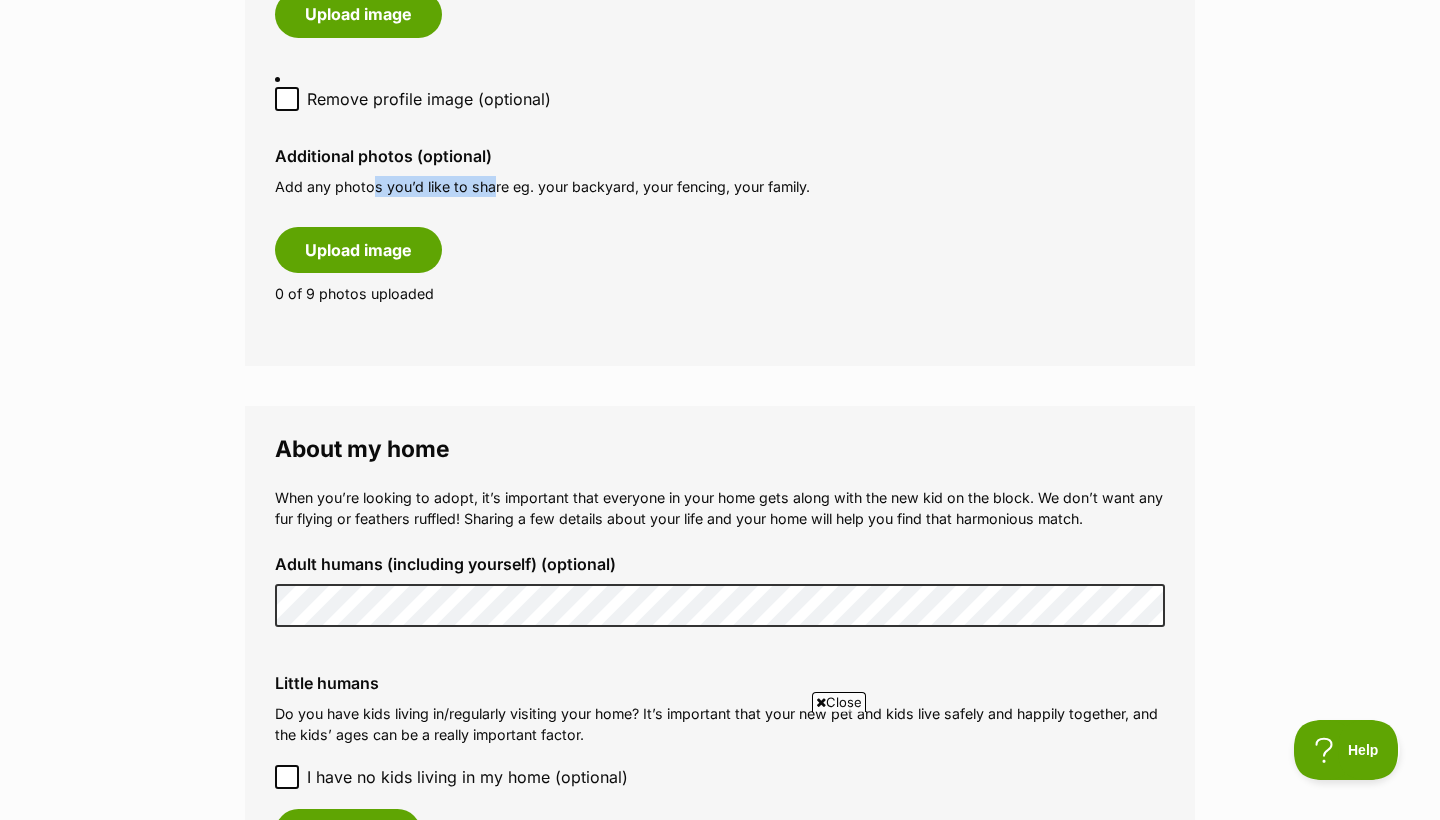 drag, startPoint x: 371, startPoint y: 162, endPoint x: 490, endPoint y: 161, distance: 119.0042 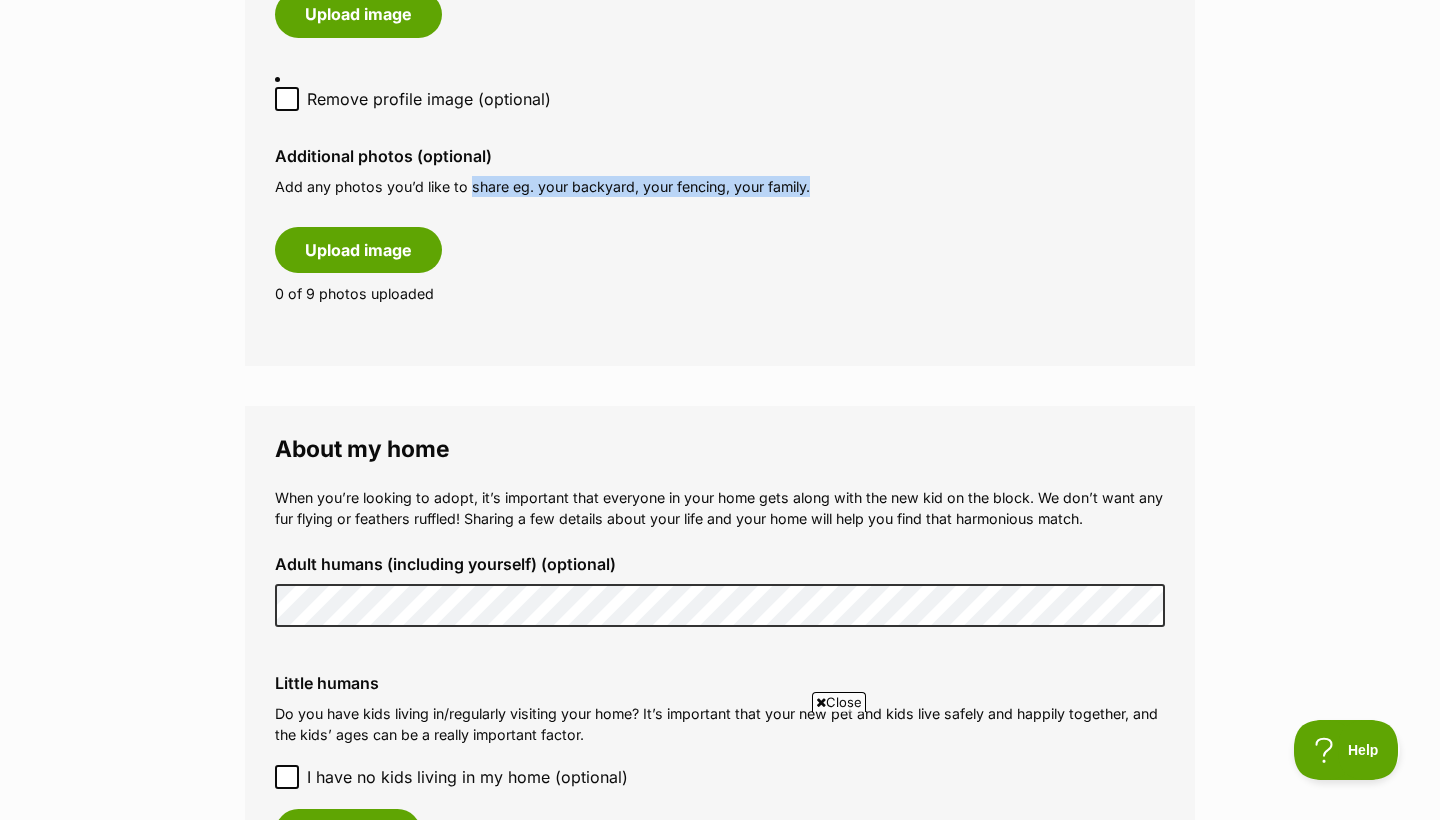 drag, startPoint x: 490, startPoint y: 161, endPoint x: 807, endPoint y: 164, distance: 317.0142 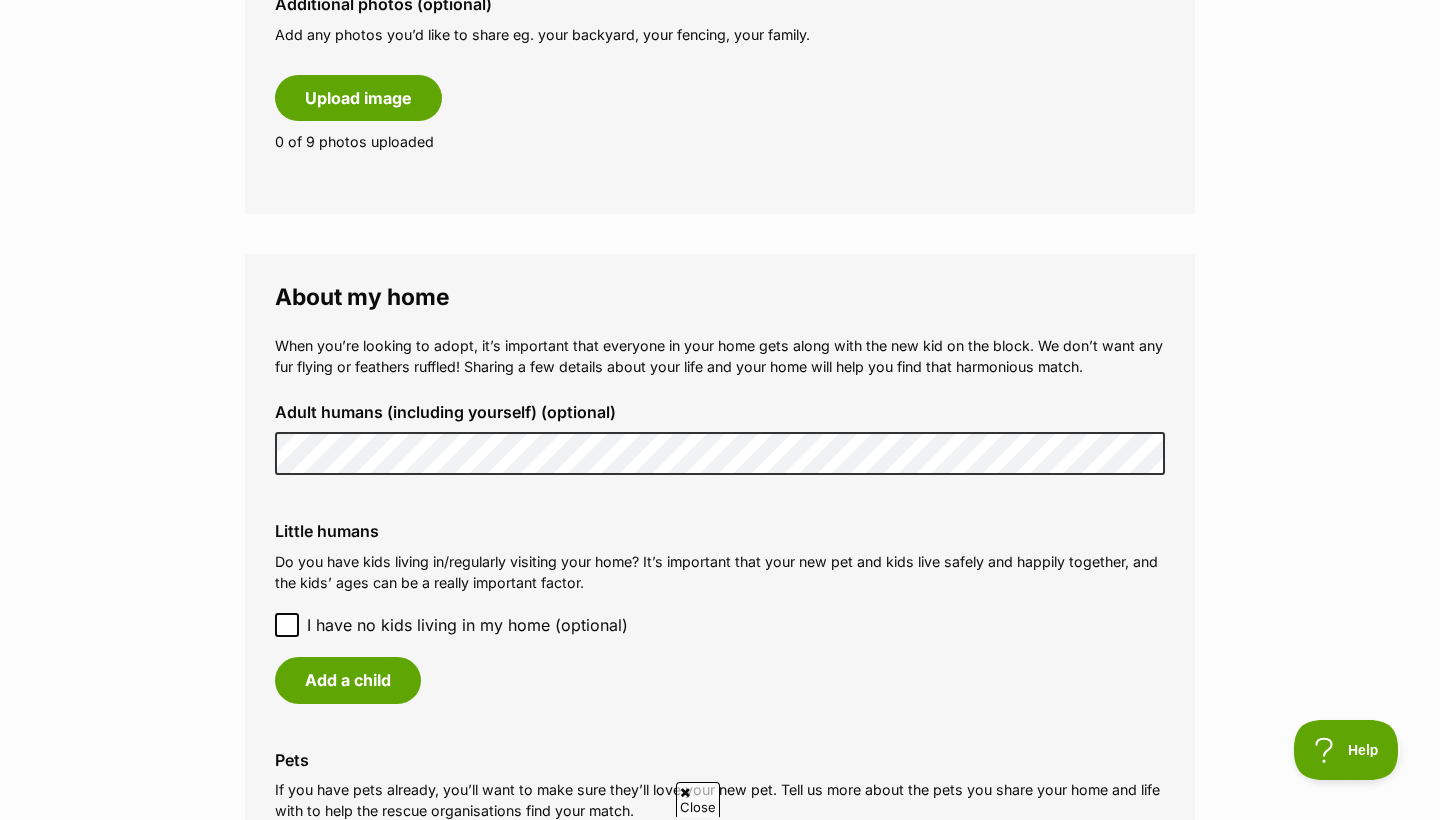 scroll, scrollTop: 0, scrollLeft: 0, axis: both 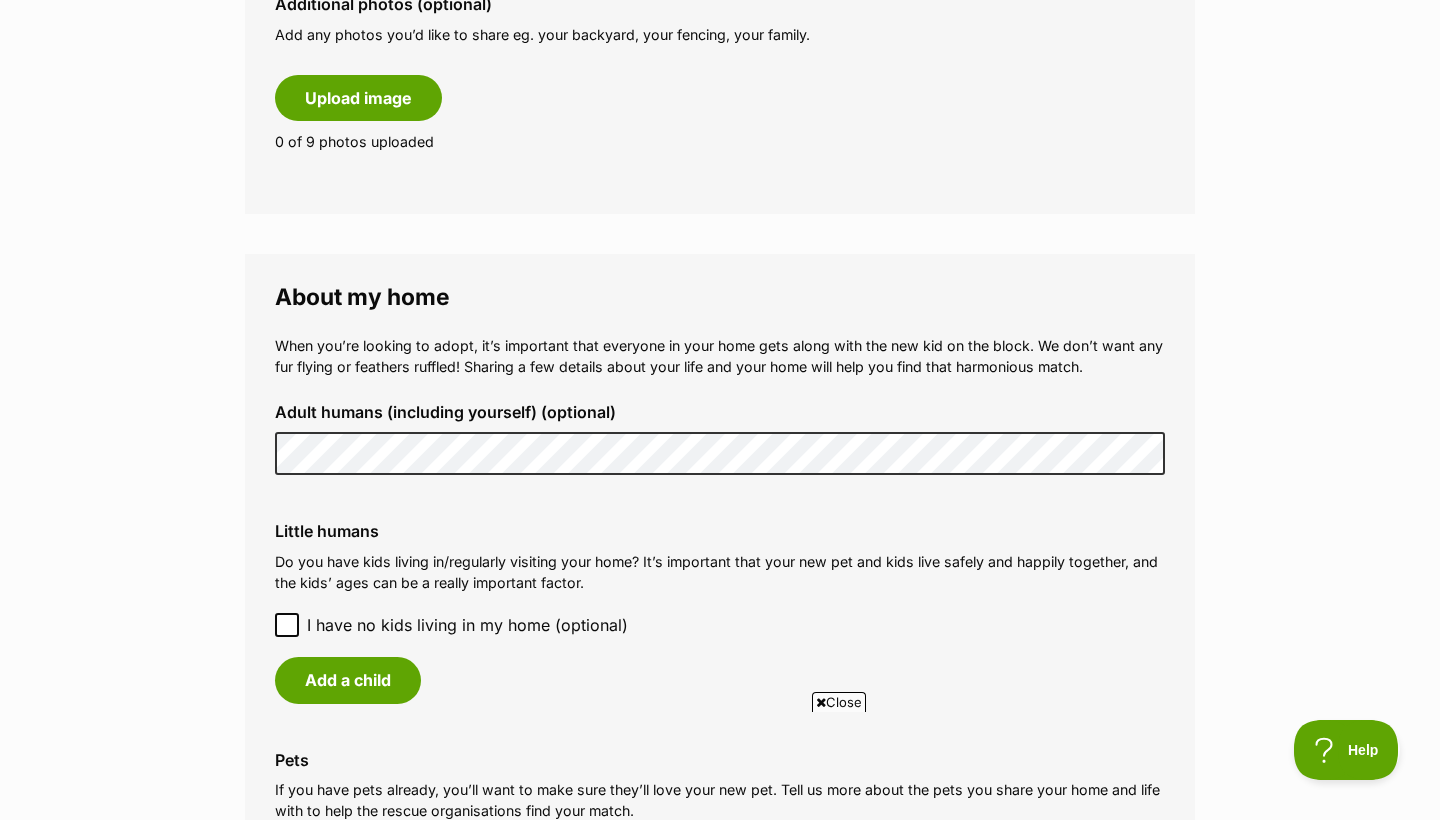 click 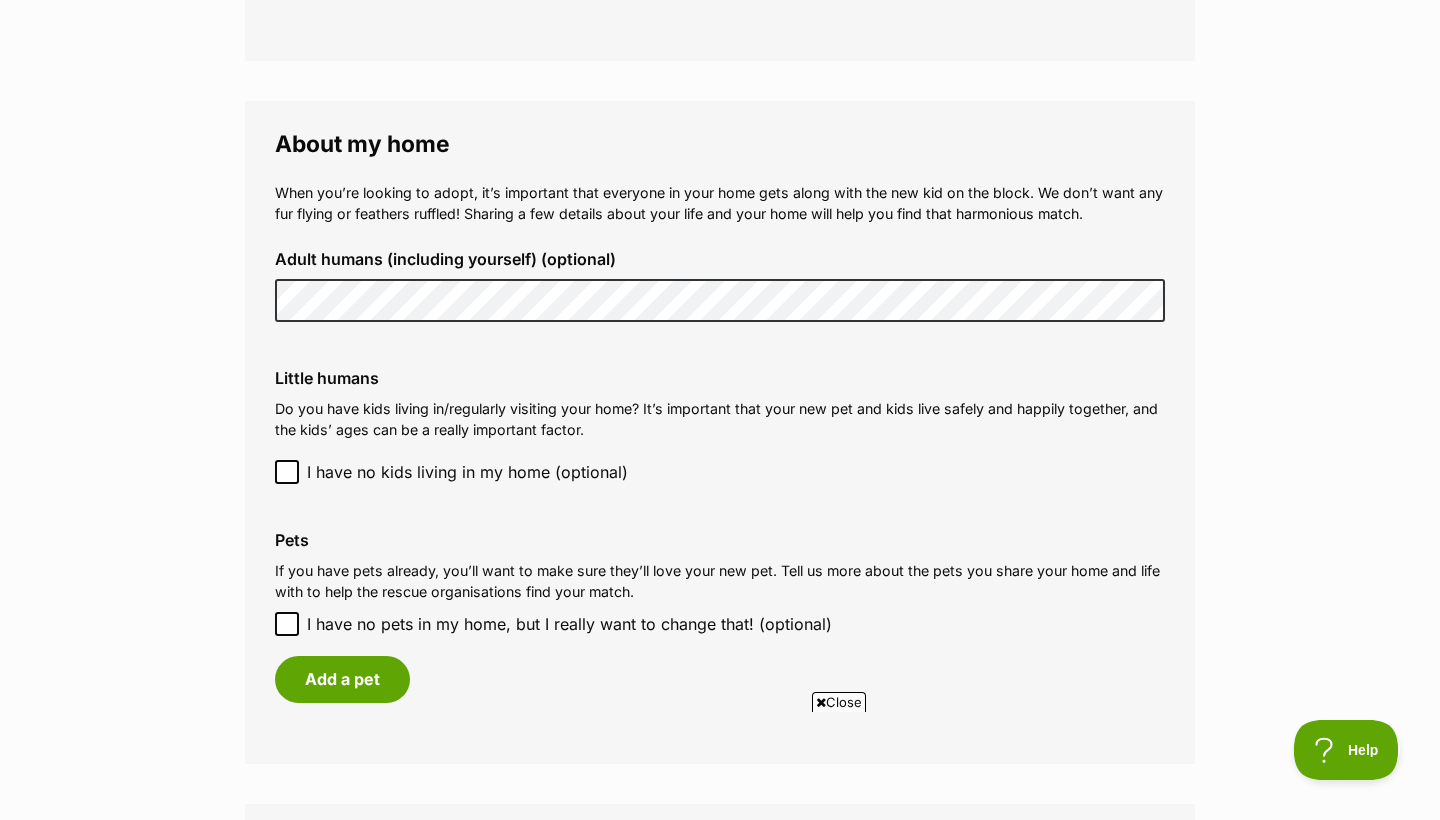 scroll, scrollTop: 1646, scrollLeft: 0, axis: vertical 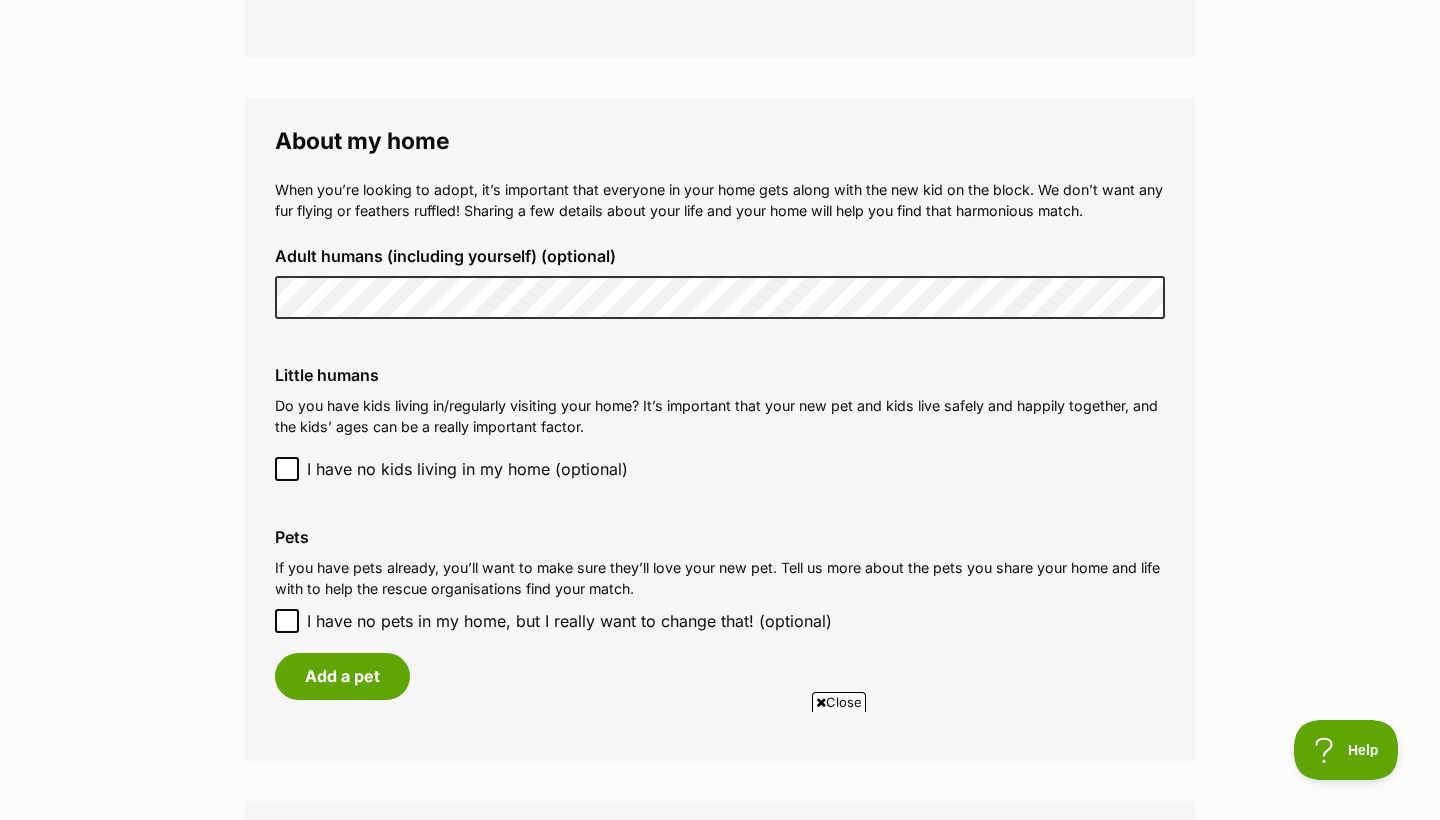 click on "I have no pets in my home, but I really want to change that! (optional)" at bounding box center (287, 621) 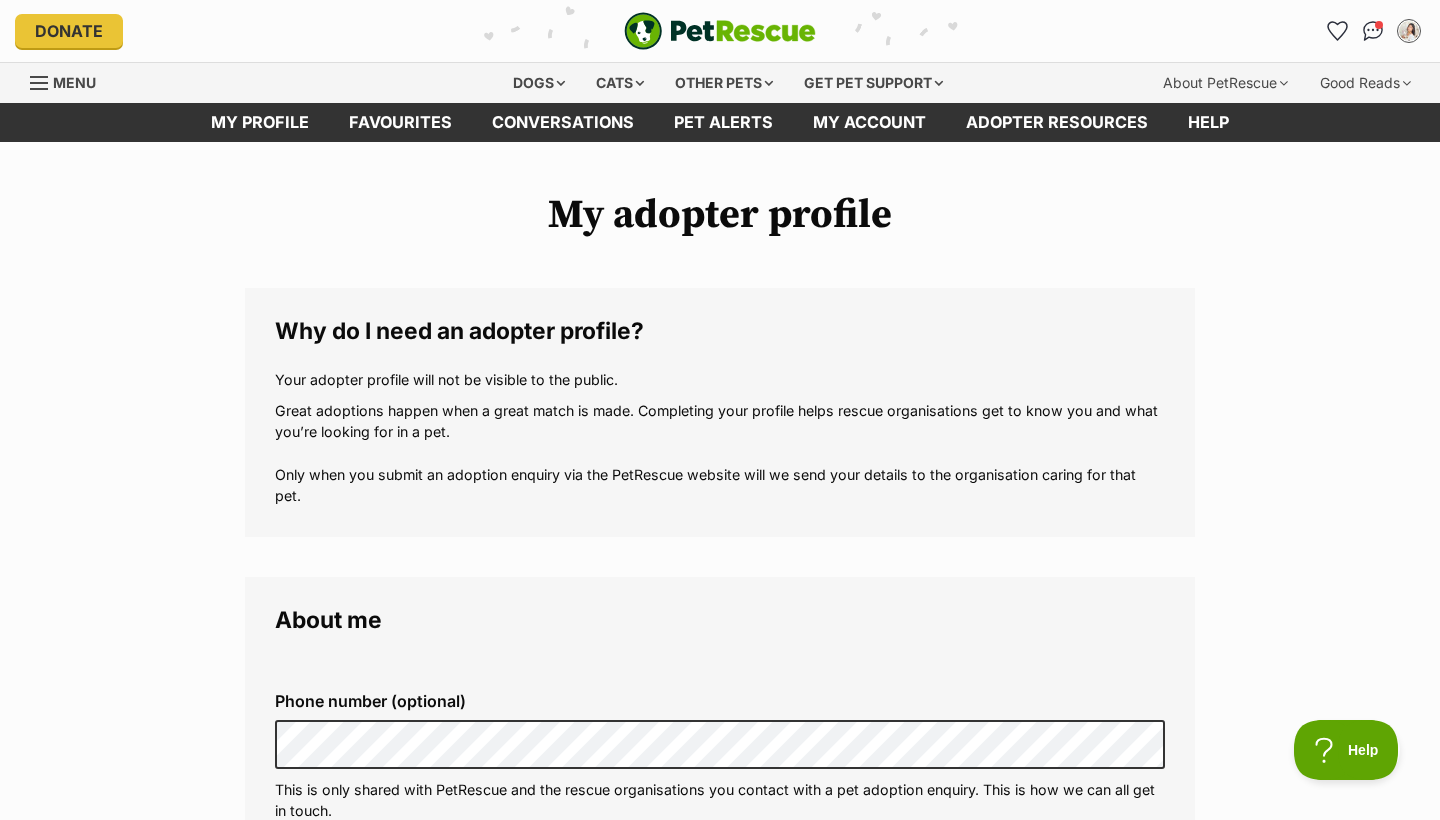 scroll, scrollTop: 0, scrollLeft: 0, axis: both 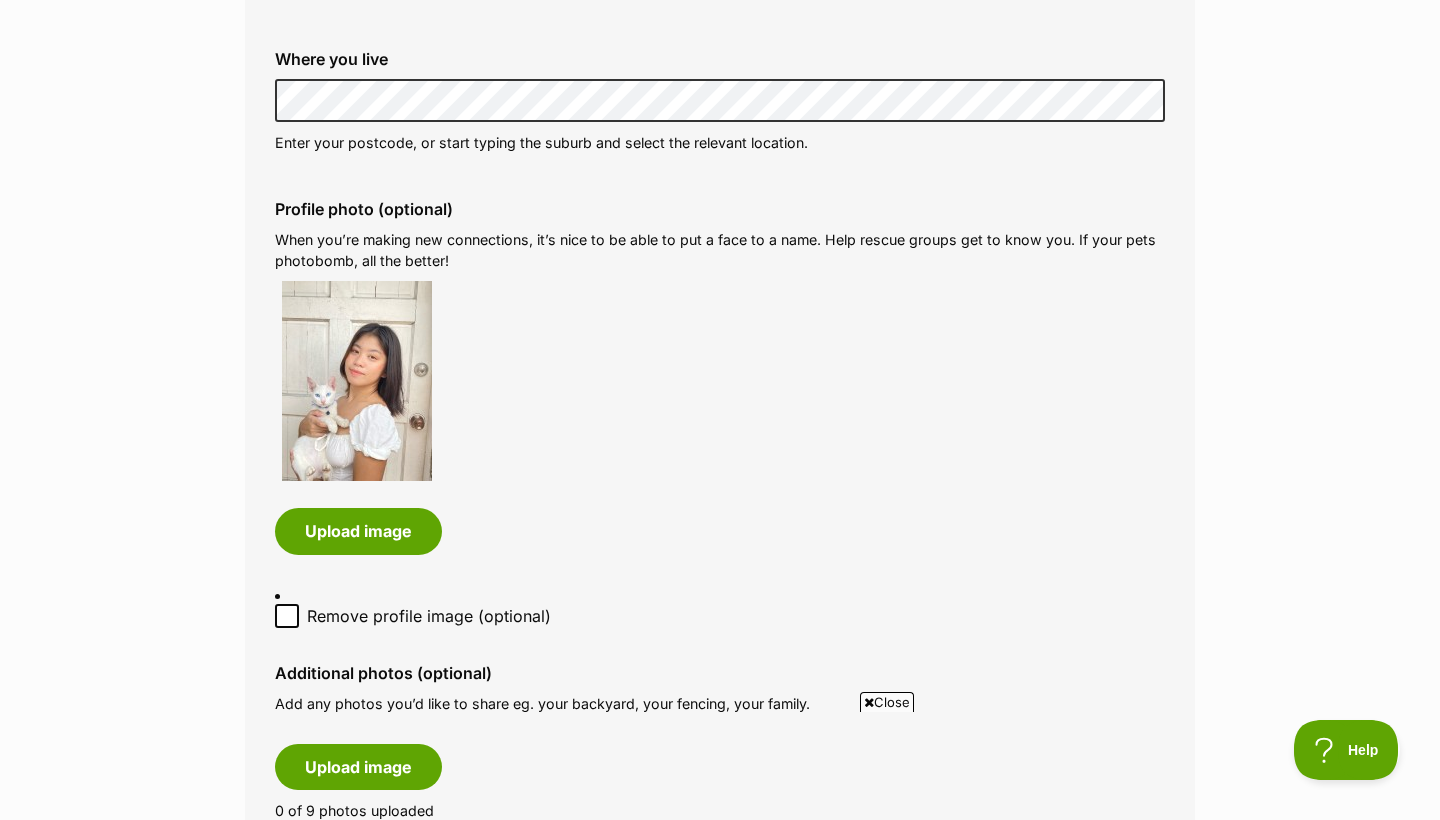 click at bounding box center [357, 381] 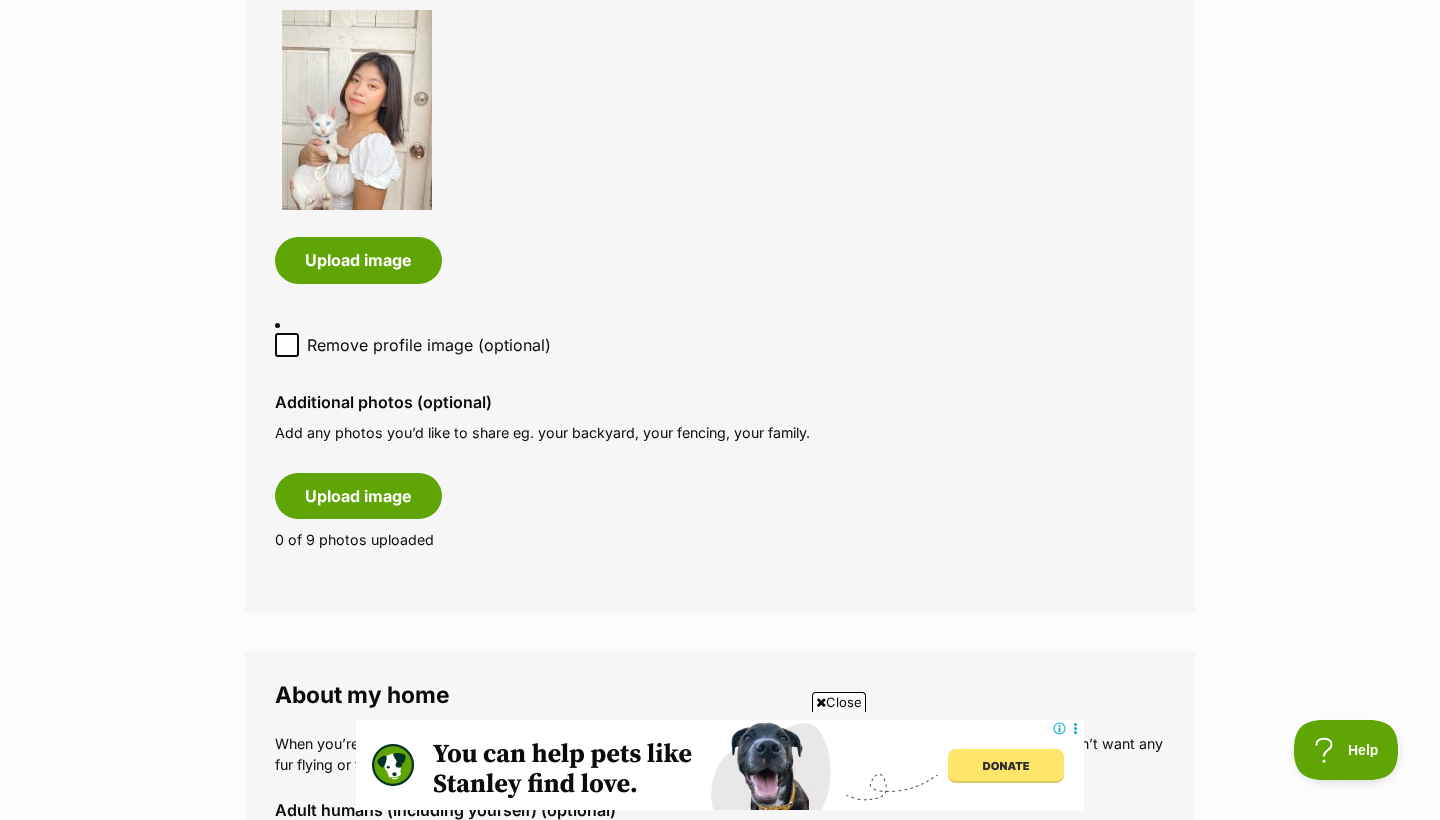 scroll, scrollTop: 0, scrollLeft: 0, axis: both 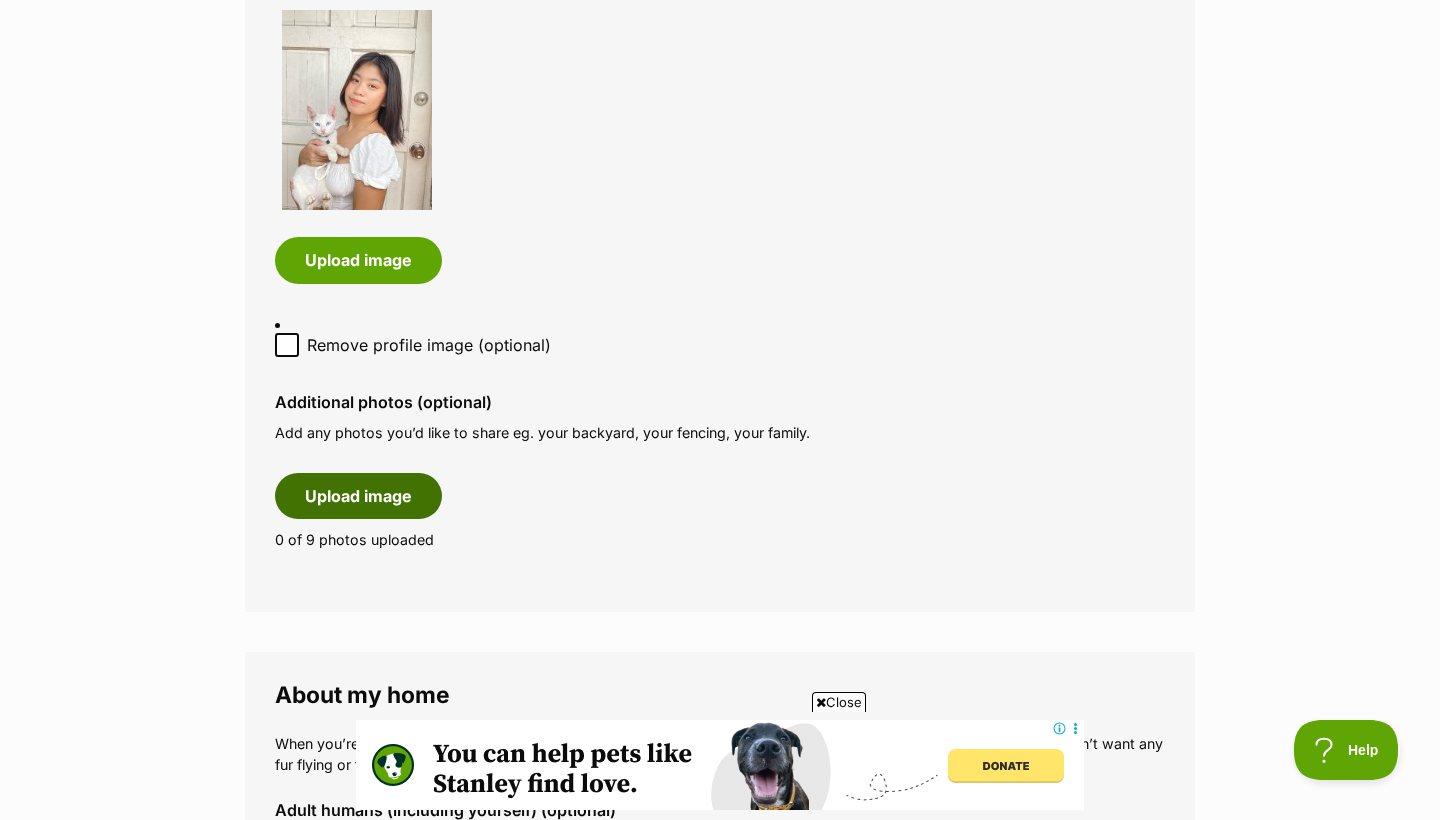 click on "Upload image" at bounding box center (358, 496) 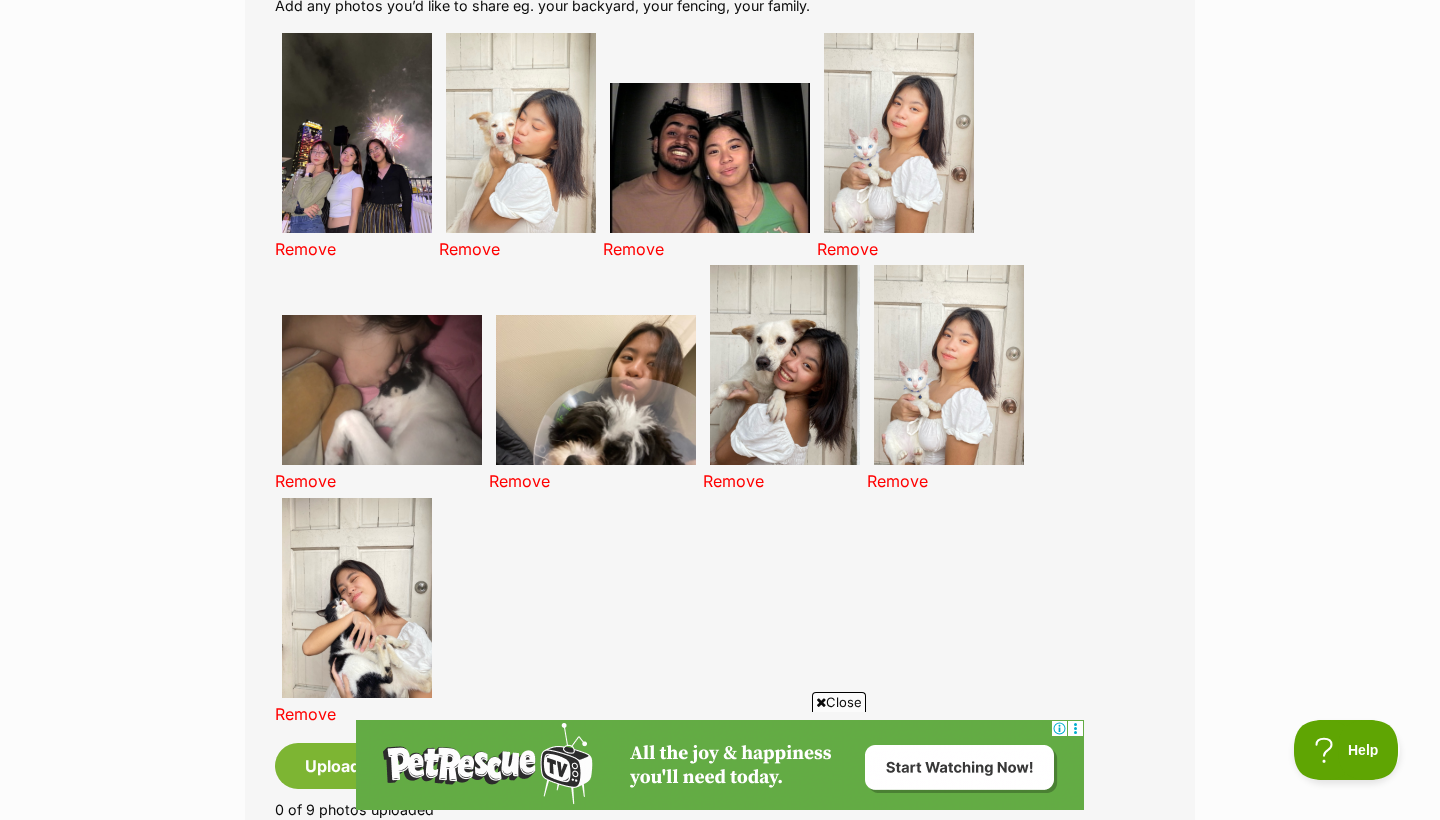 scroll, scrollTop: 1515, scrollLeft: 0, axis: vertical 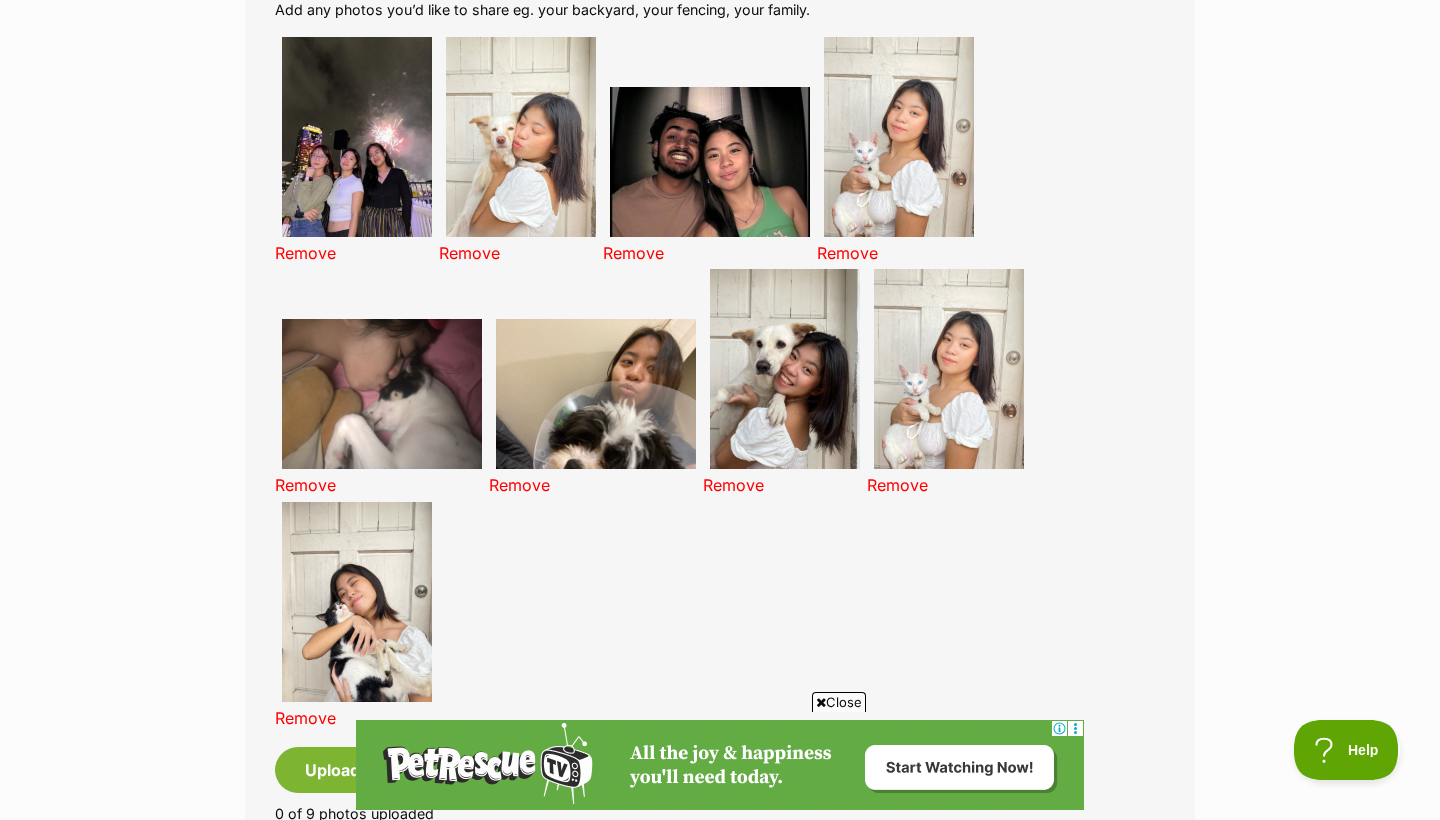 click at bounding box center (785, 369) 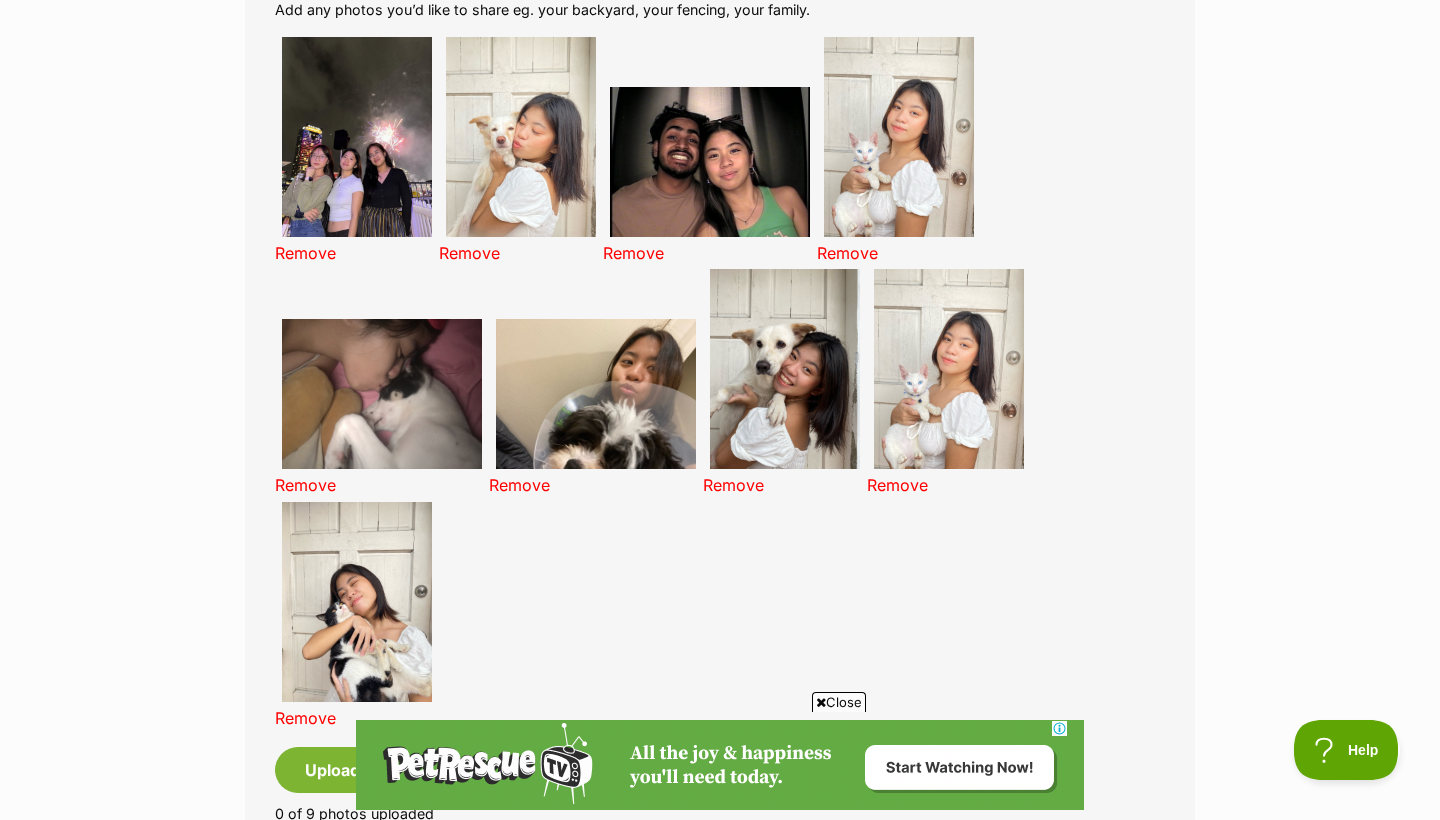 scroll, scrollTop: 0, scrollLeft: 0, axis: both 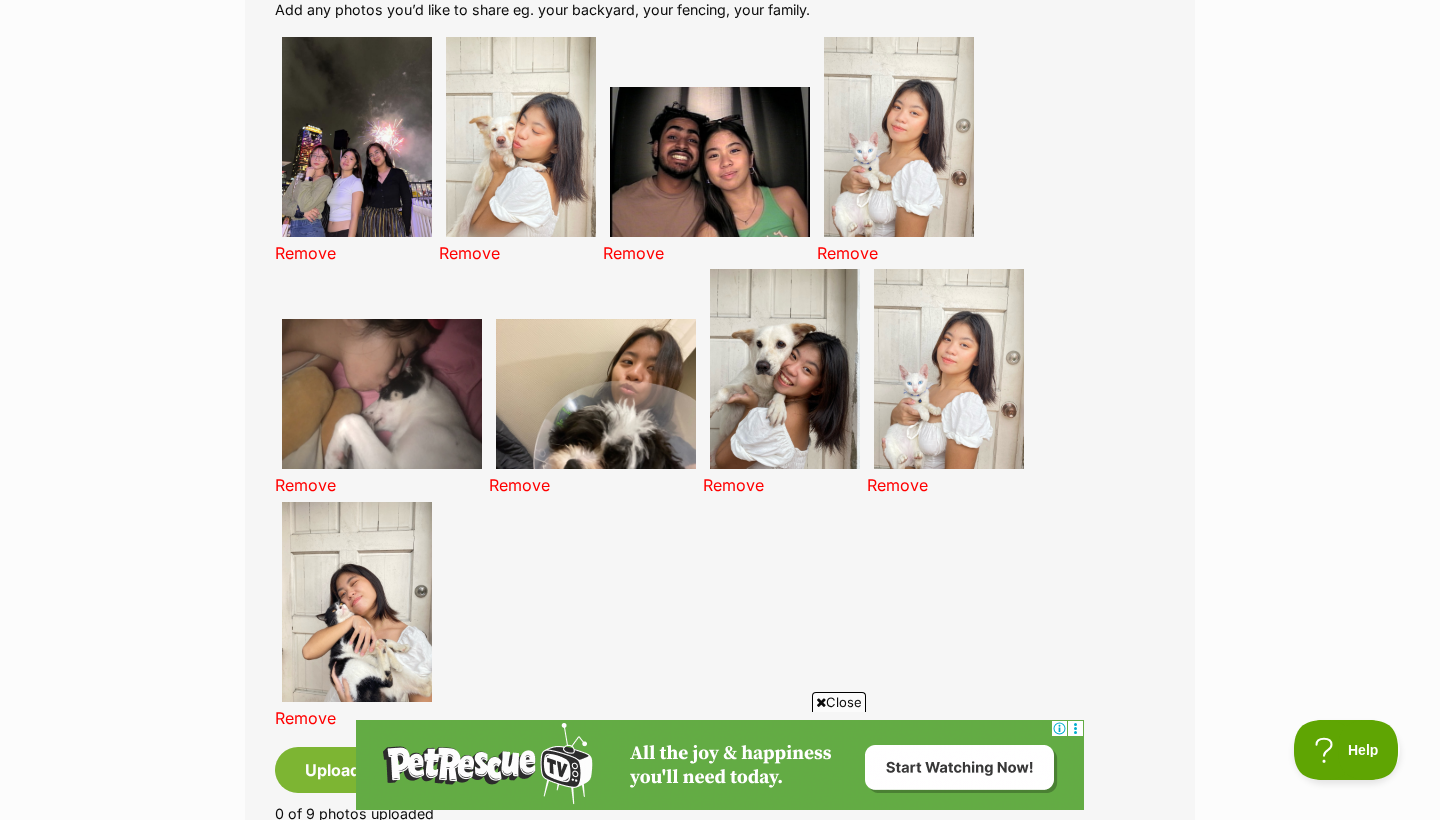 click on "Remove" at bounding box center (897, 485) 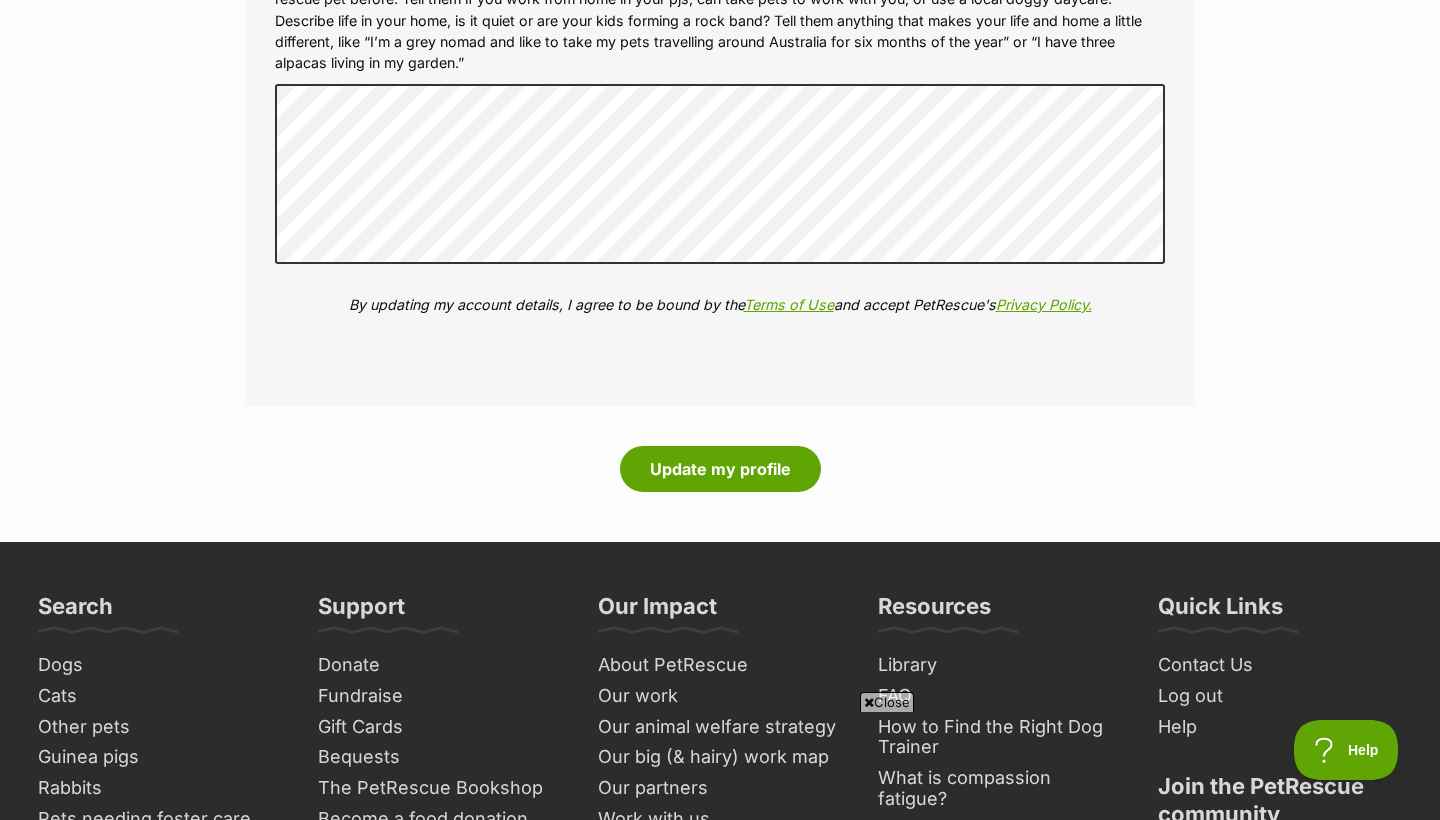 scroll, scrollTop: 3255, scrollLeft: 0, axis: vertical 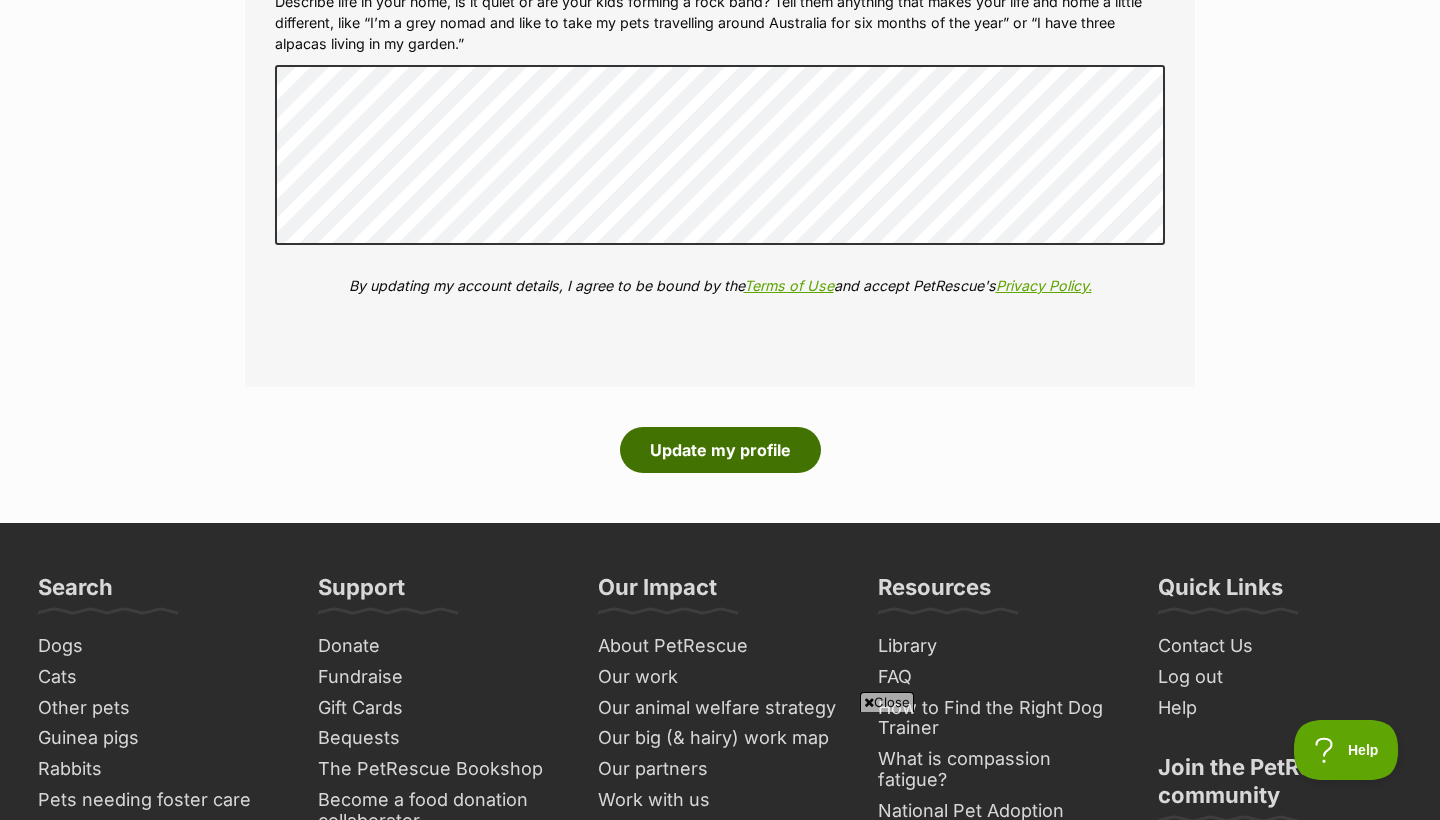 click on "Update my profile" at bounding box center (720, 450) 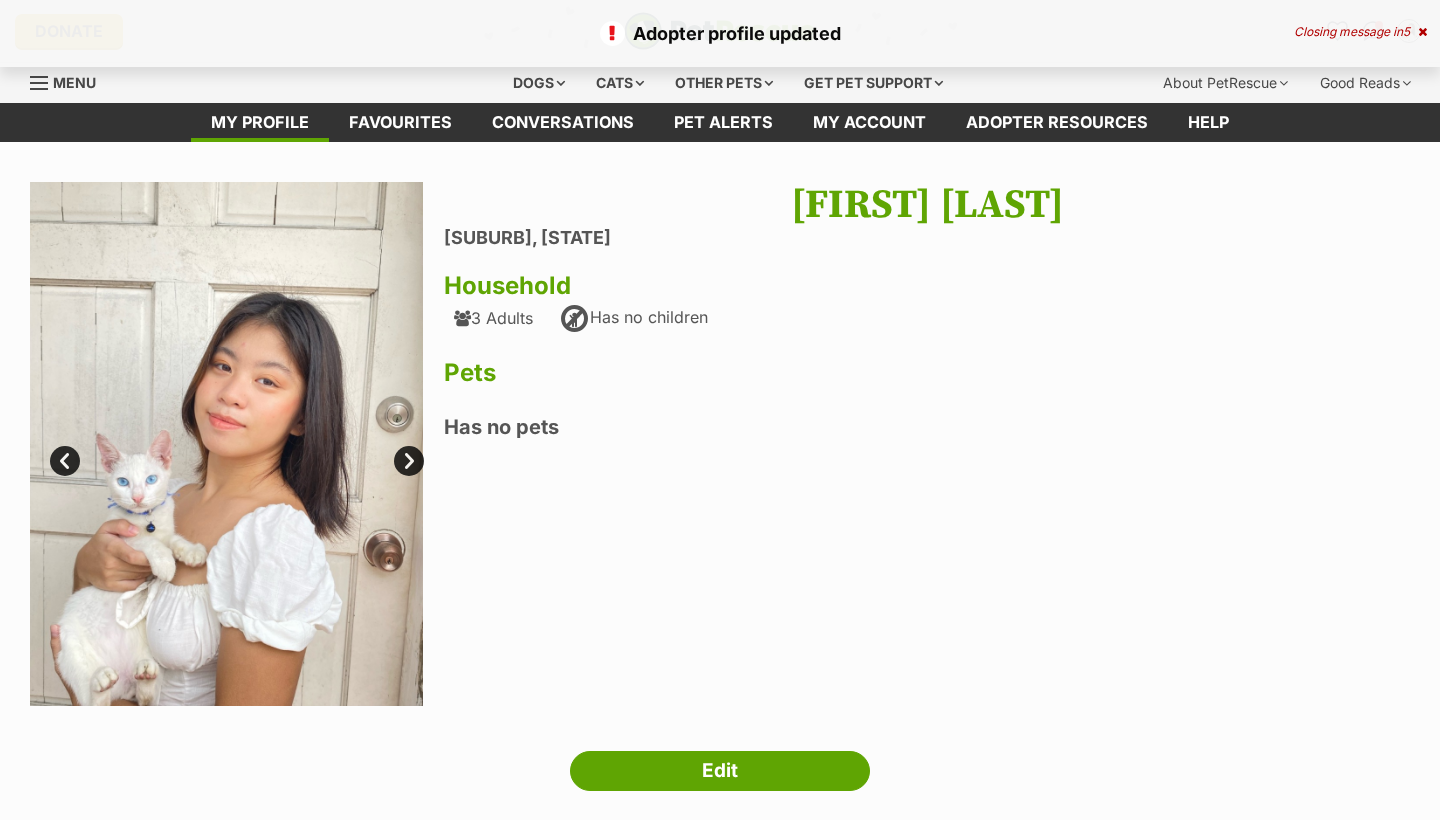scroll, scrollTop: 0, scrollLeft: 0, axis: both 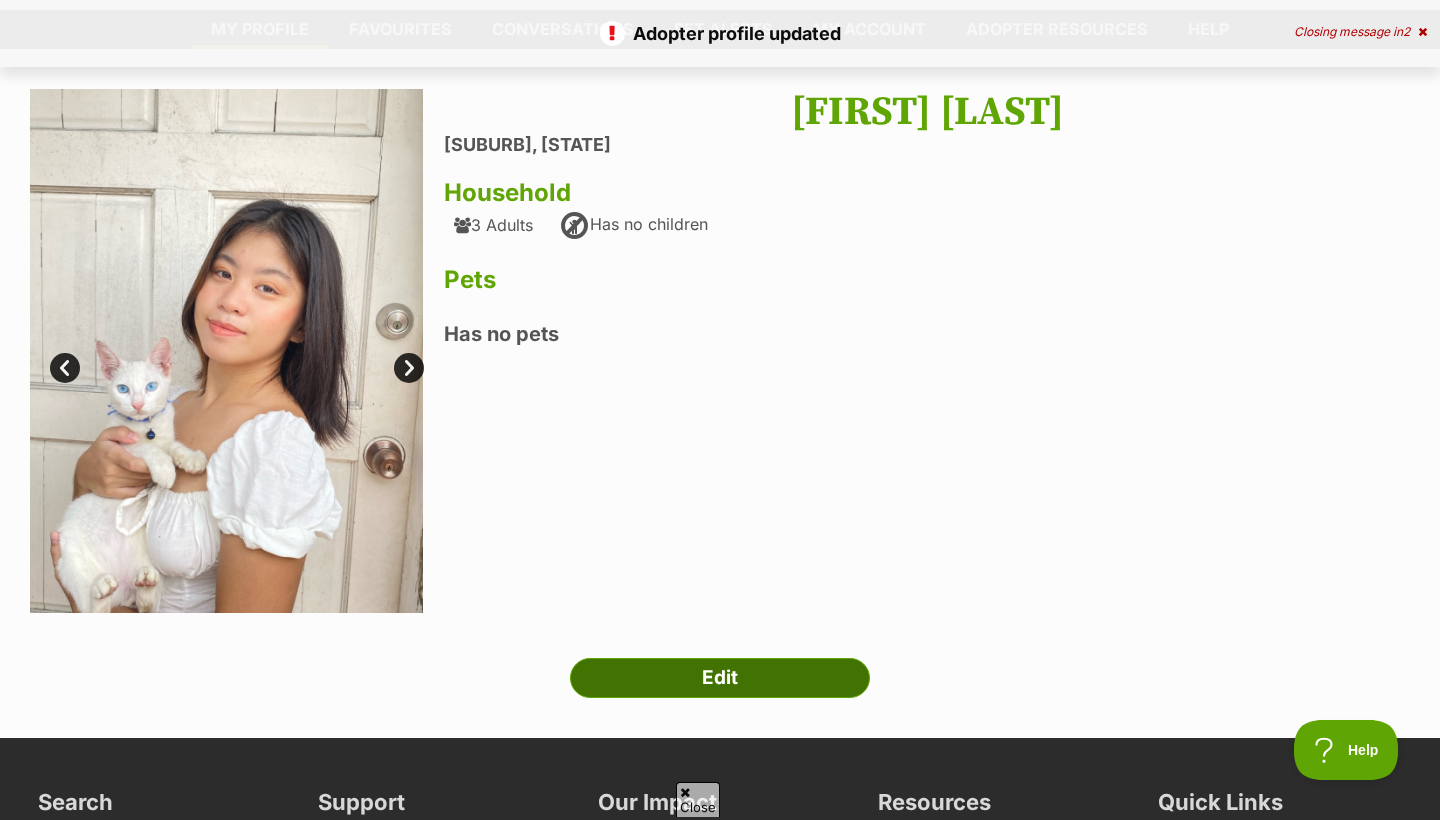 click on "Edit" at bounding box center [720, 678] 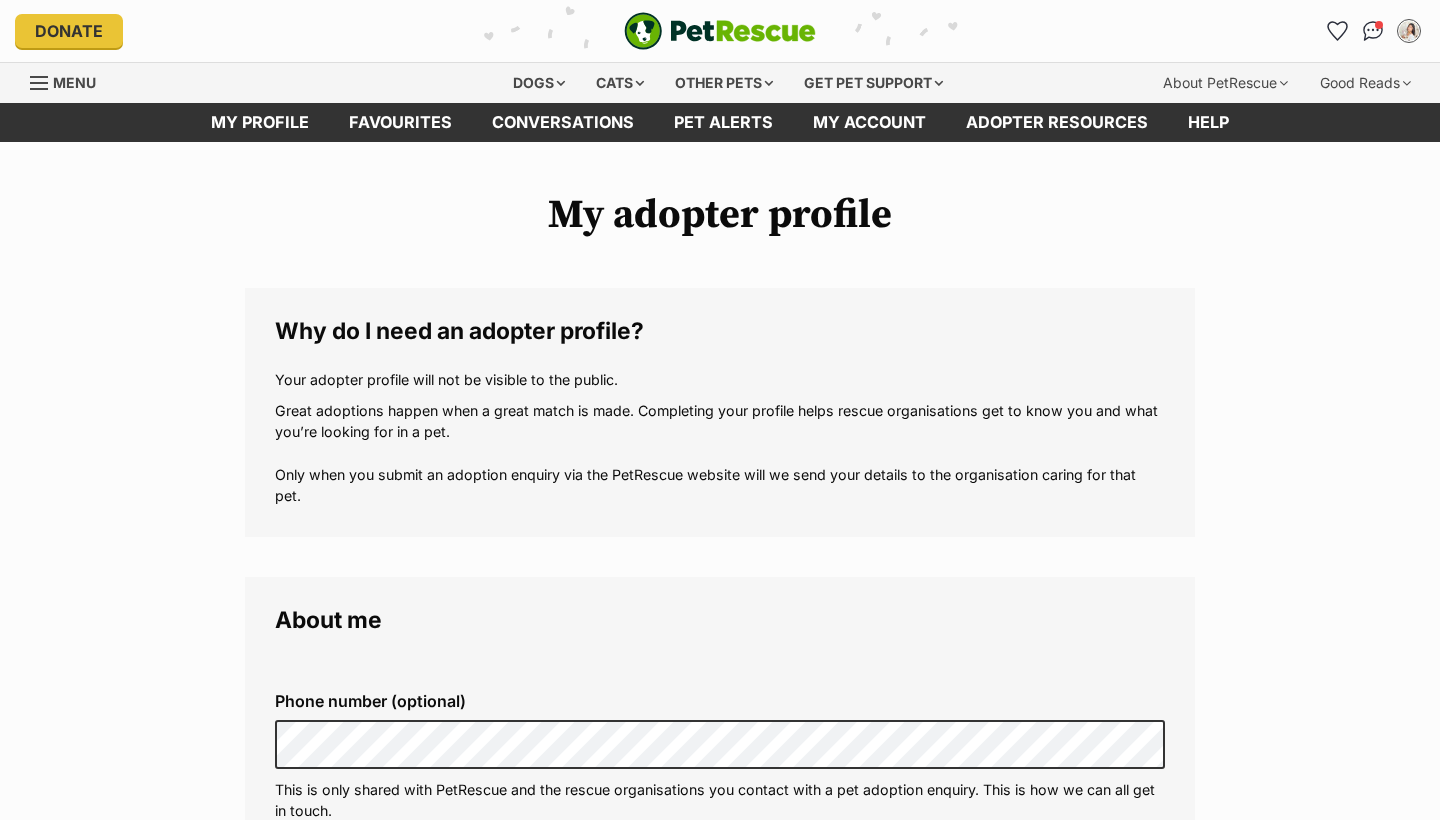 scroll, scrollTop: 0, scrollLeft: 0, axis: both 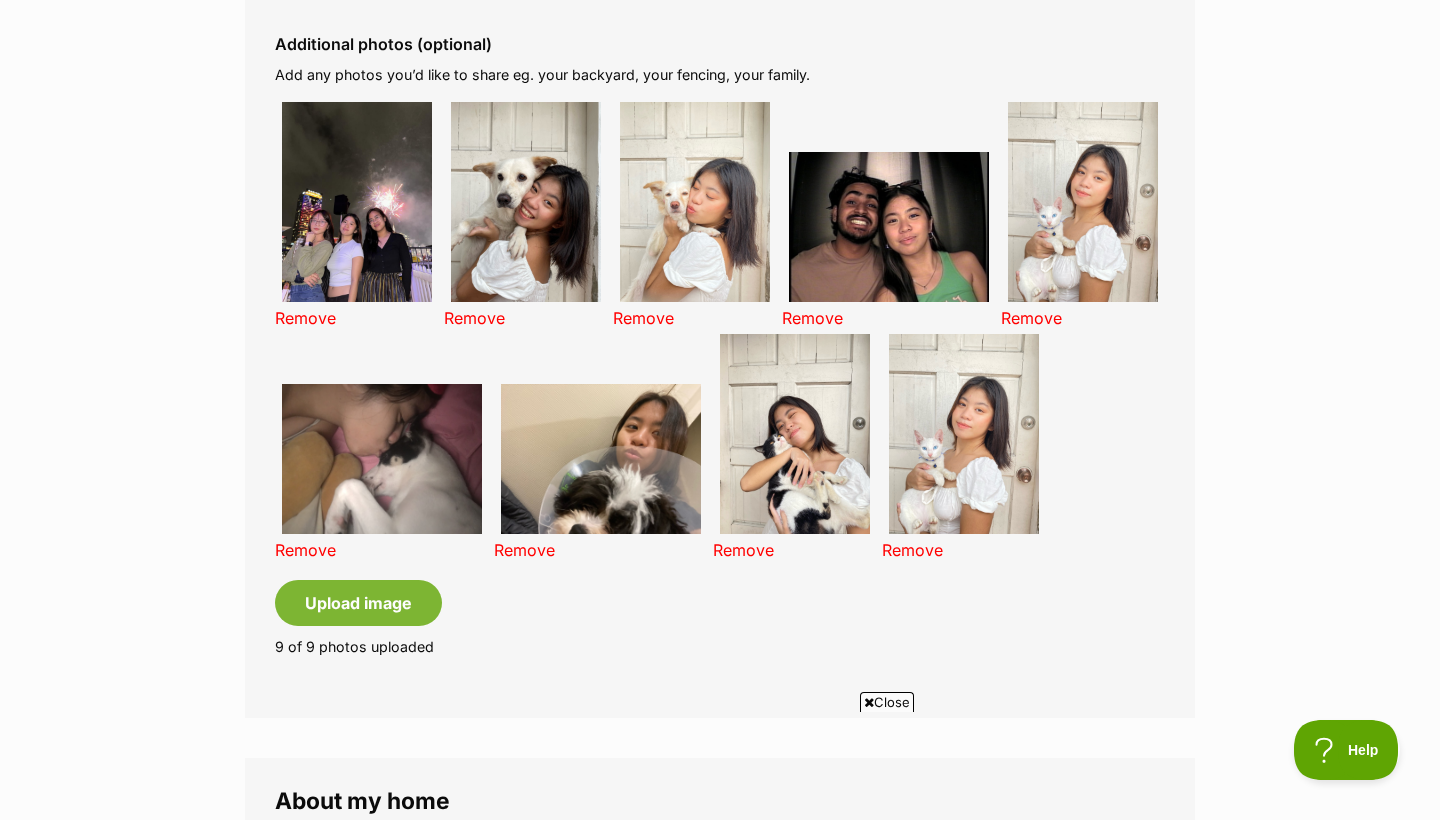 click on "Remove" at bounding box center (912, 550) 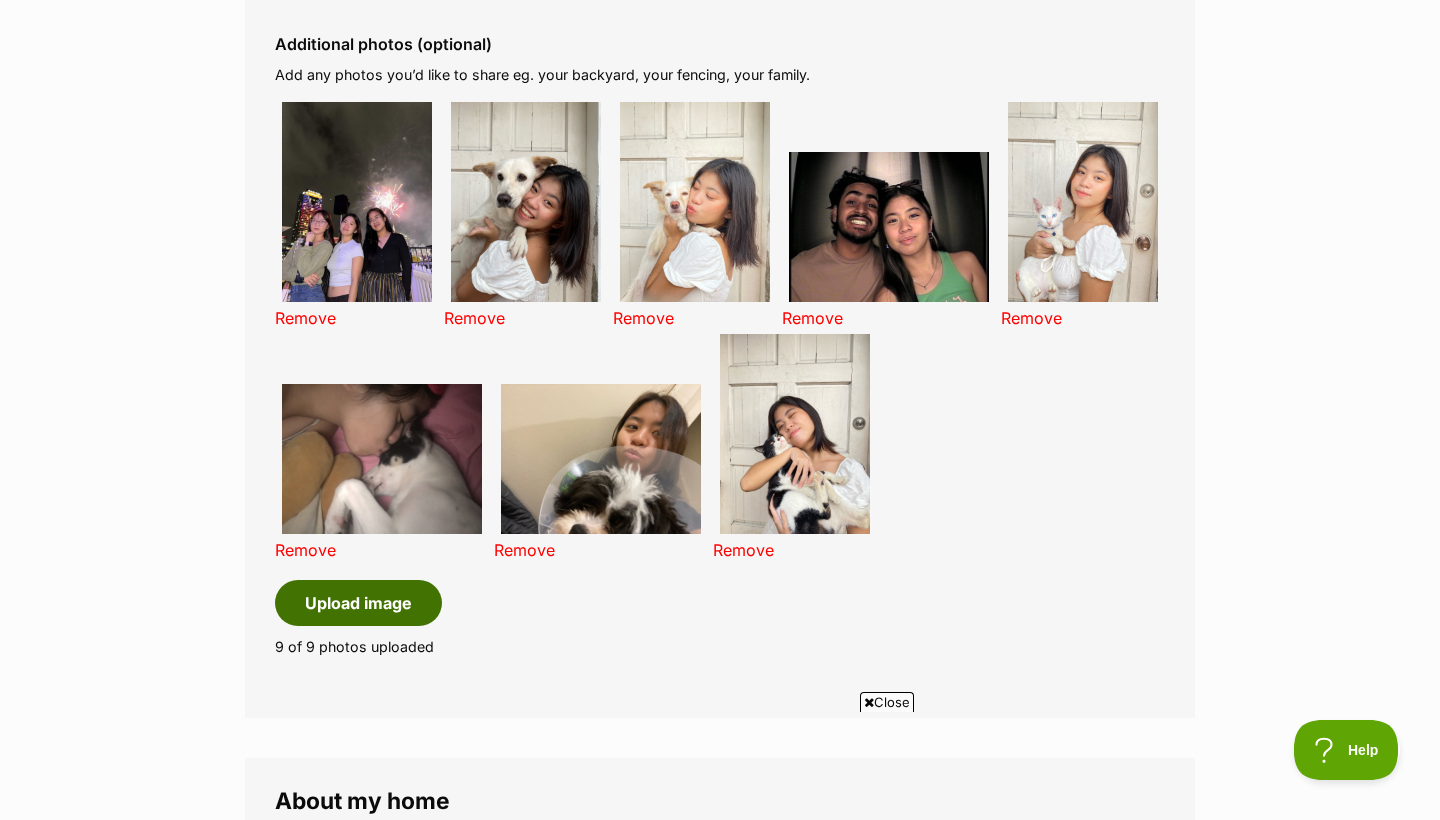 click on "Upload image" at bounding box center (358, 603) 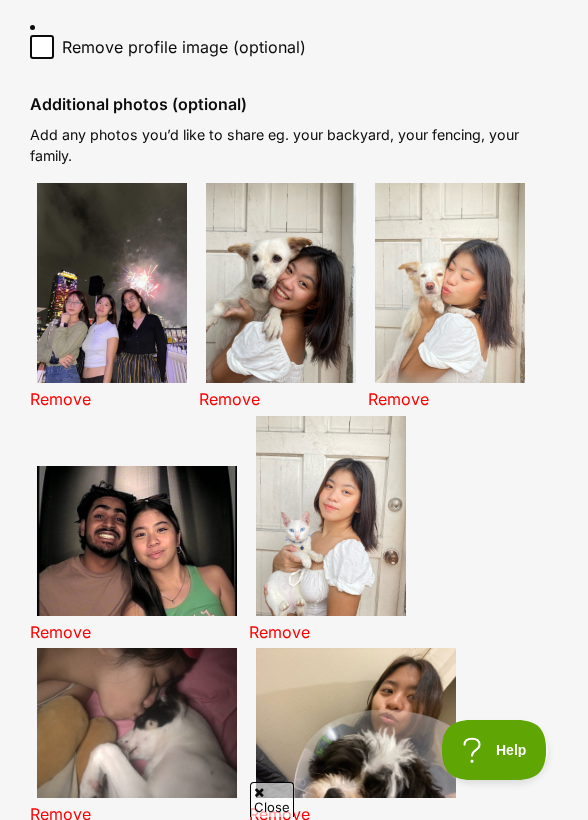 scroll, scrollTop: 0, scrollLeft: 0, axis: both 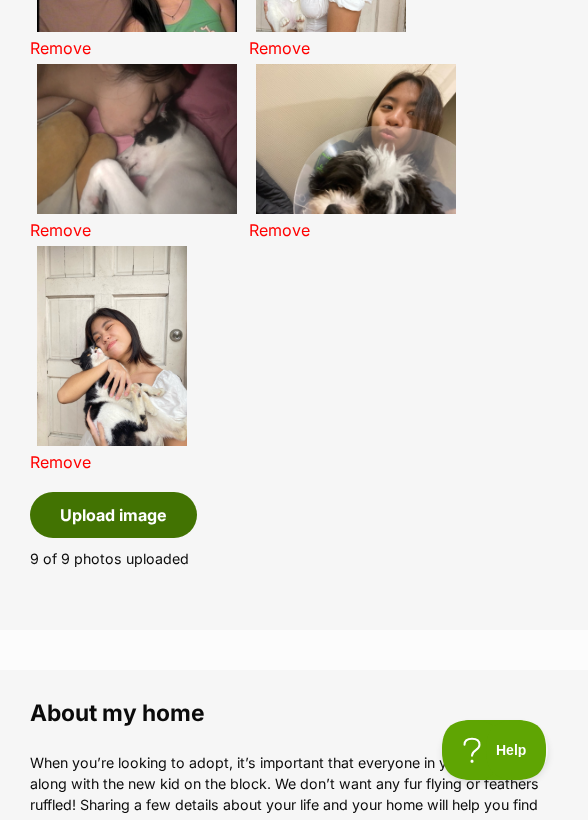 click on "Upload image" at bounding box center (113, 515) 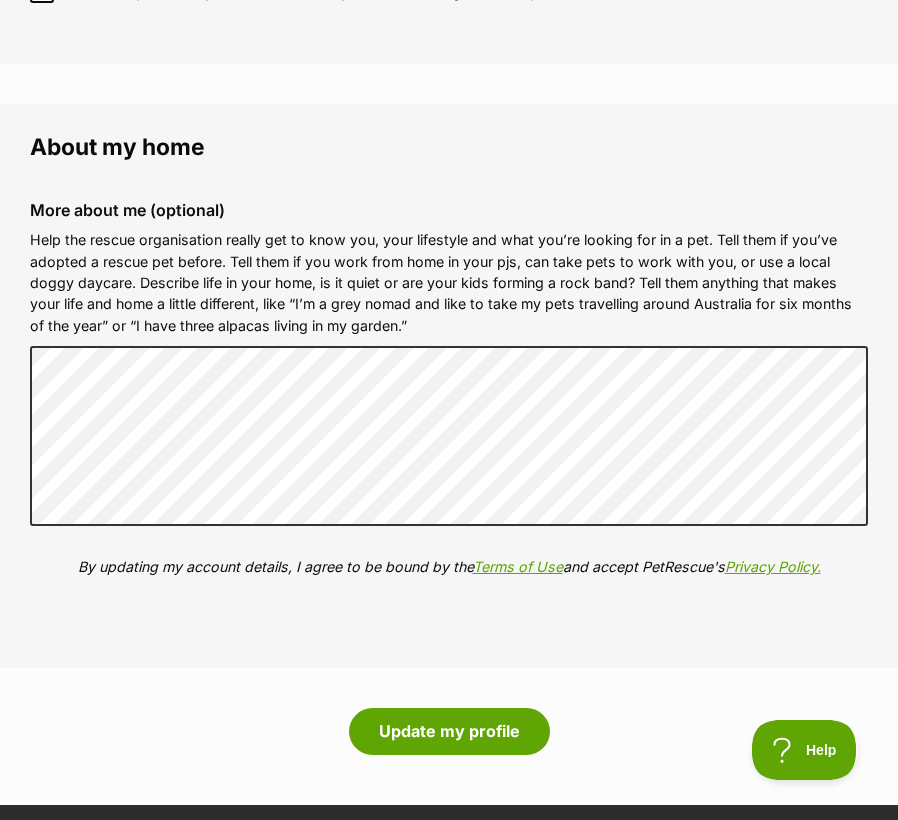 scroll, scrollTop: 3019, scrollLeft: 0, axis: vertical 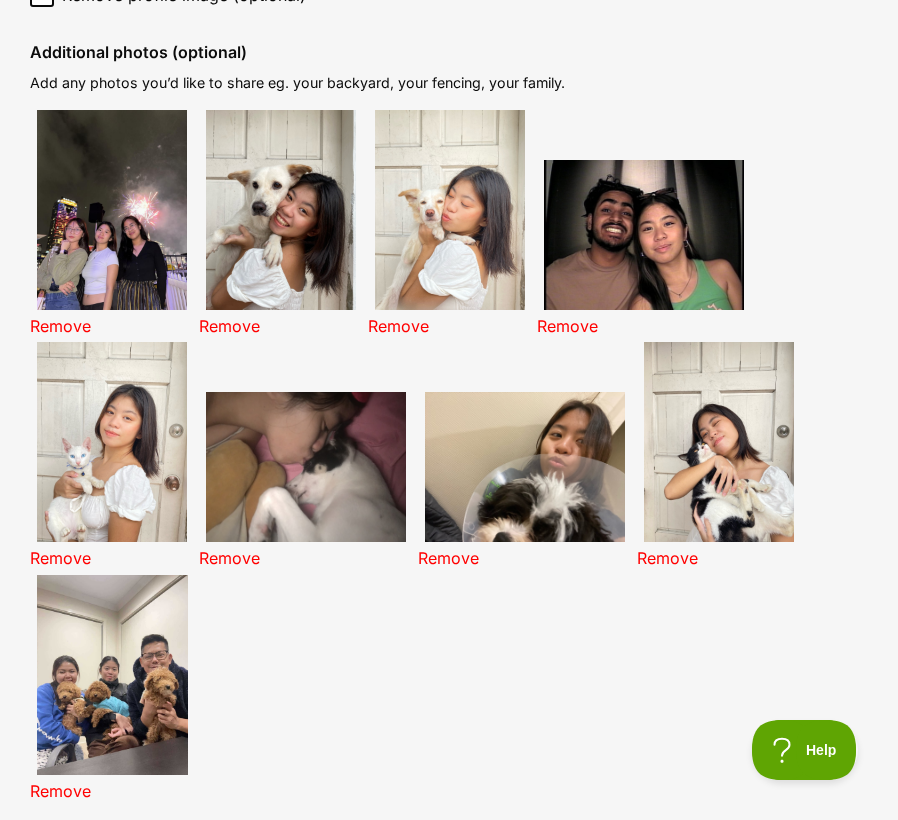 click on "Remove" at bounding box center [229, 326] 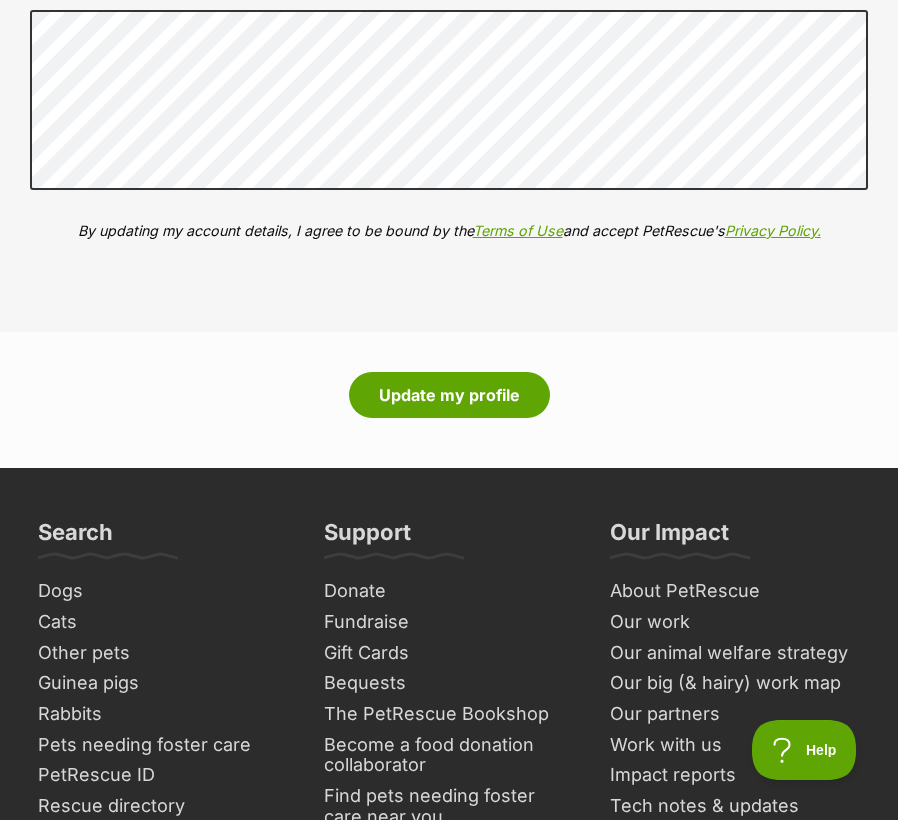scroll, scrollTop: 3099, scrollLeft: 0, axis: vertical 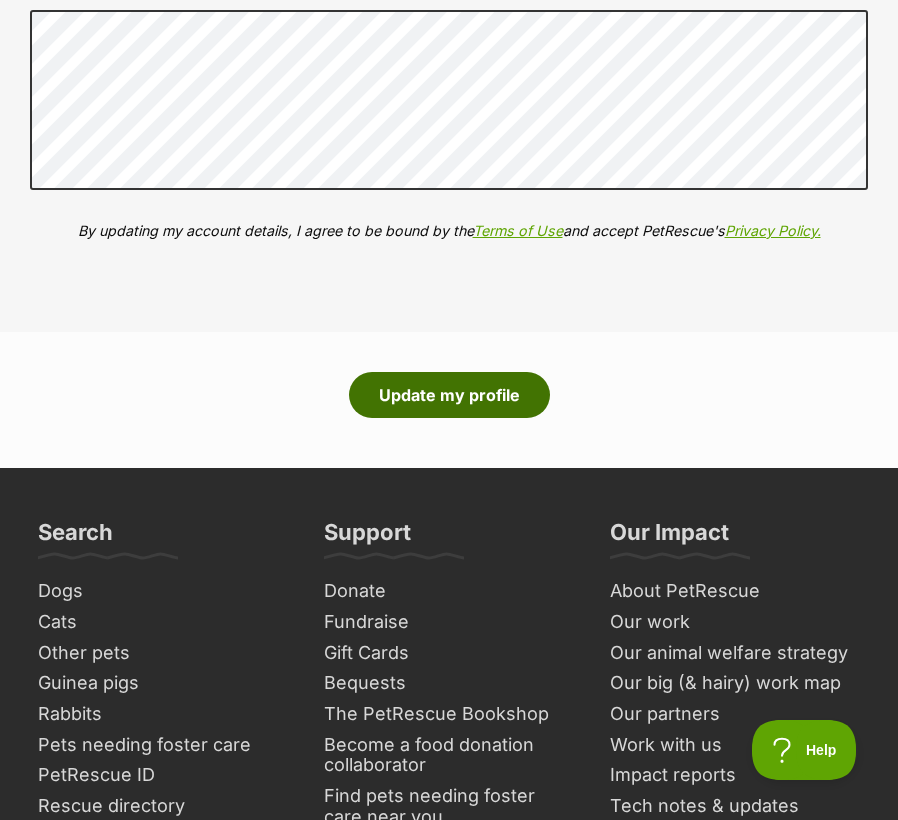 click on "Update my profile" at bounding box center (449, 395) 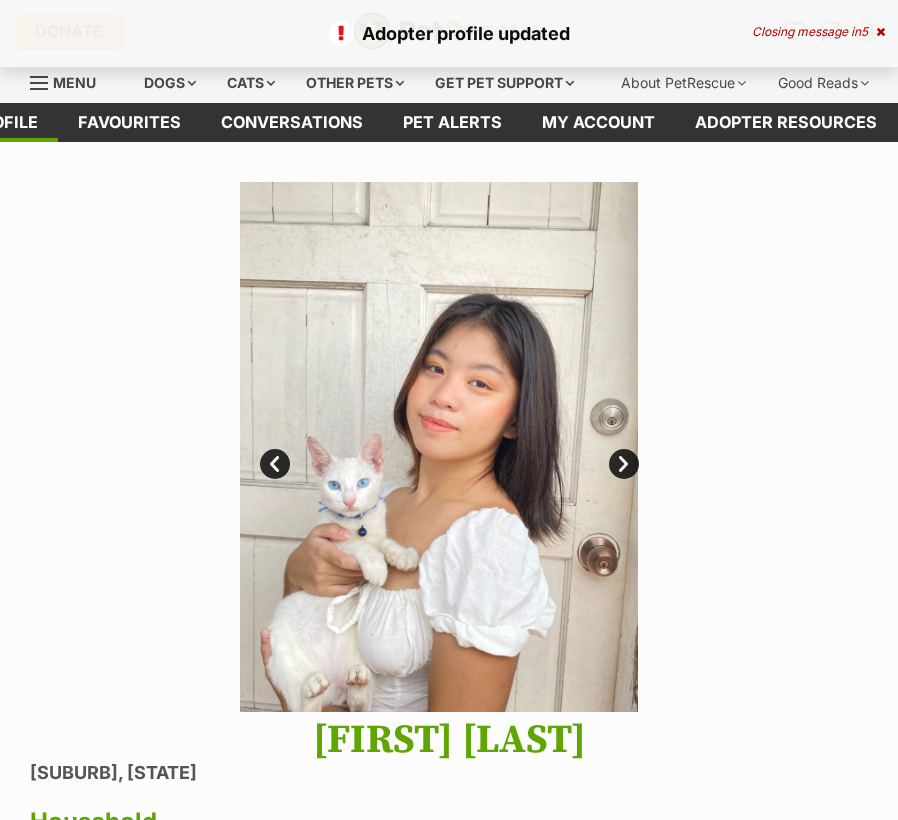 scroll, scrollTop: 0, scrollLeft: 0, axis: both 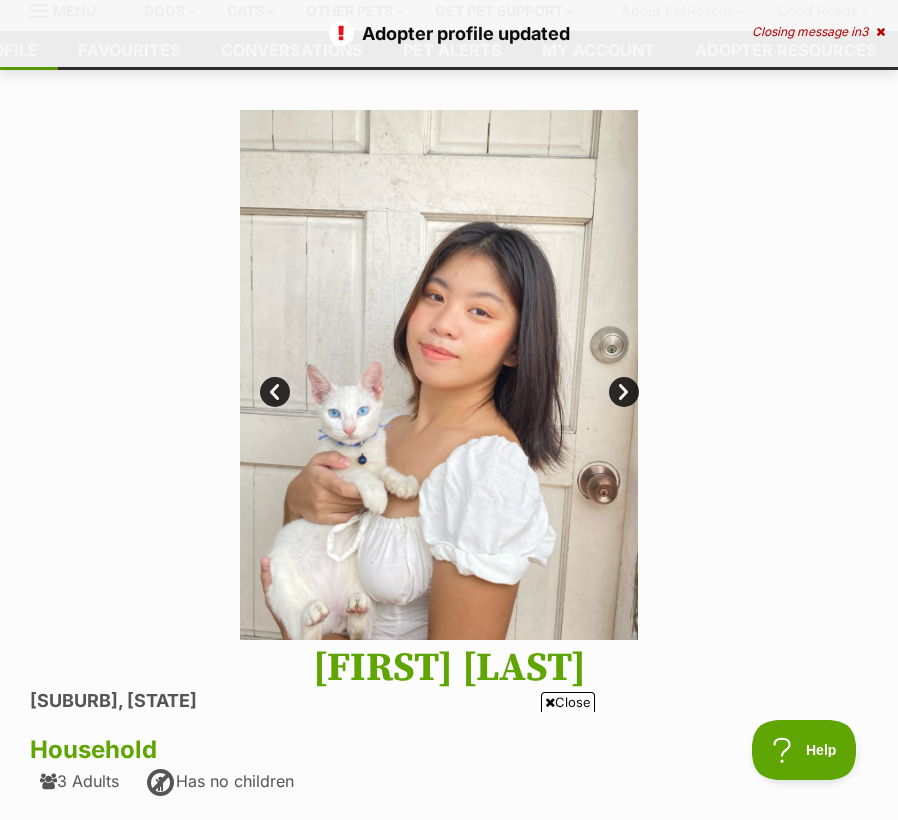click on "Next" at bounding box center [624, 392] 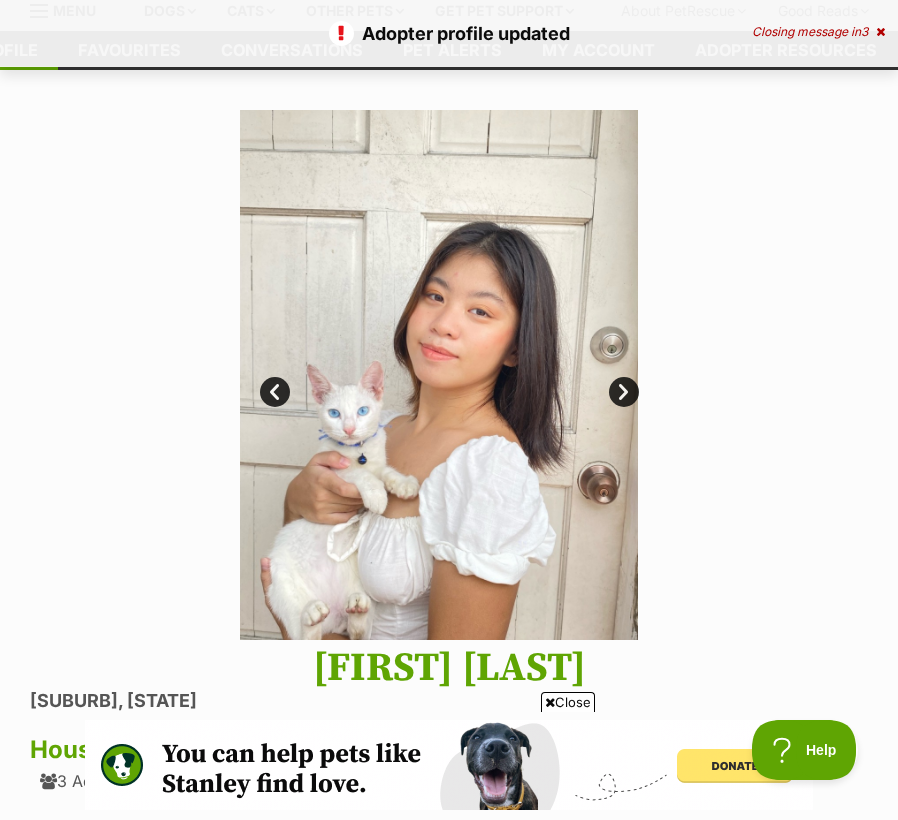 scroll, scrollTop: 0, scrollLeft: 0, axis: both 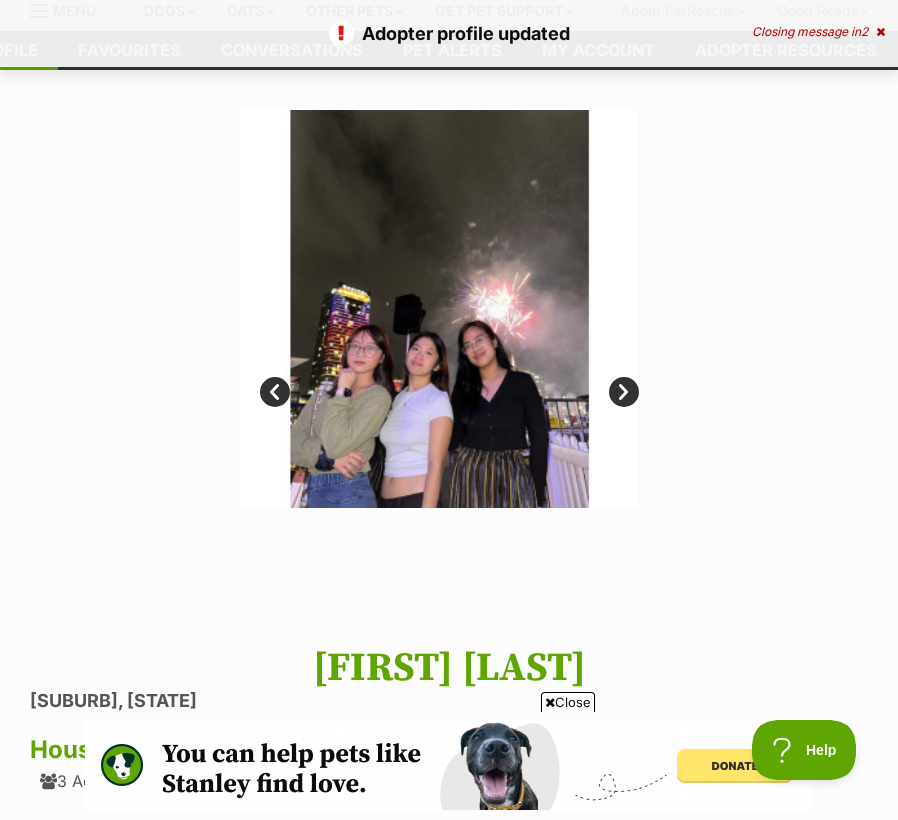 click on "Next" at bounding box center (624, 392) 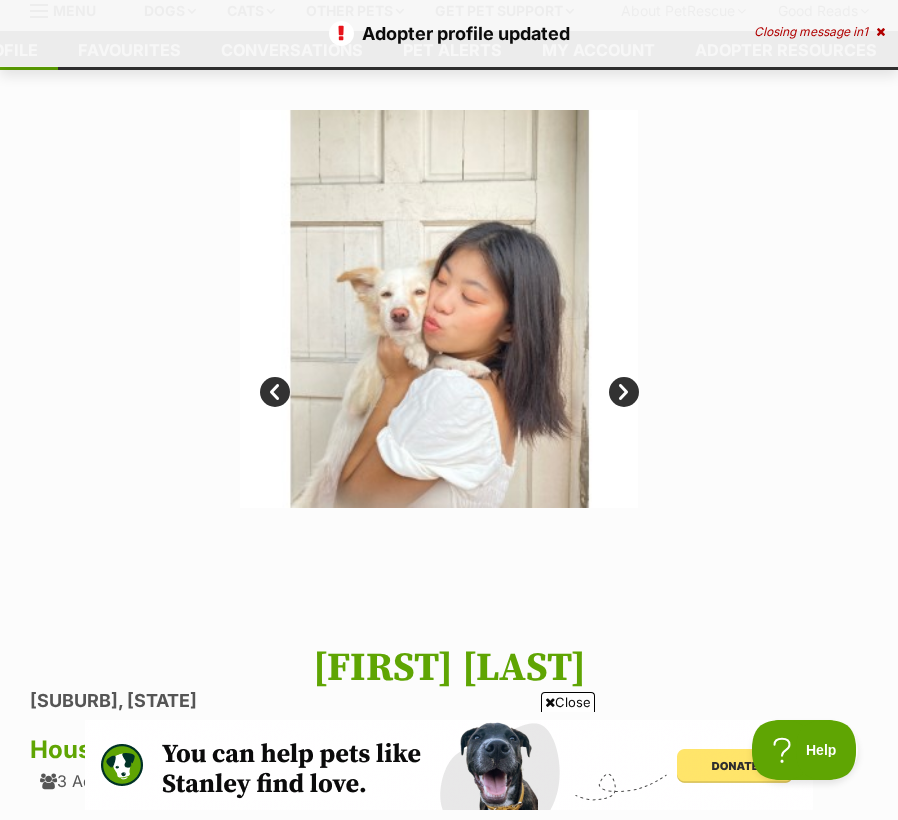 click on "Next" at bounding box center (624, 392) 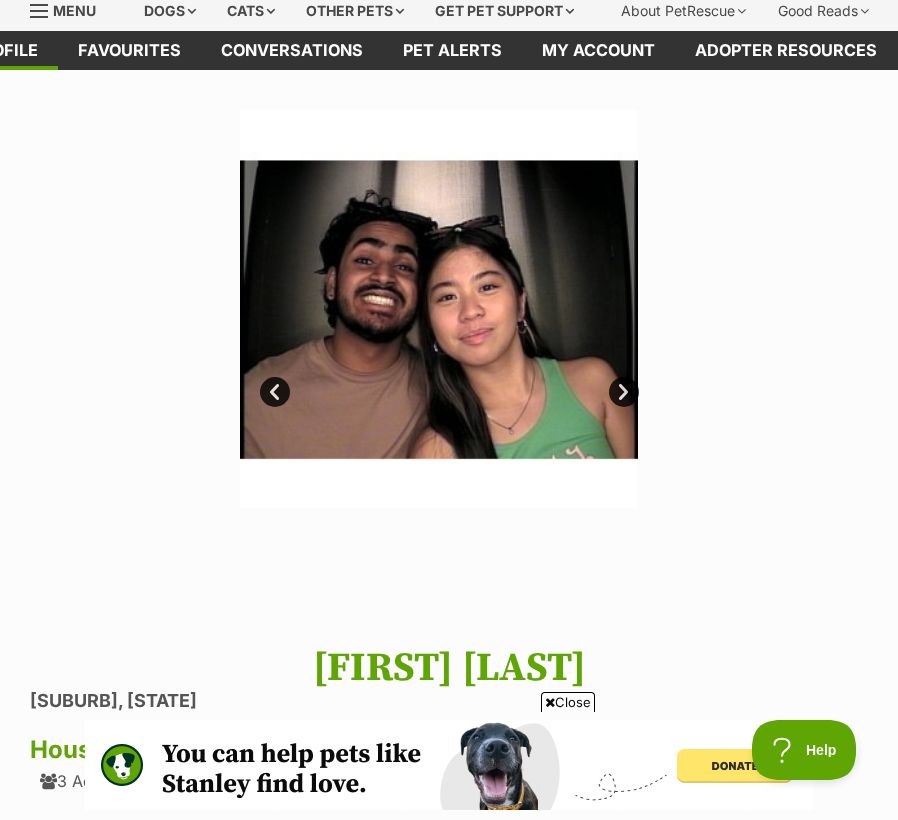 click on "Next" at bounding box center (624, 392) 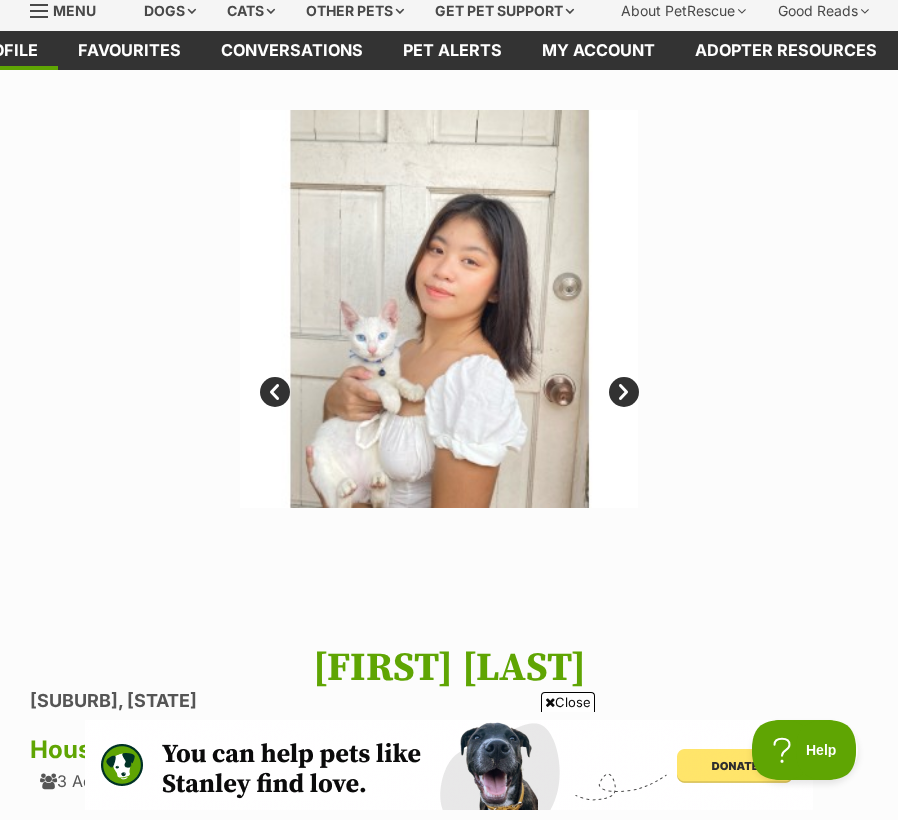 click on "Next" at bounding box center (624, 392) 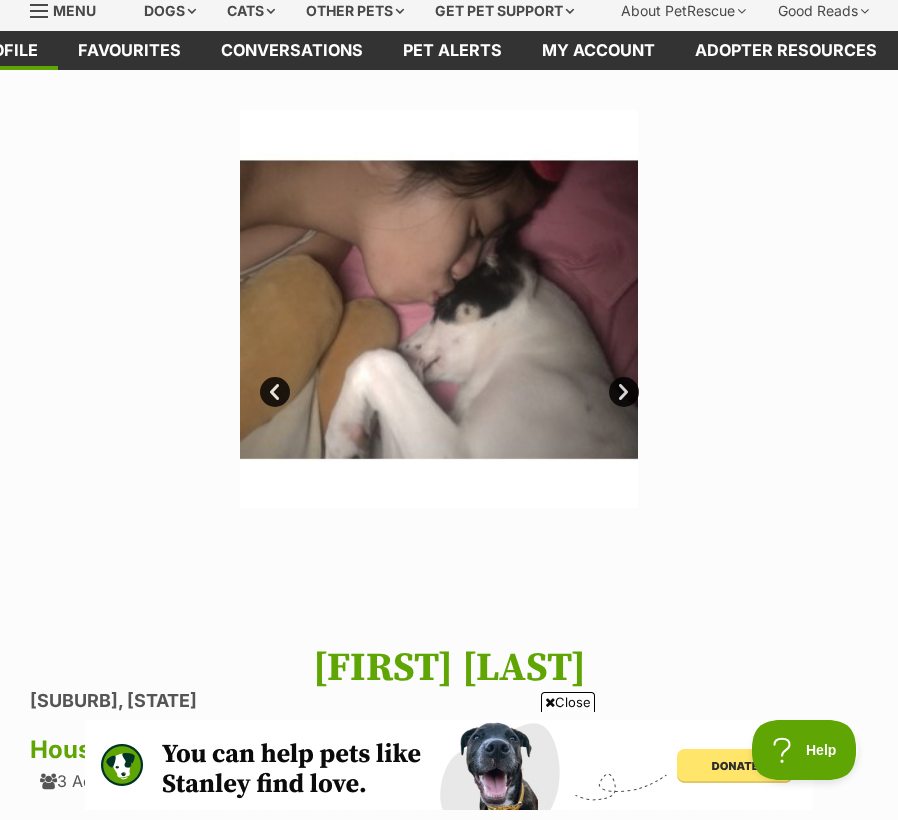 click on "Next" at bounding box center (624, 392) 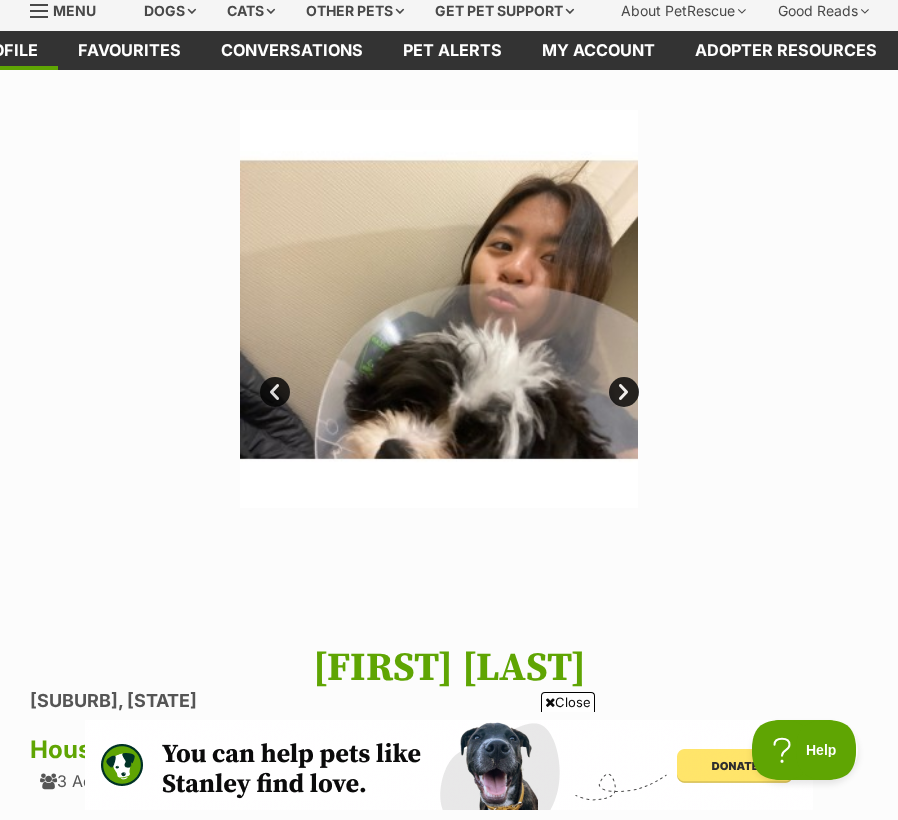 click on "Next" at bounding box center [624, 392] 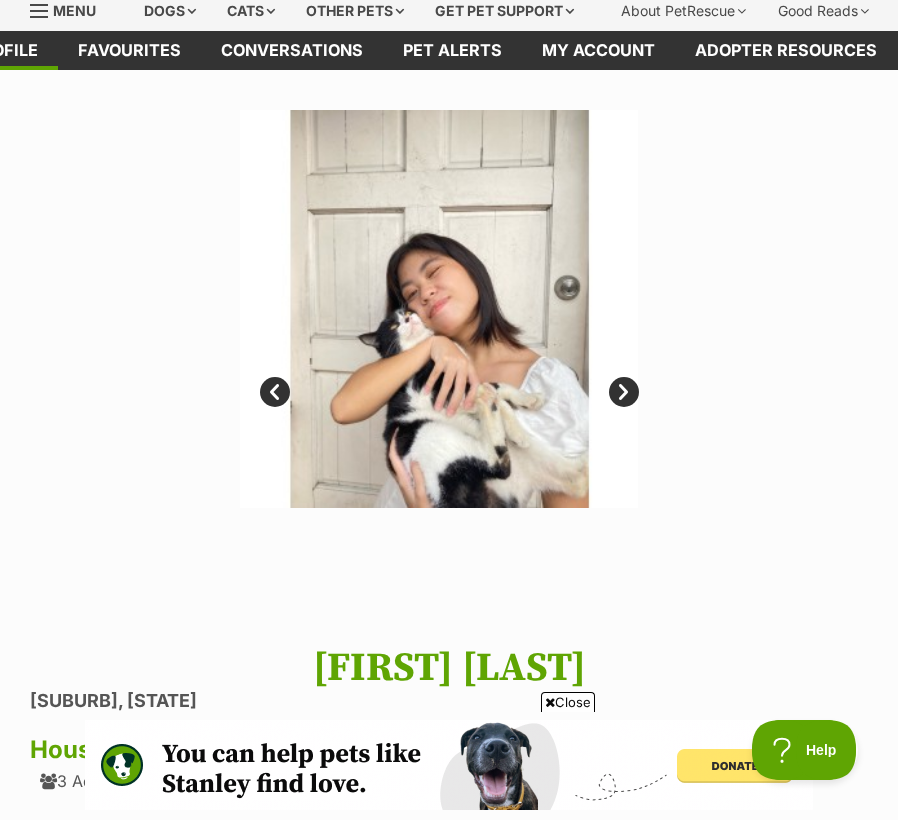 click on "Next" at bounding box center [624, 392] 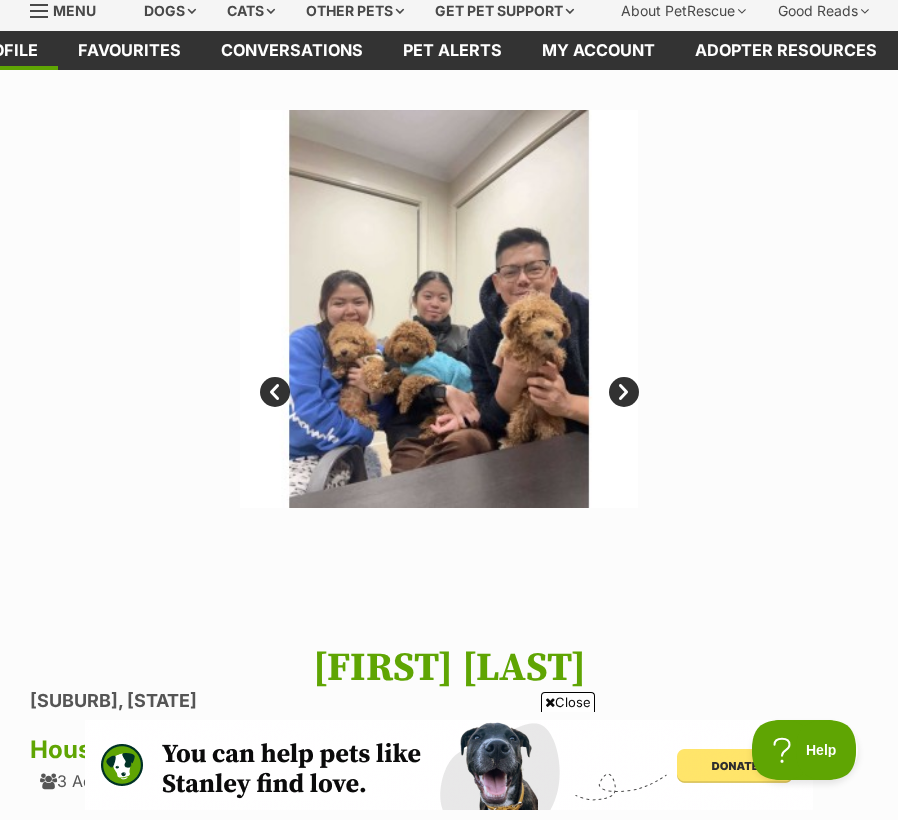 click on "Next" at bounding box center [624, 392] 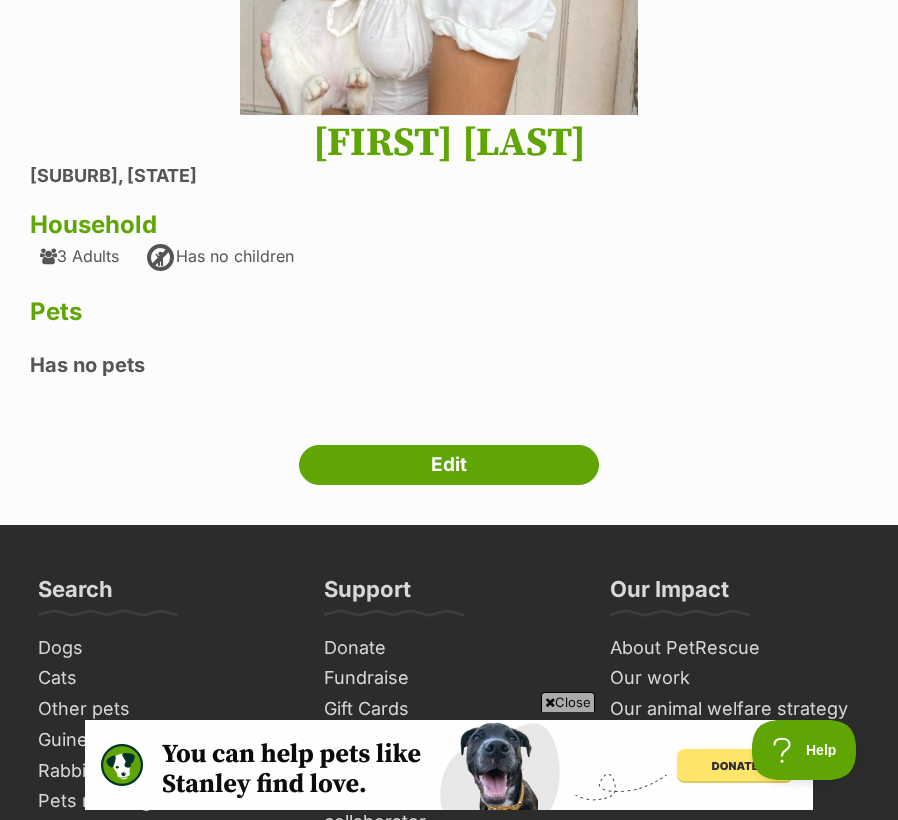 scroll, scrollTop: 598, scrollLeft: 0, axis: vertical 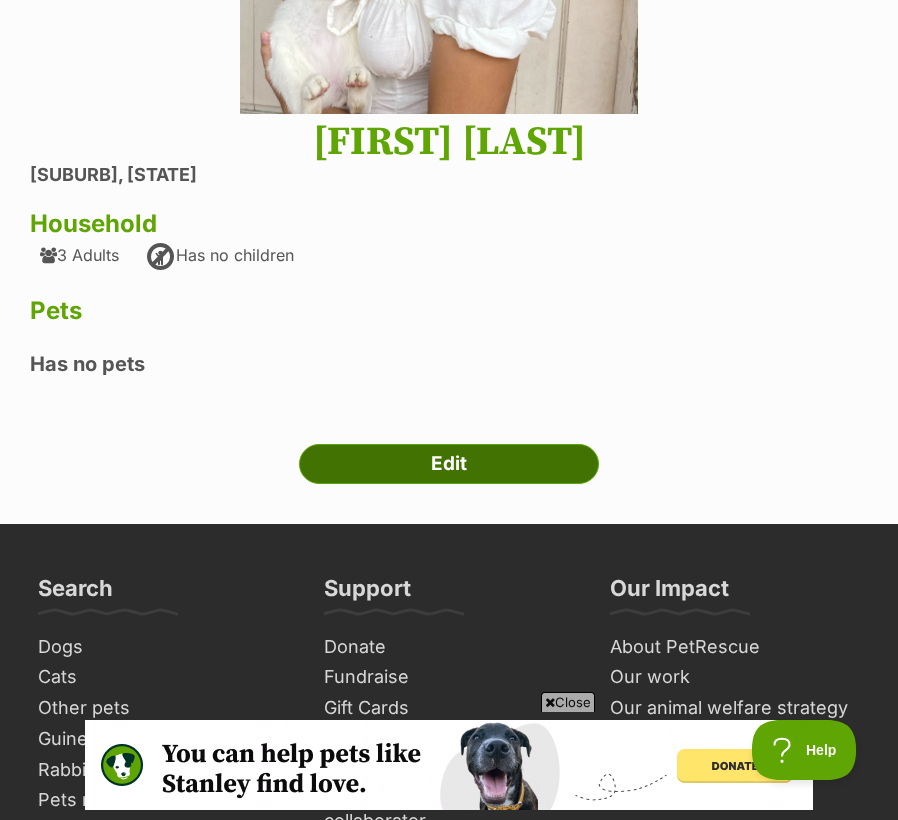 click on "Edit" at bounding box center [449, 464] 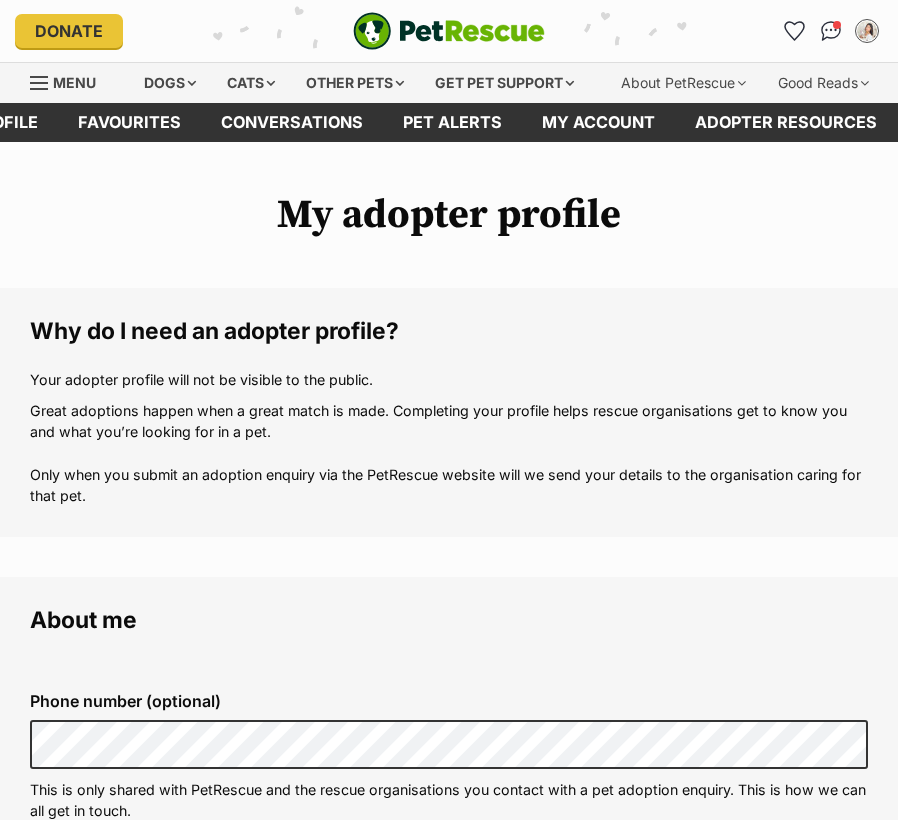 scroll, scrollTop: 323, scrollLeft: 0, axis: vertical 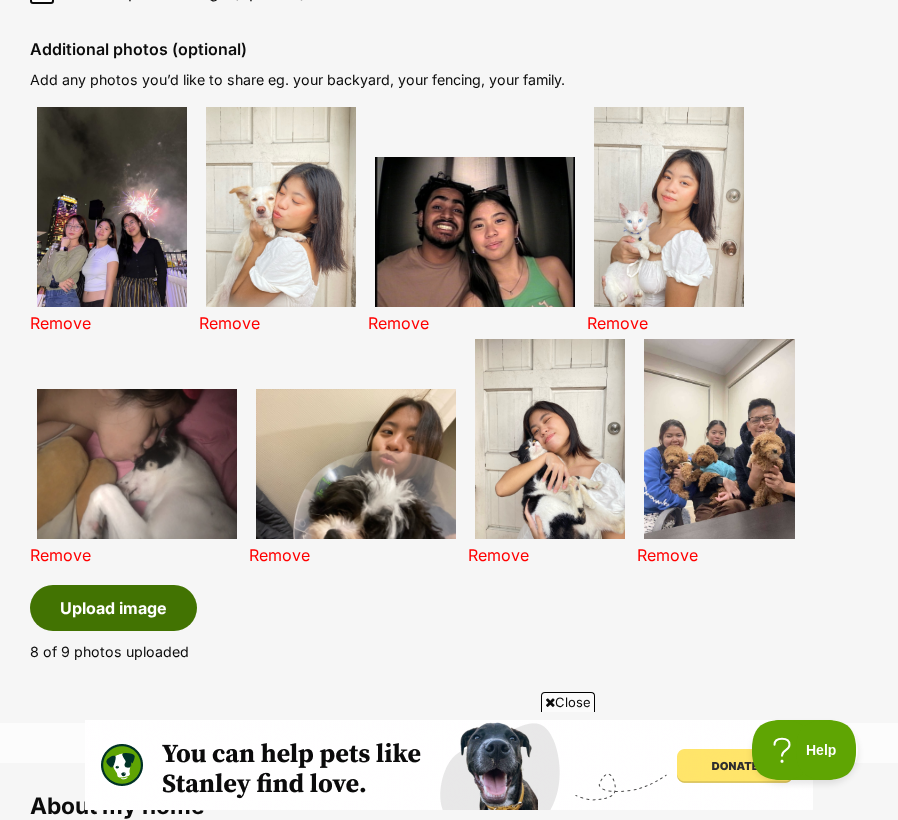 click on "Upload image" at bounding box center [113, 608] 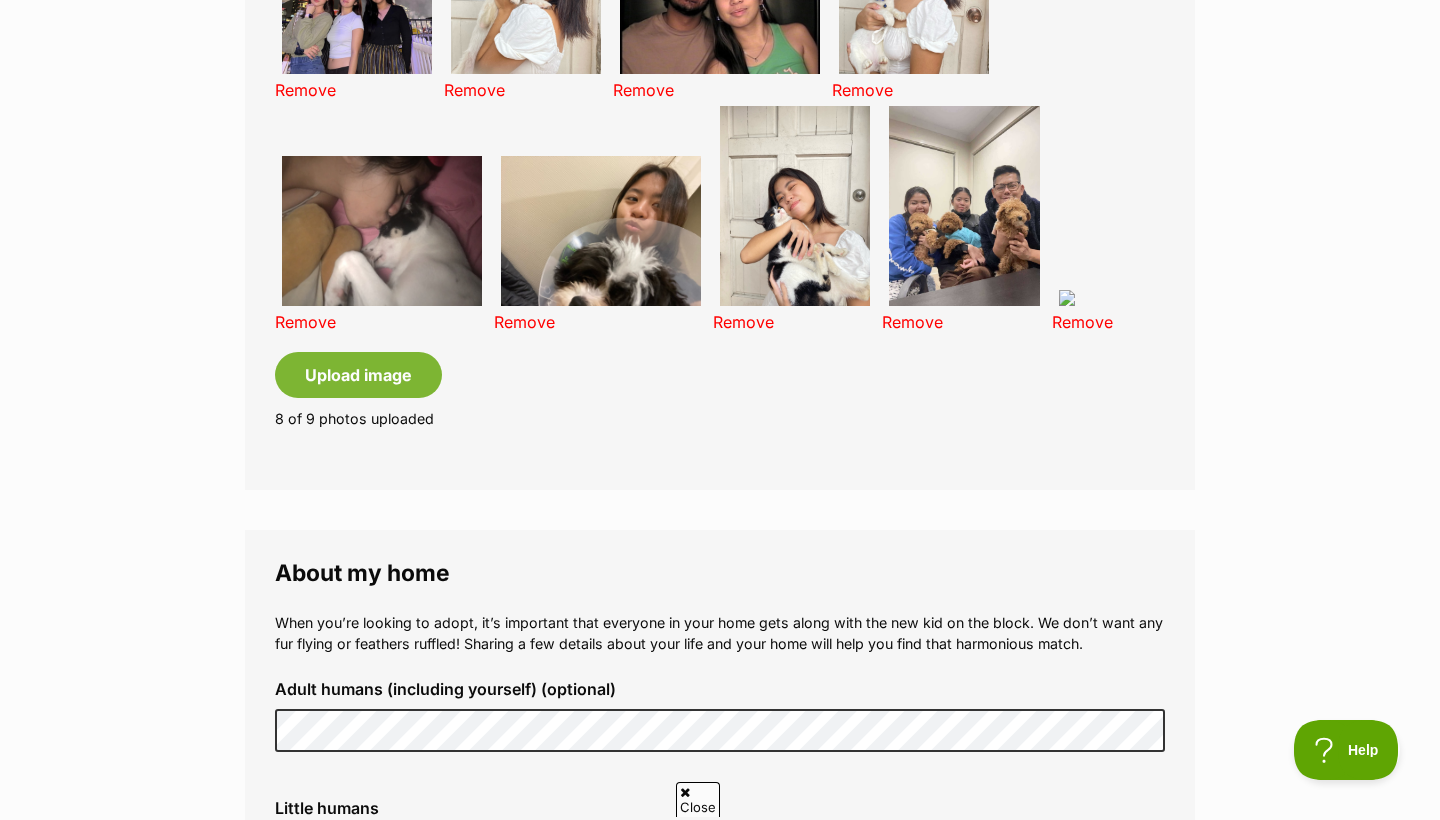 scroll, scrollTop: 1611, scrollLeft: 0, axis: vertical 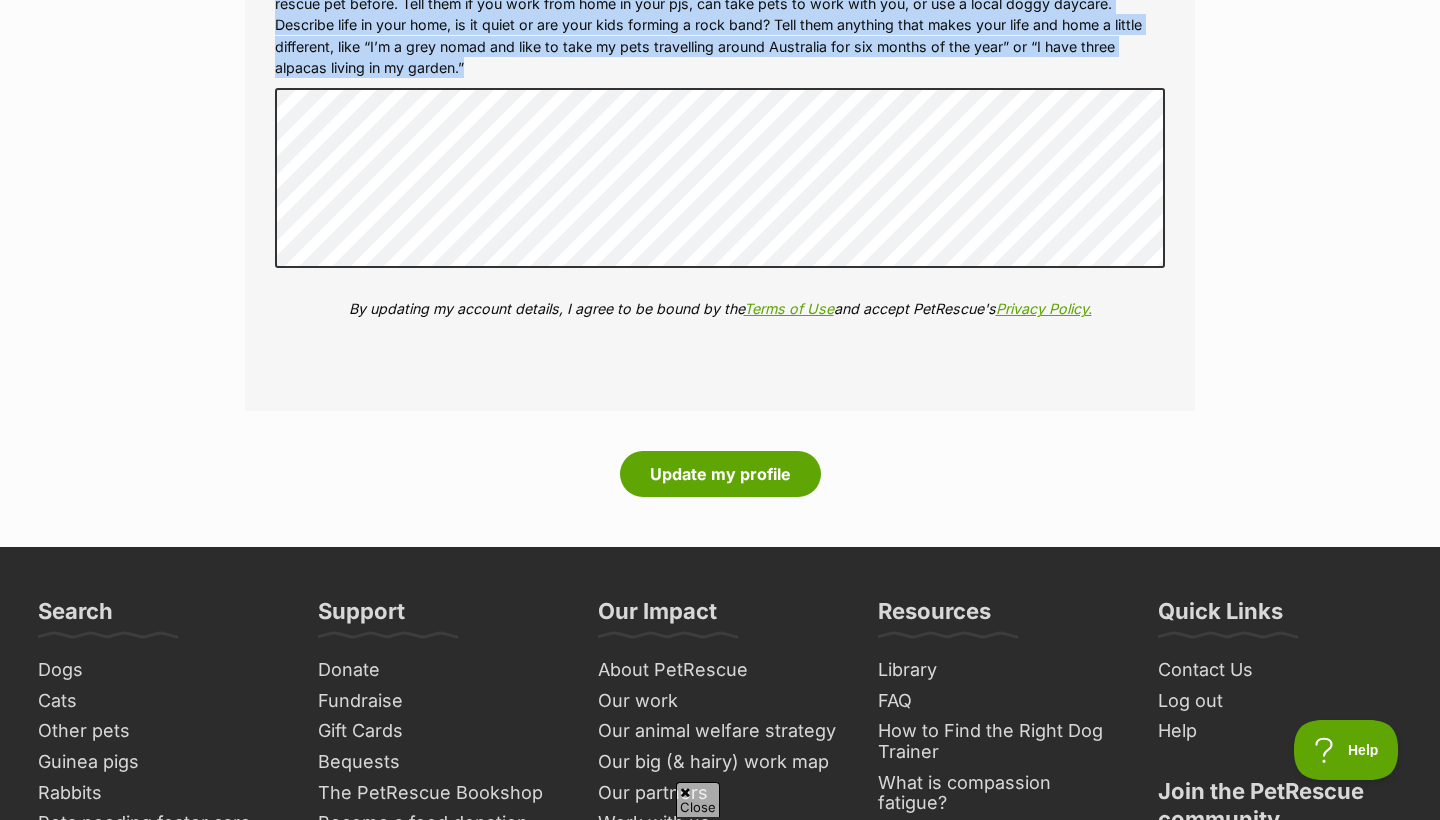 drag, startPoint x: 479, startPoint y: 217, endPoint x: 269, endPoint y: 131, distance: 226.9273 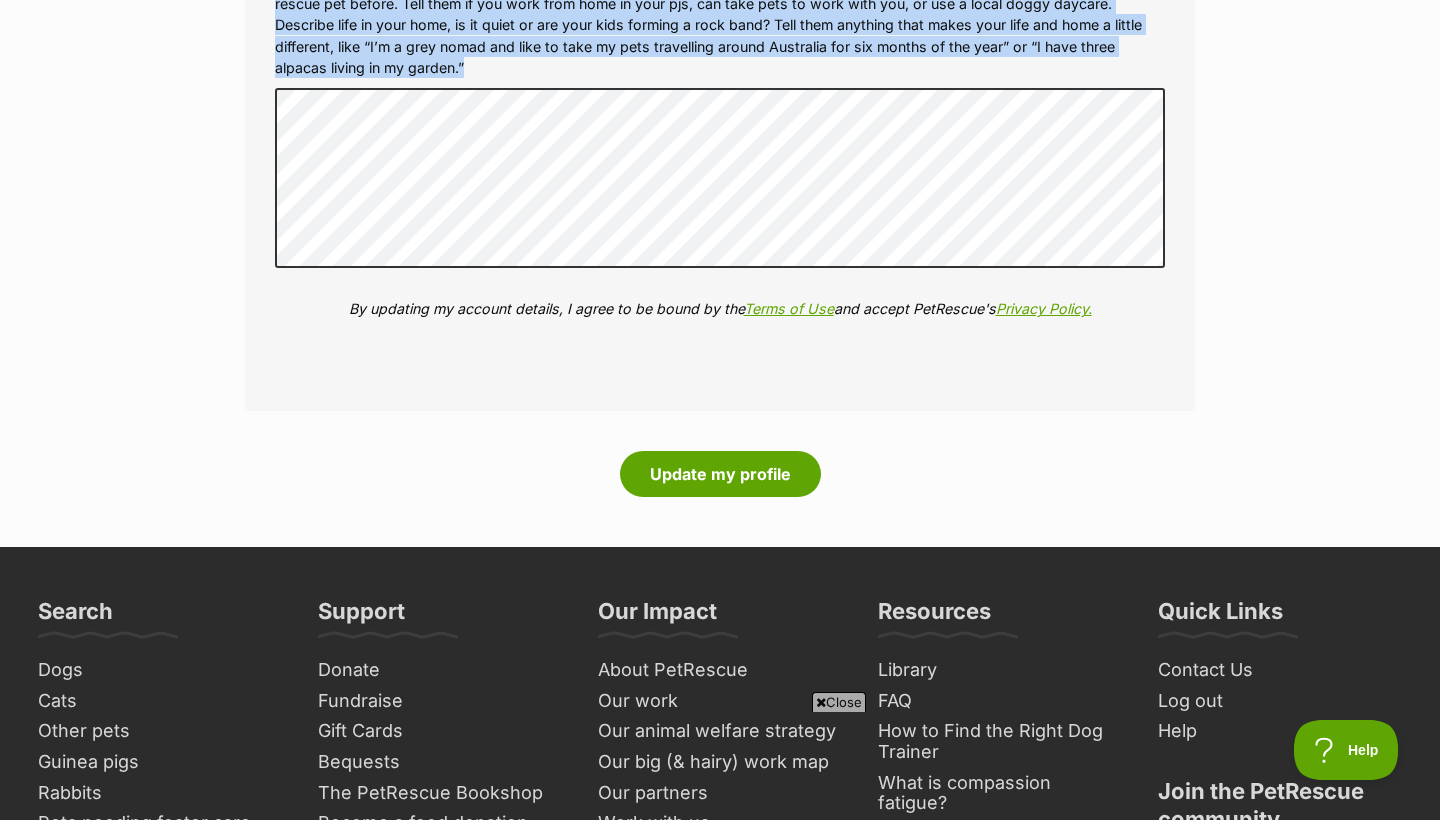 scroll, scrollTop: 0, scrollLeft: 0, axis: both 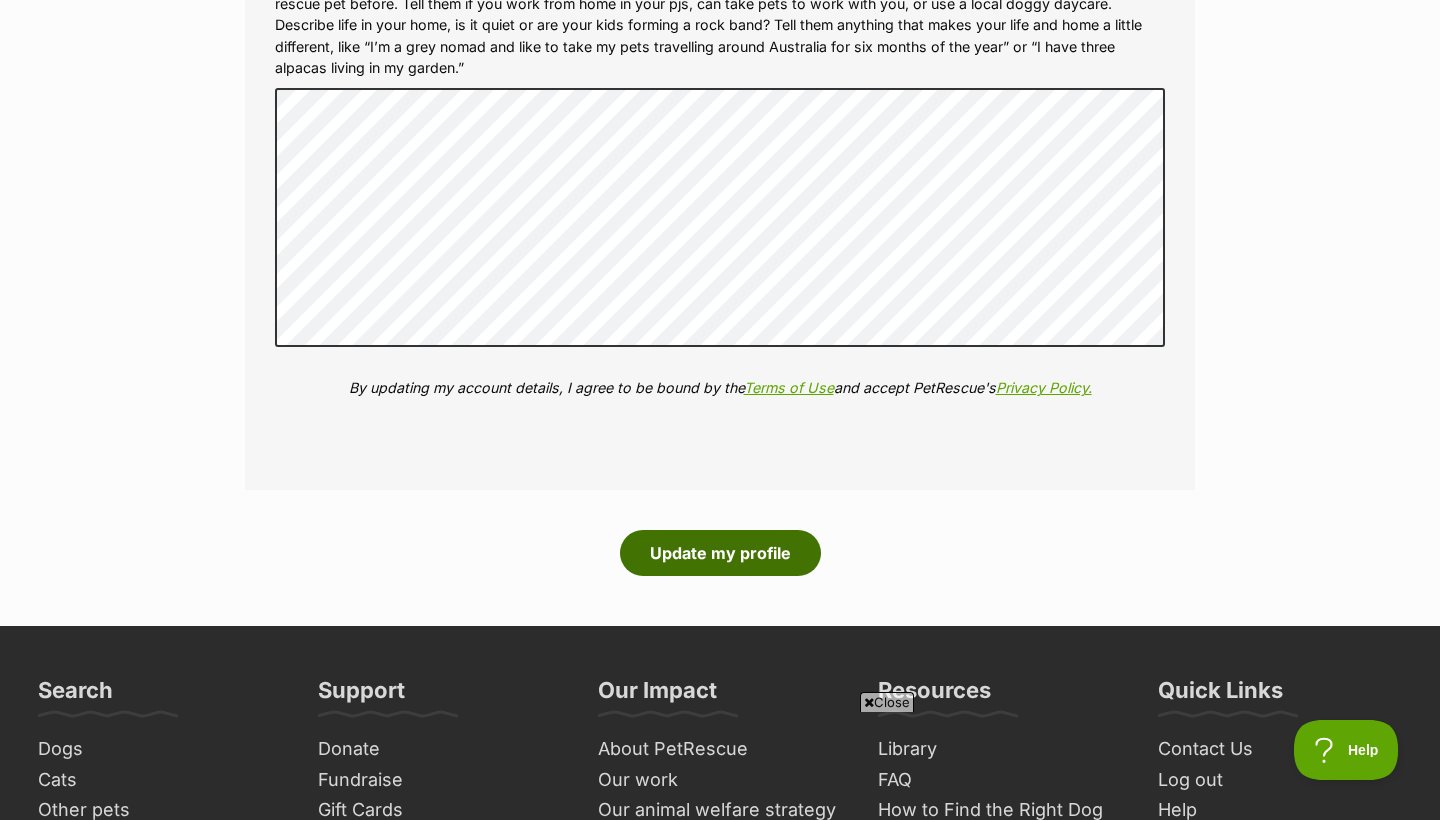 click on "Update my profile" at bounding box center (720, 553) 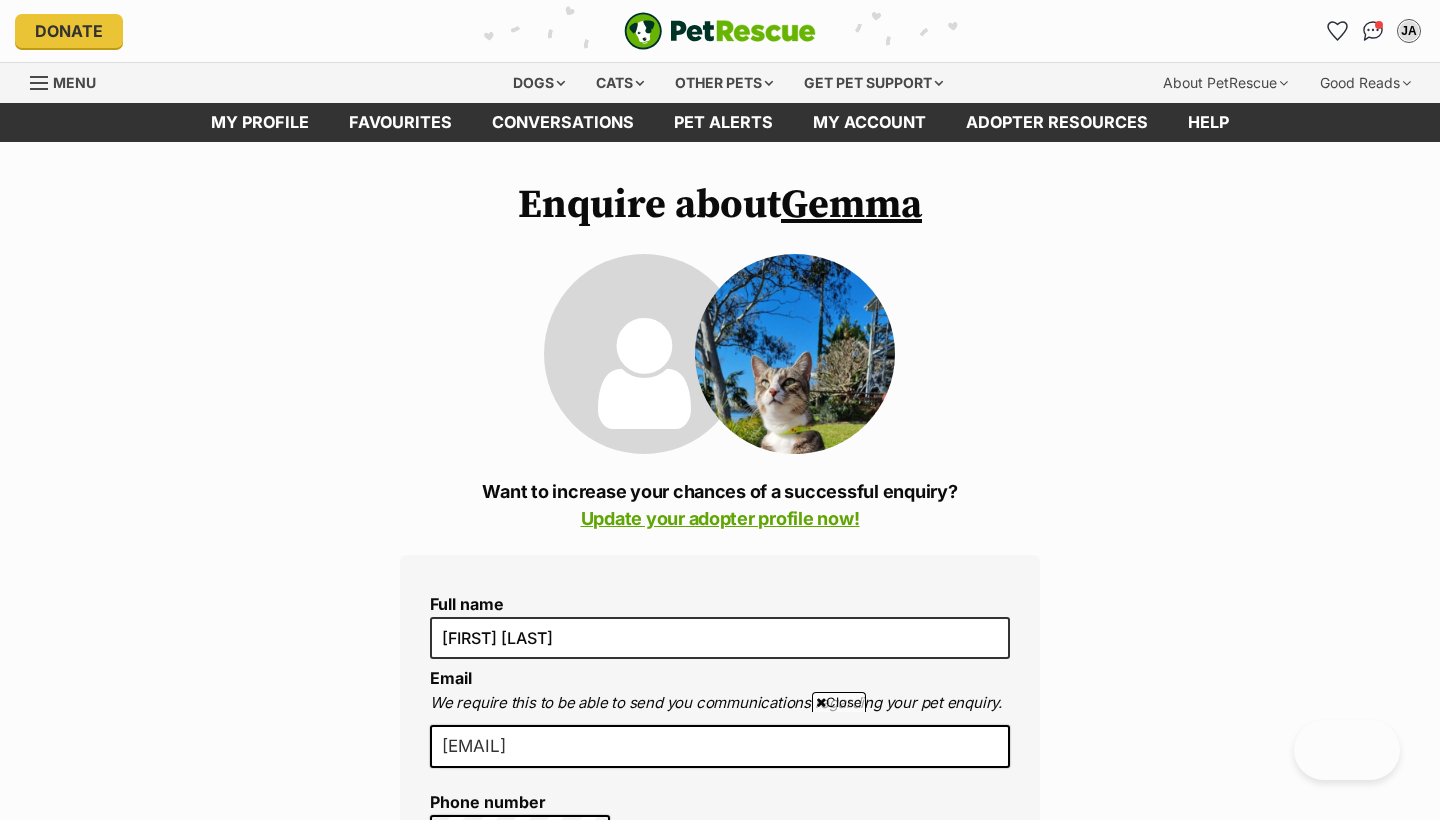 scroll, scrollTop: 307, scrollLeft: 0, axis: vertical 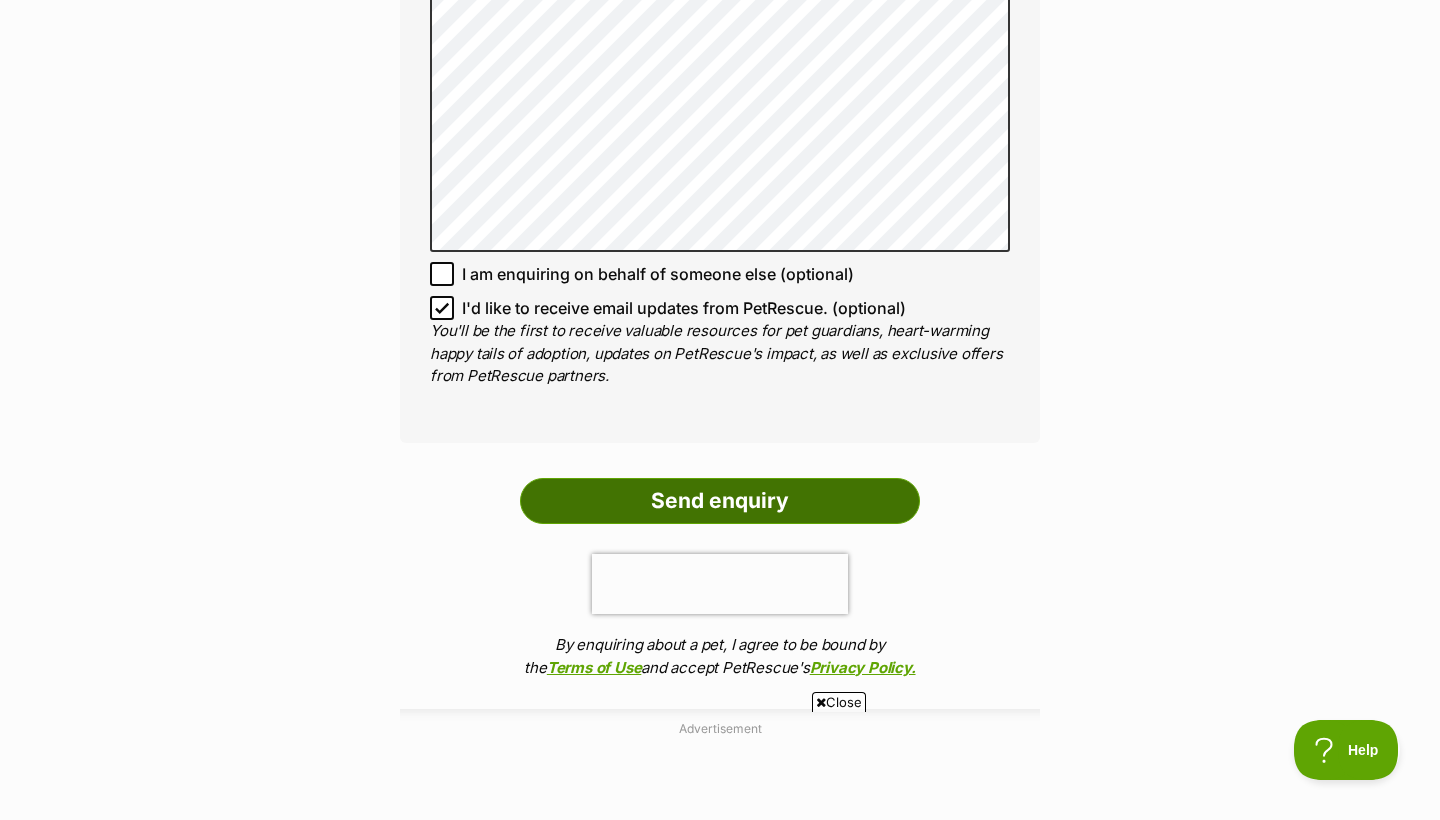 click on "Send enquiry" at bounding box center (720, 501) 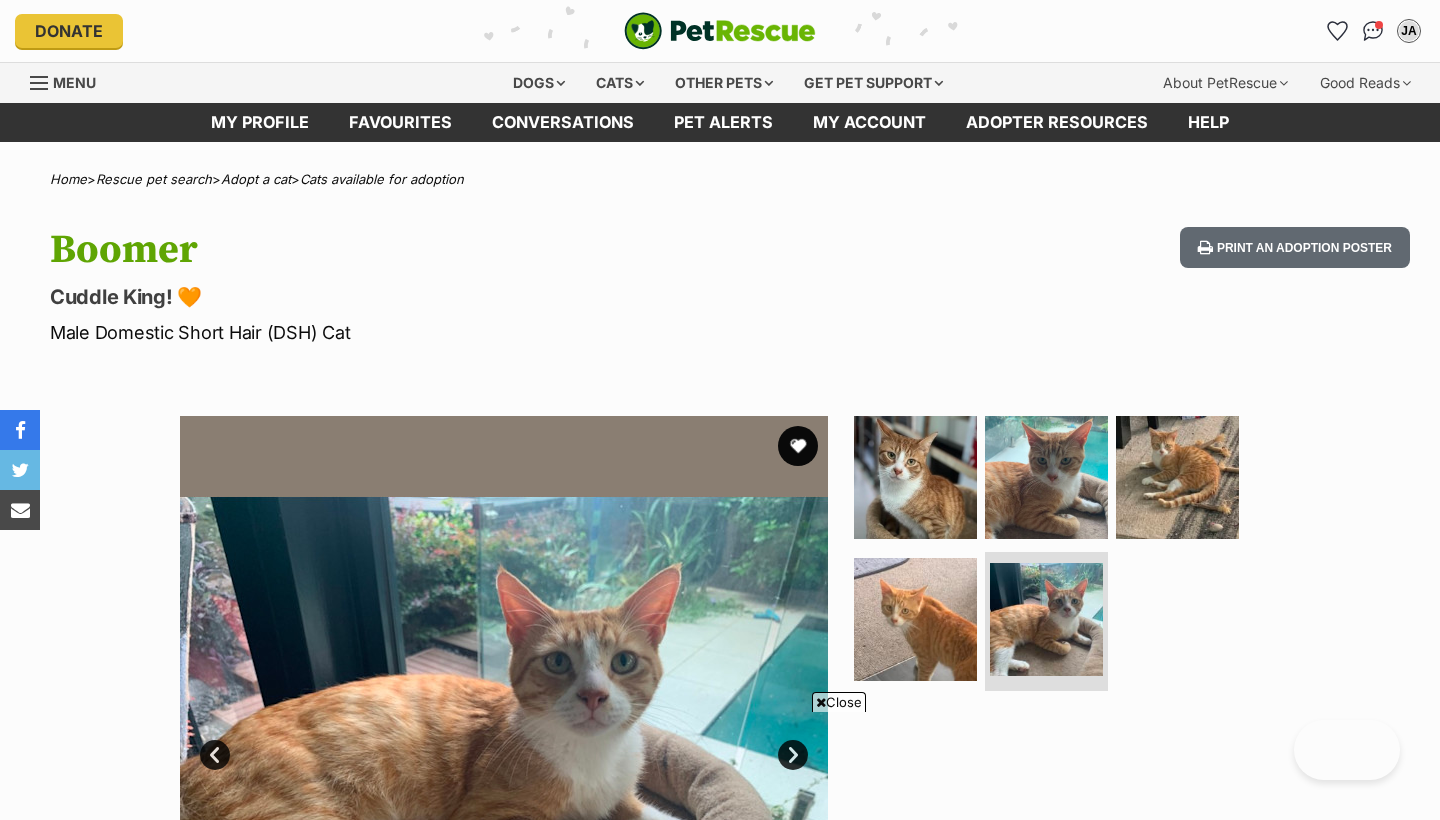 scroll, scrollTop: 1080, scrollLeft: 0, axis: vertical 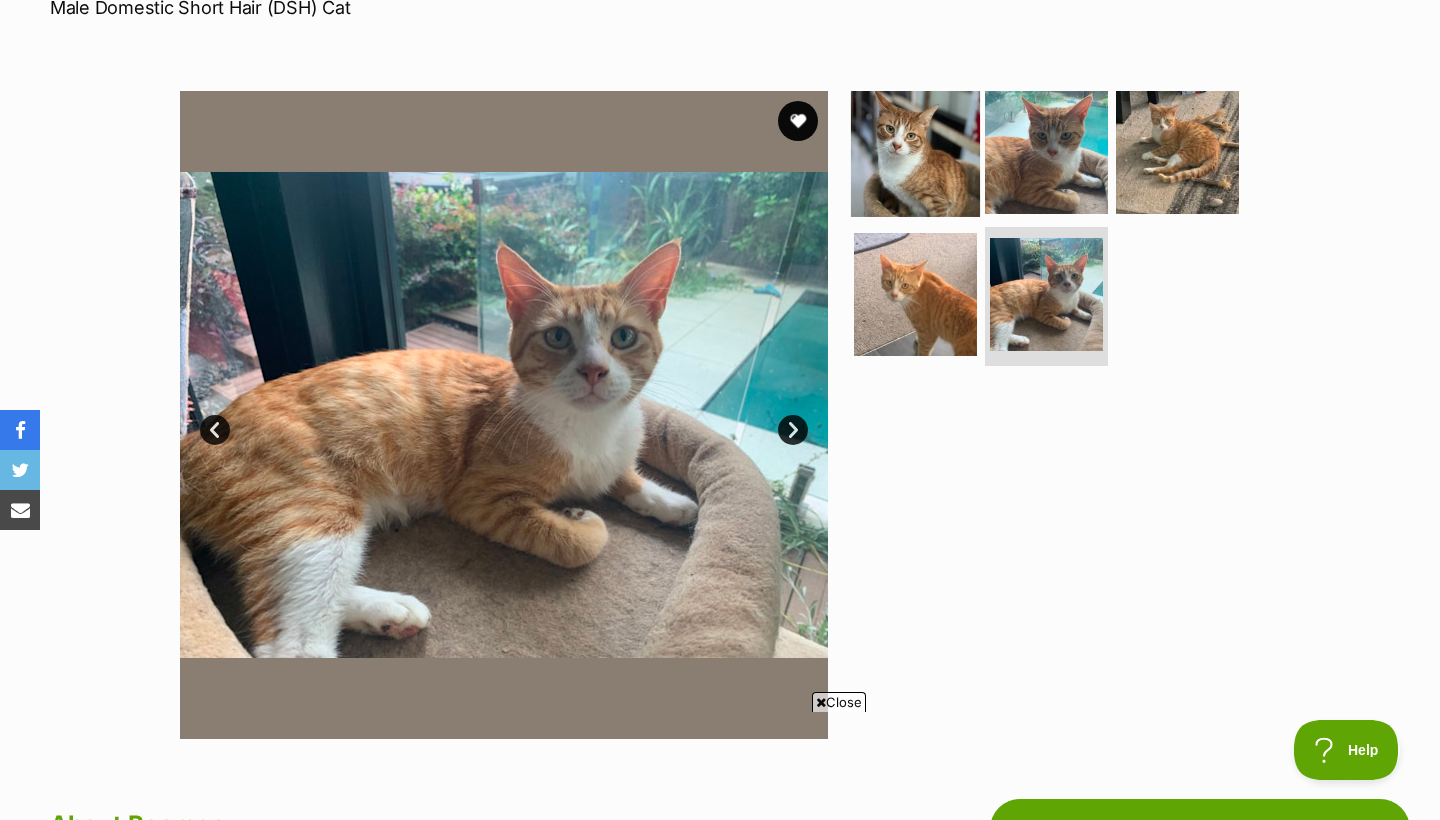 click at bounding box center (915, 152) 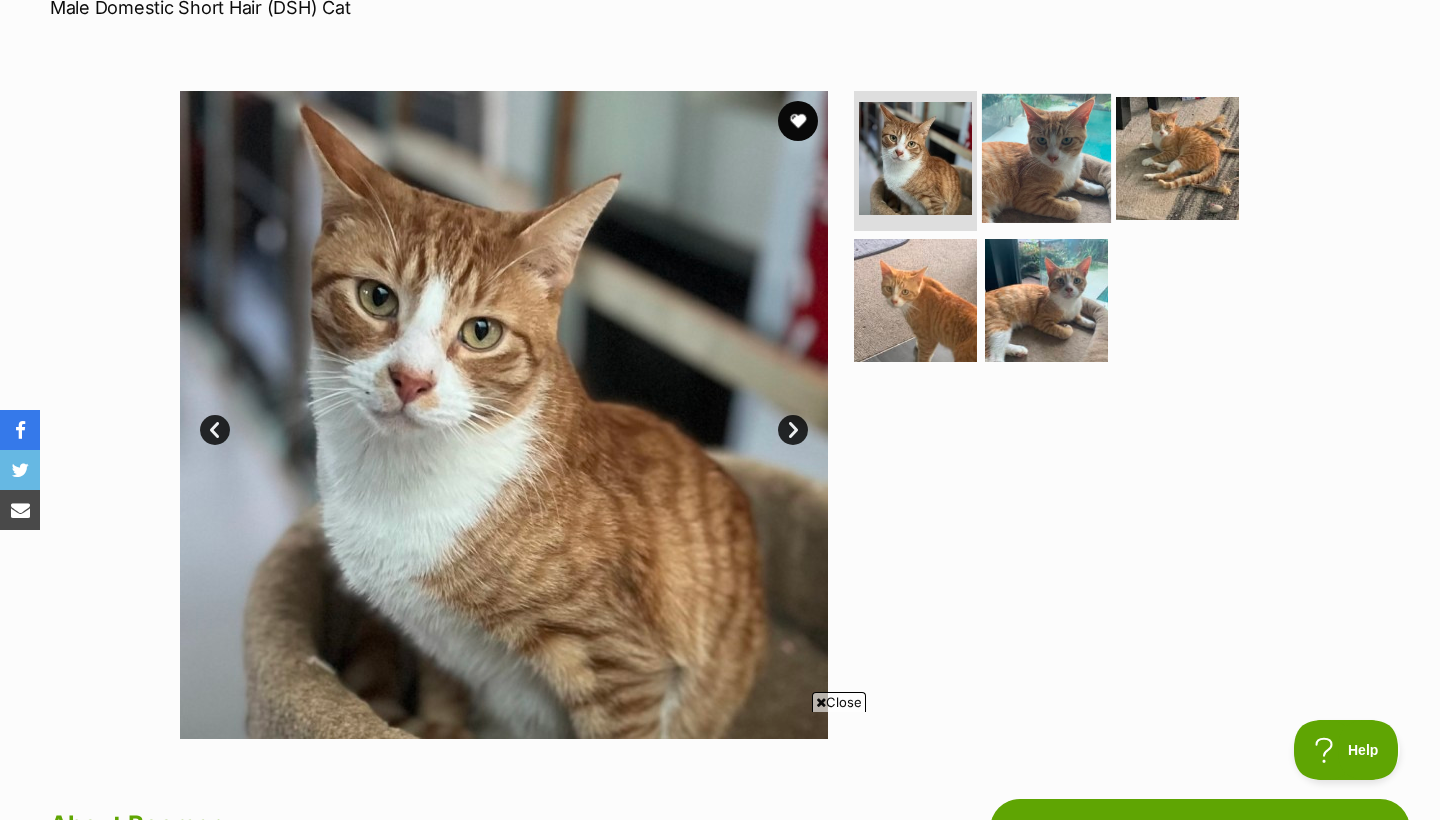 click at bounding box center [1046, 158] 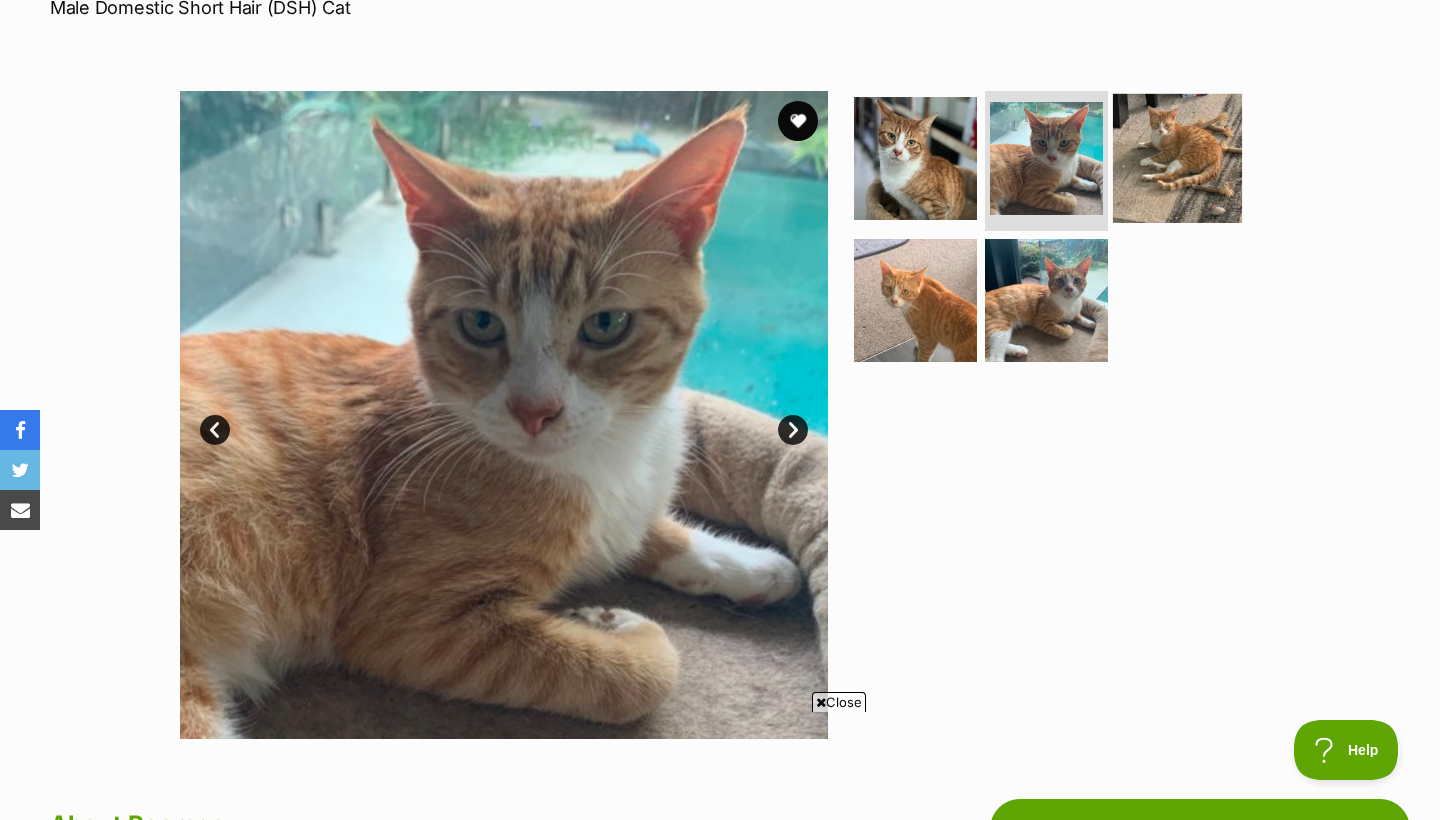 click at bounding box center (1177, 158) 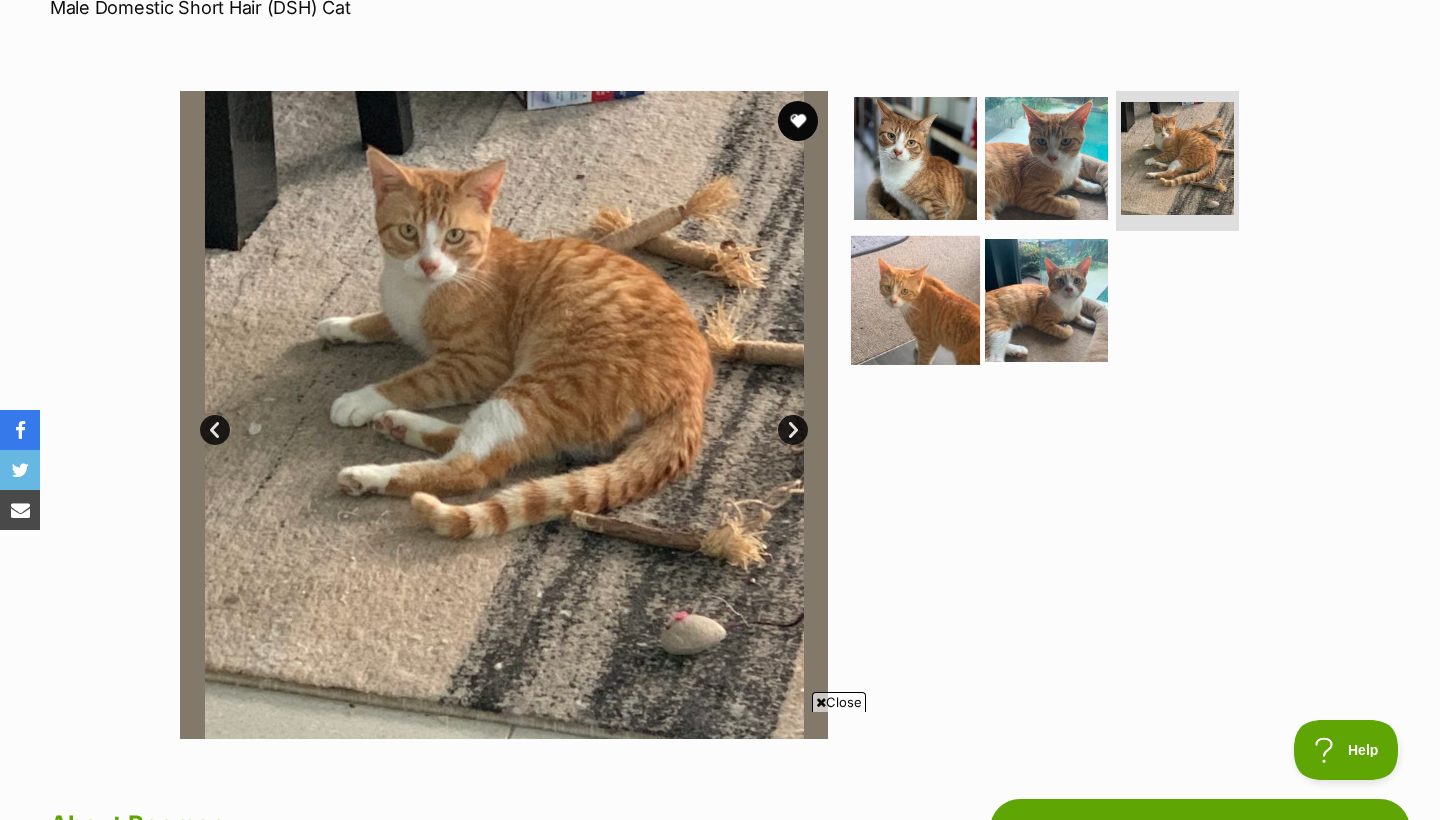 click at bounding box center [915, 299] 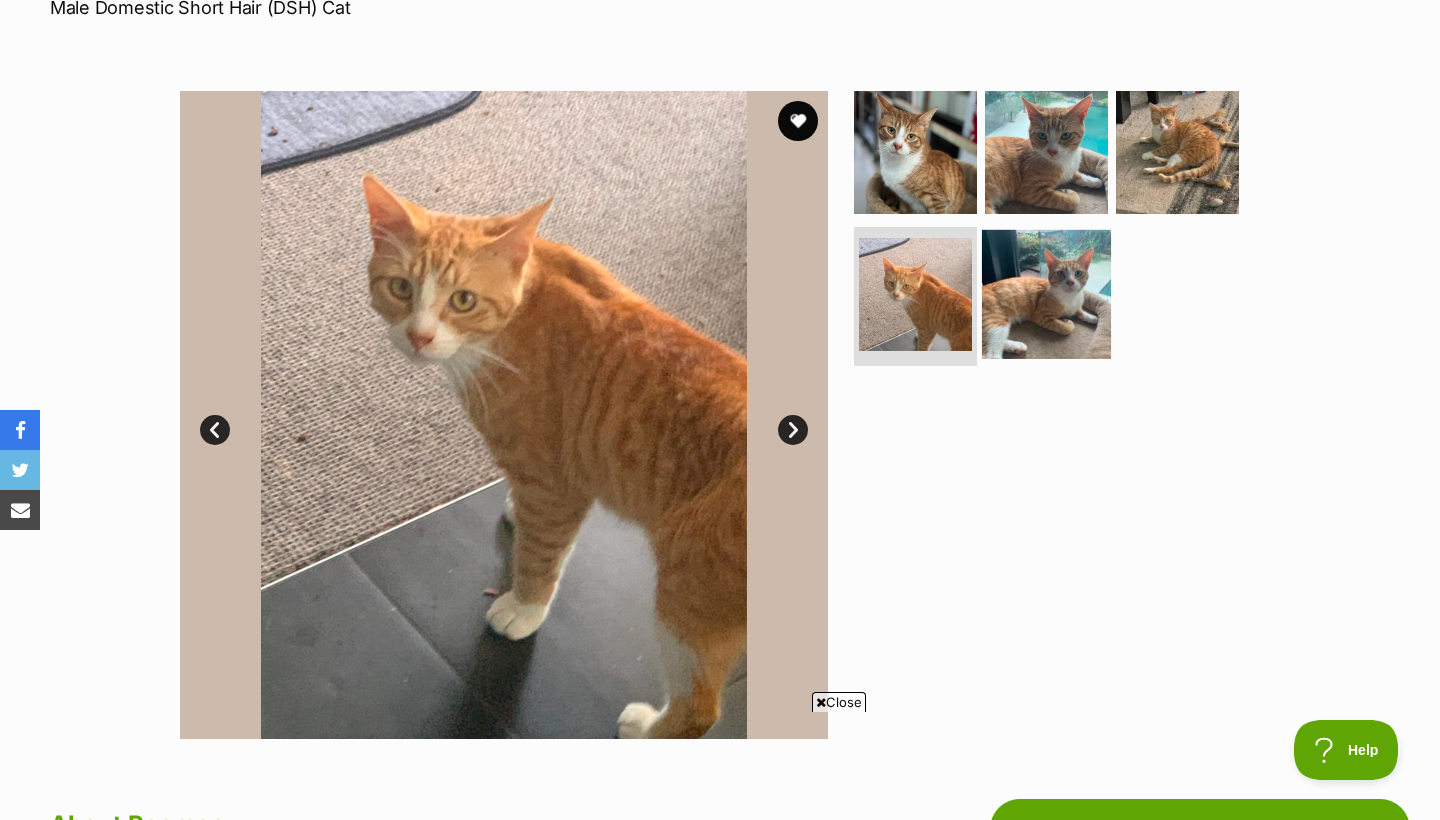 click at bounding box center (1046, 293) 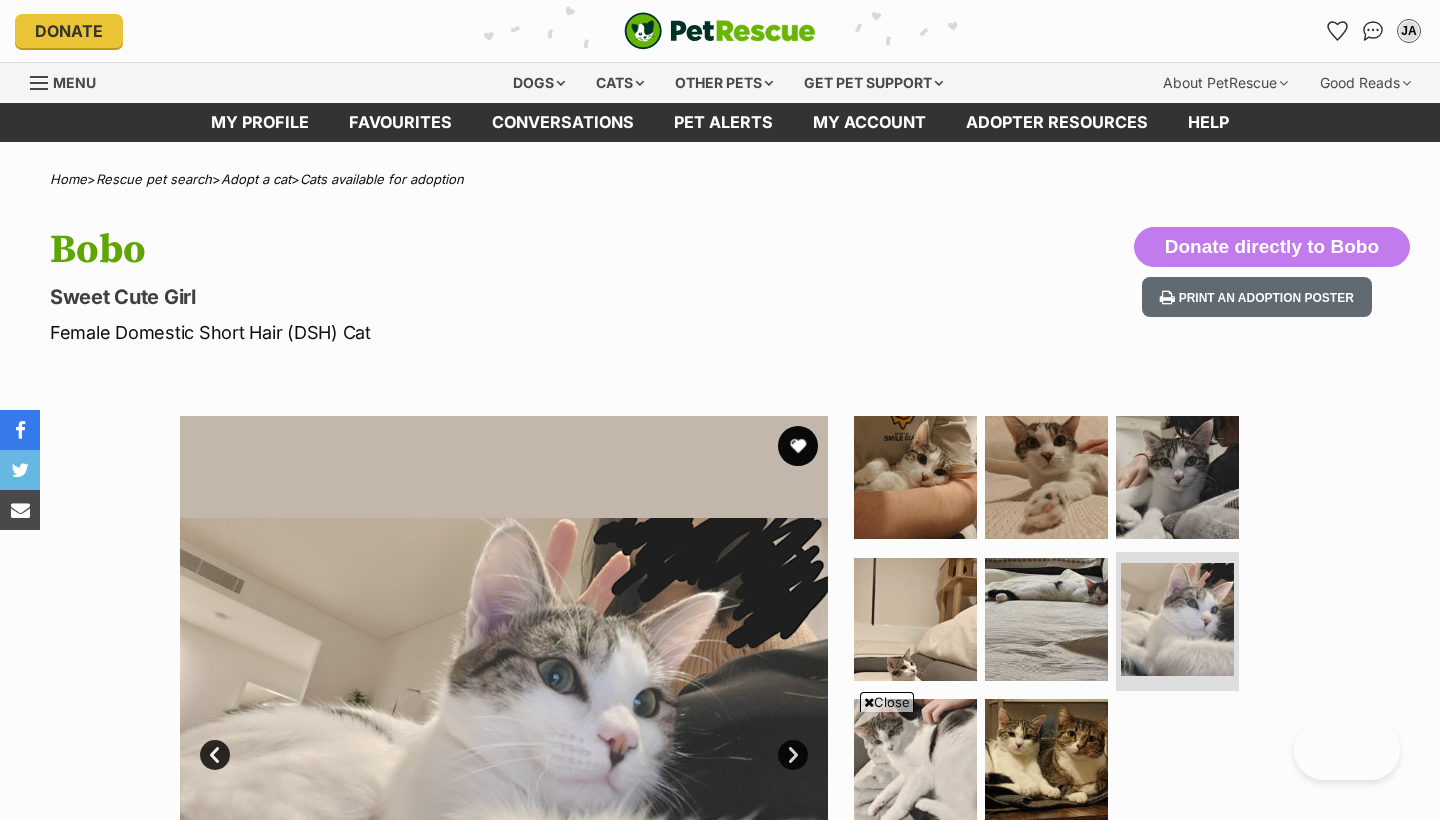 scroll, scrollTop: 421, scrollLeft: 0, axis: vertical 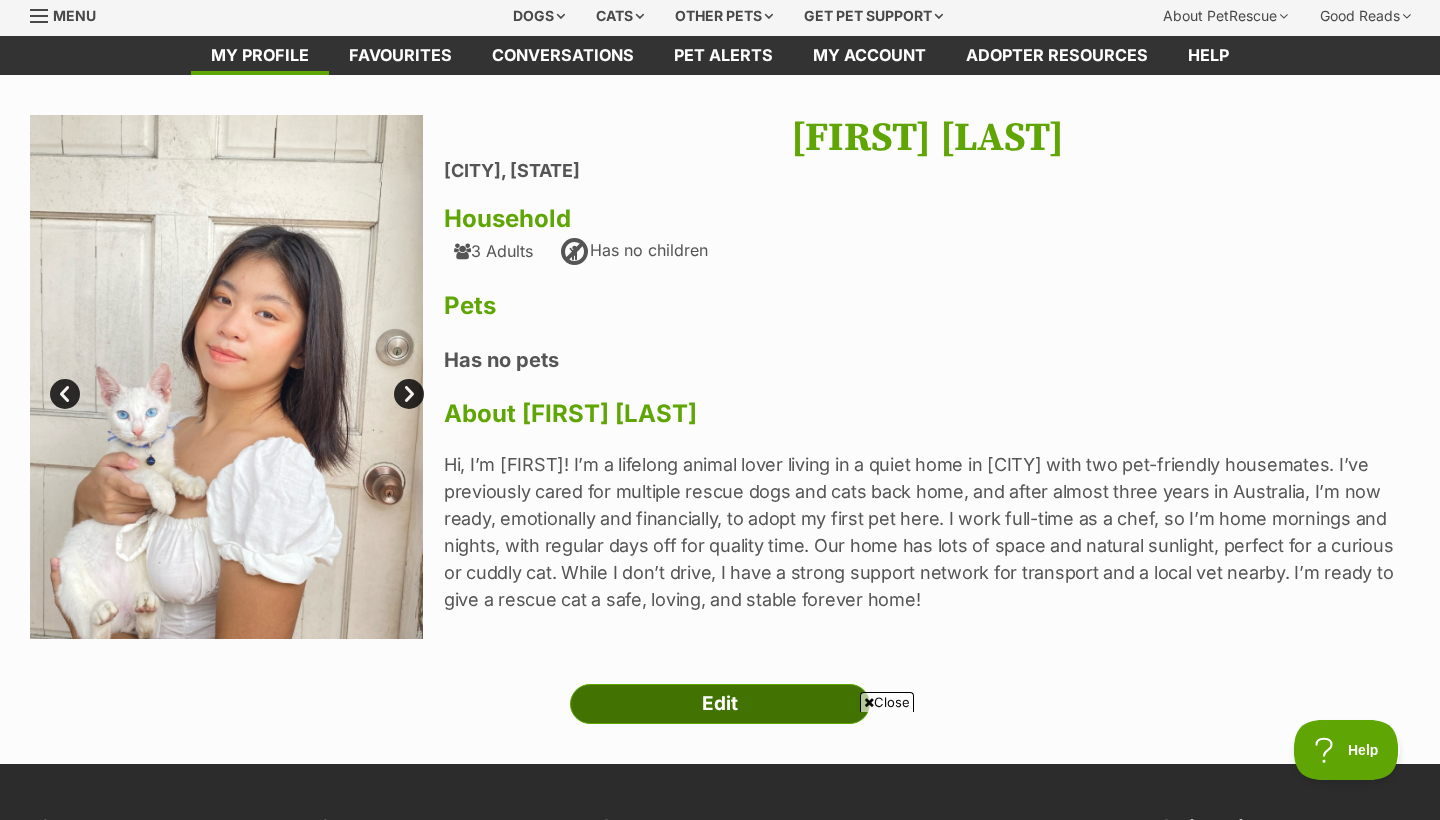 click on "Edit" at bounding box center (720, 704) 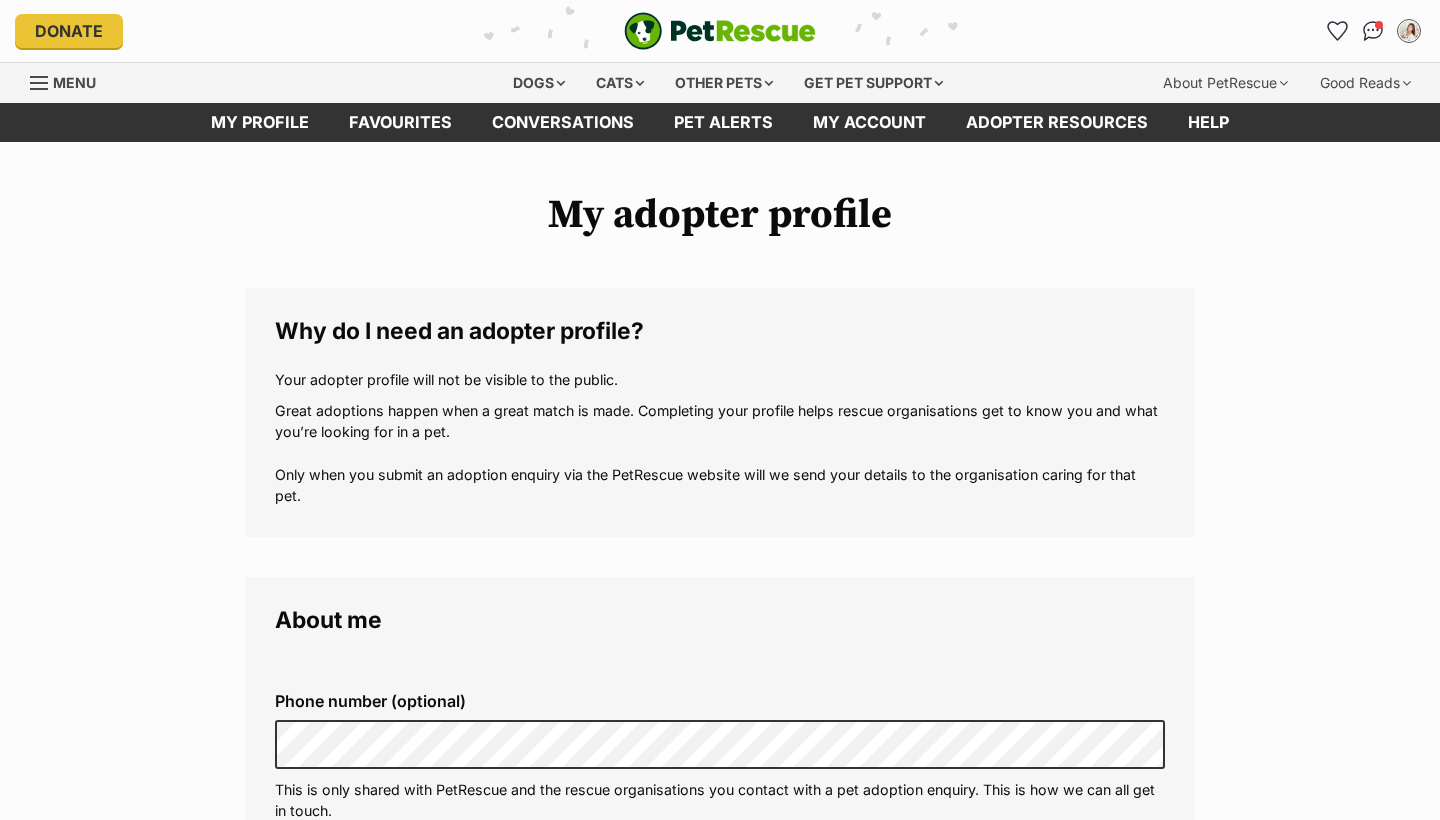 scroll, scrollTop: 0, scrollLeft: 0, axis: both 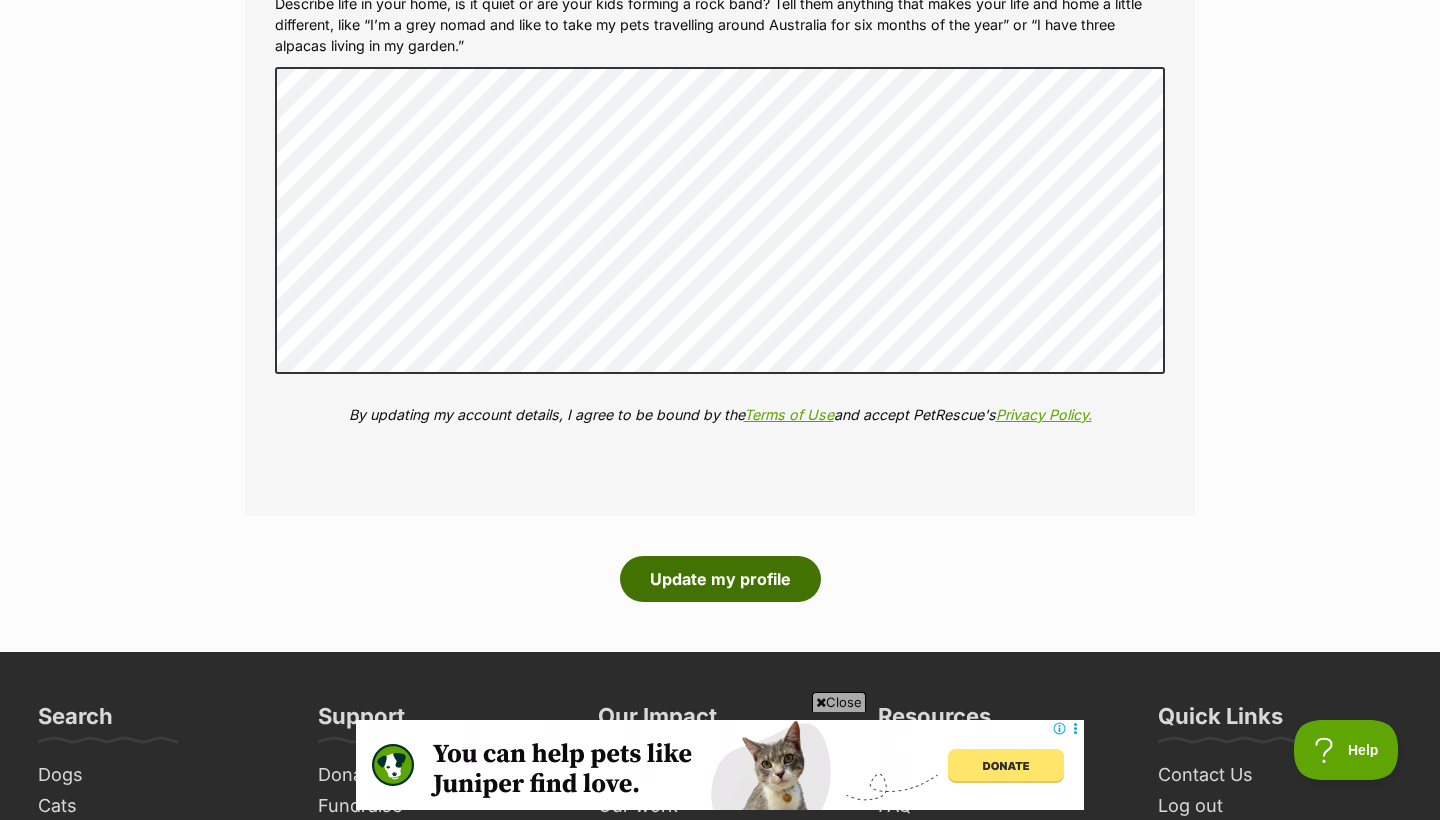 click on "Update my profile" at bounding box center (720, 579) 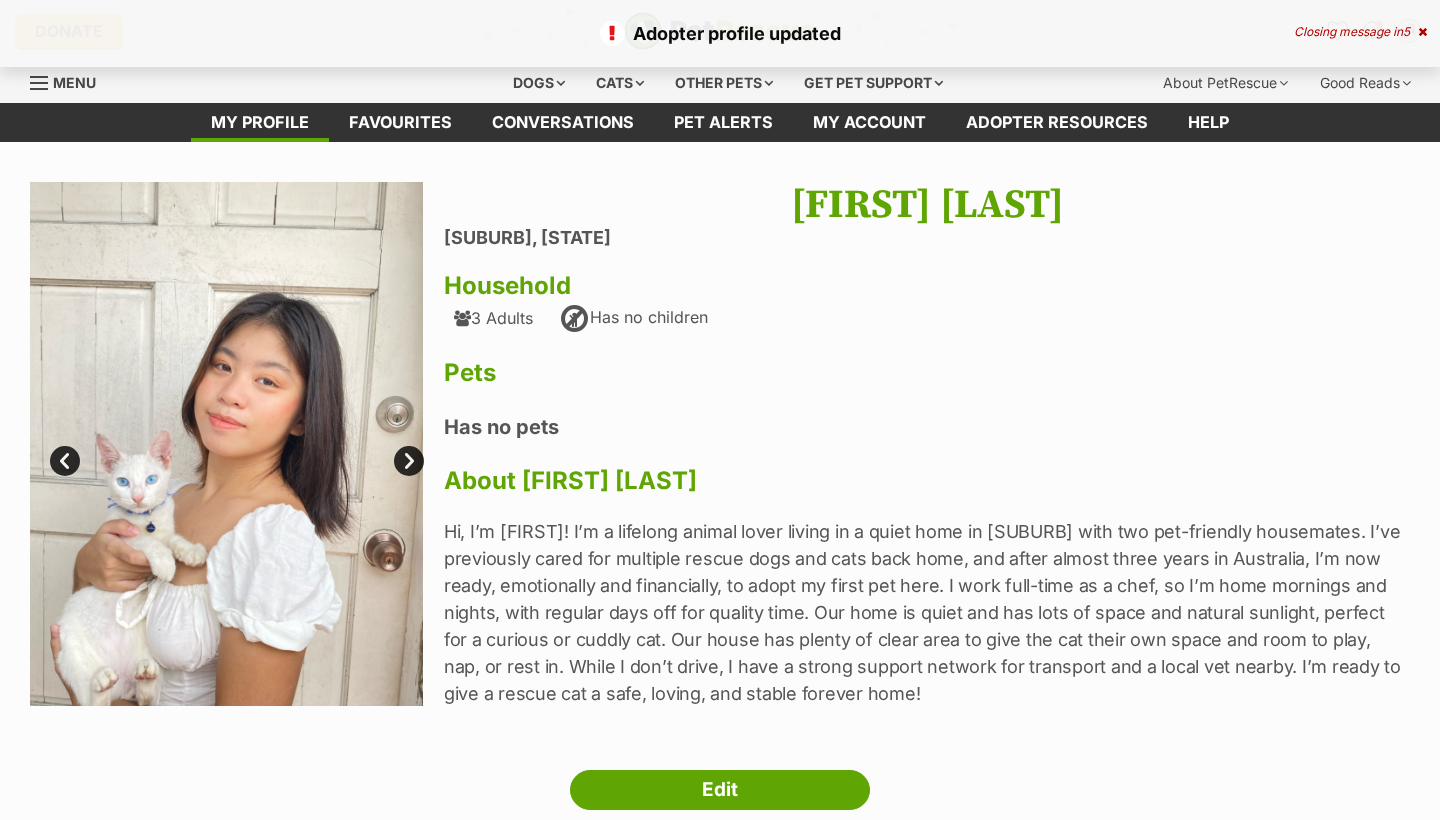 scroll, scrollTop: 56, scrollLeft: 0, axis: vertical 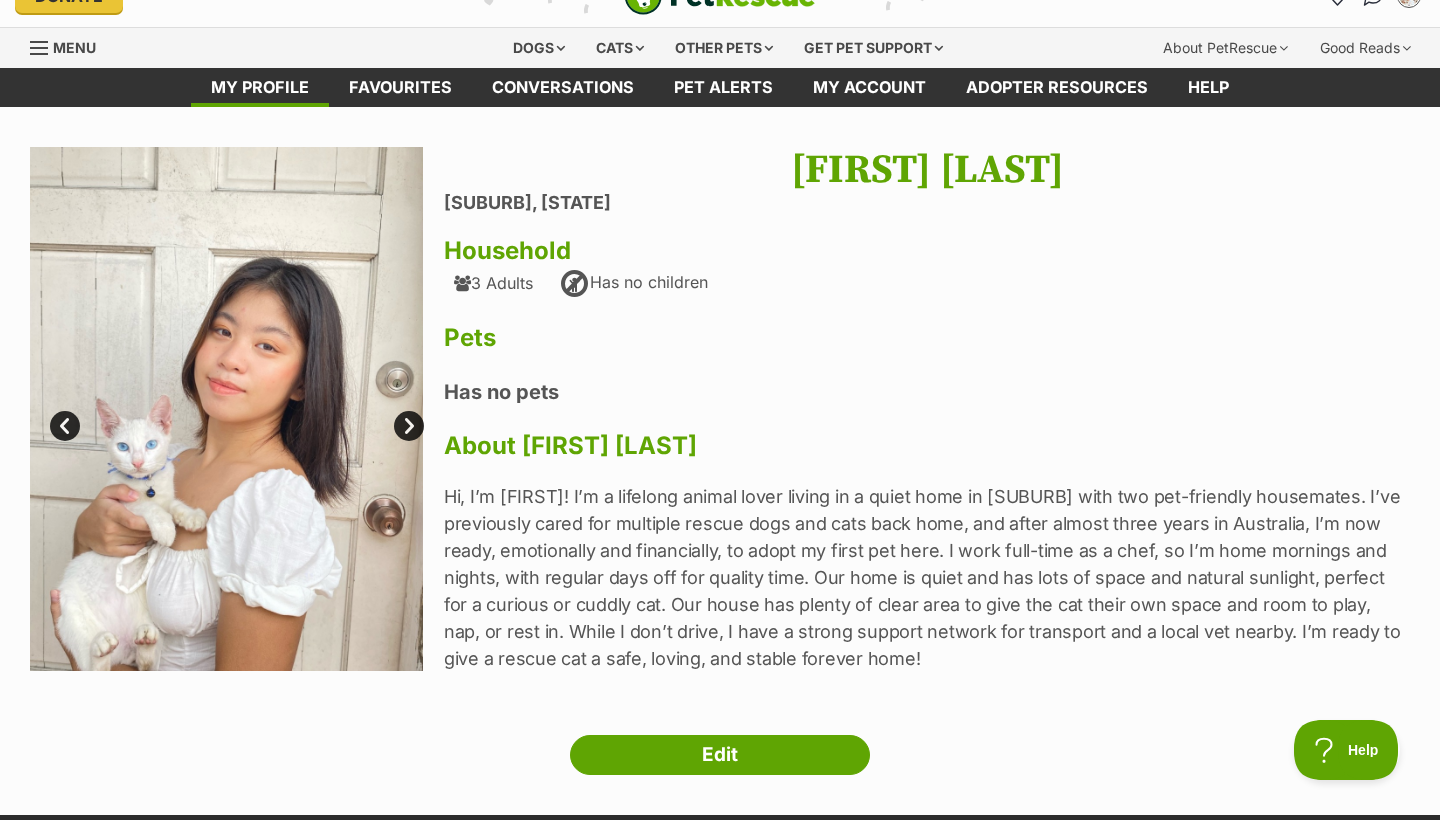 click on "Next" at bounding box center [409, 426] 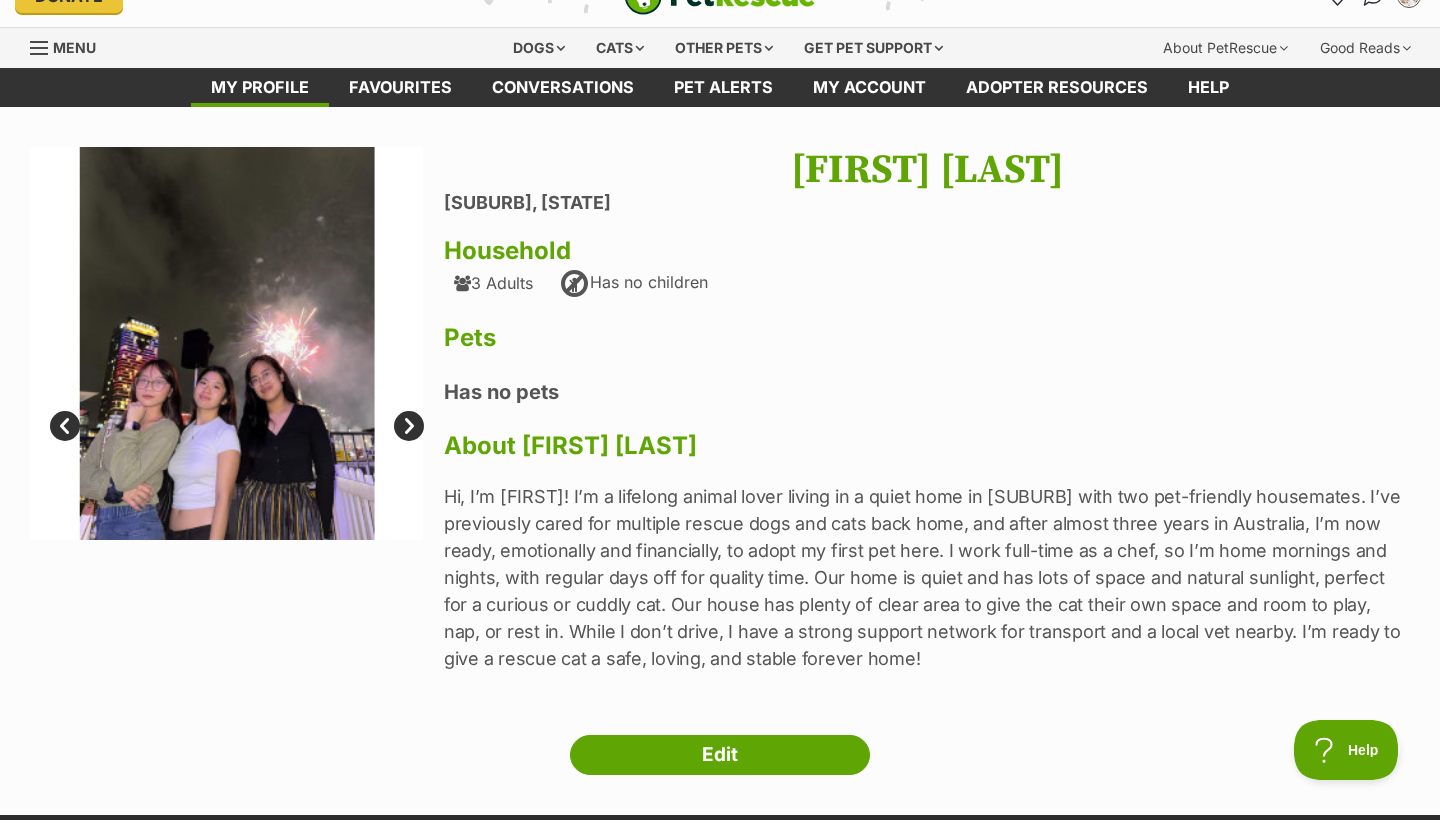 click on "Next" at bounding box center [409, 426] 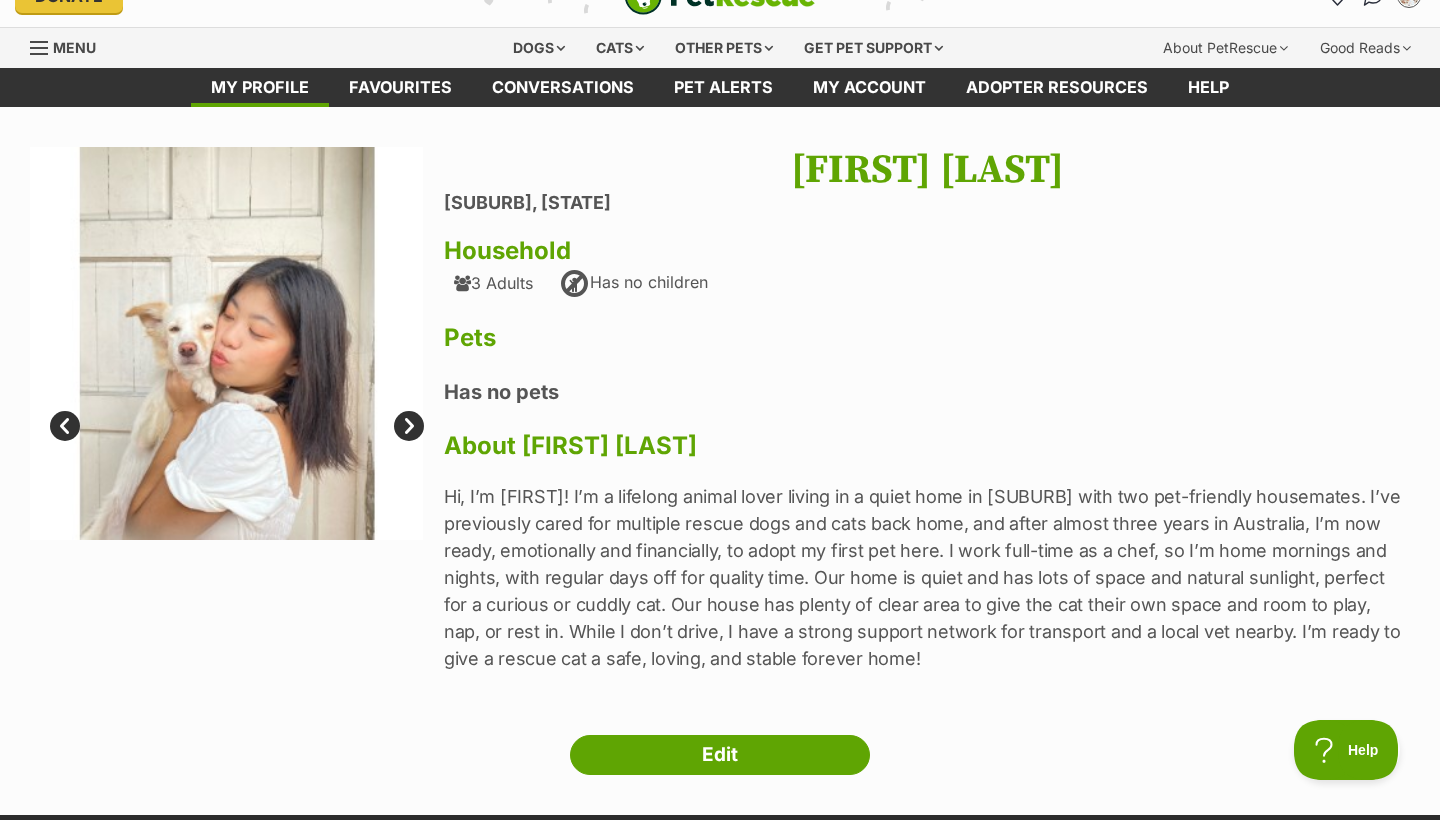 click on "Next" at bounding box center [409, 426] 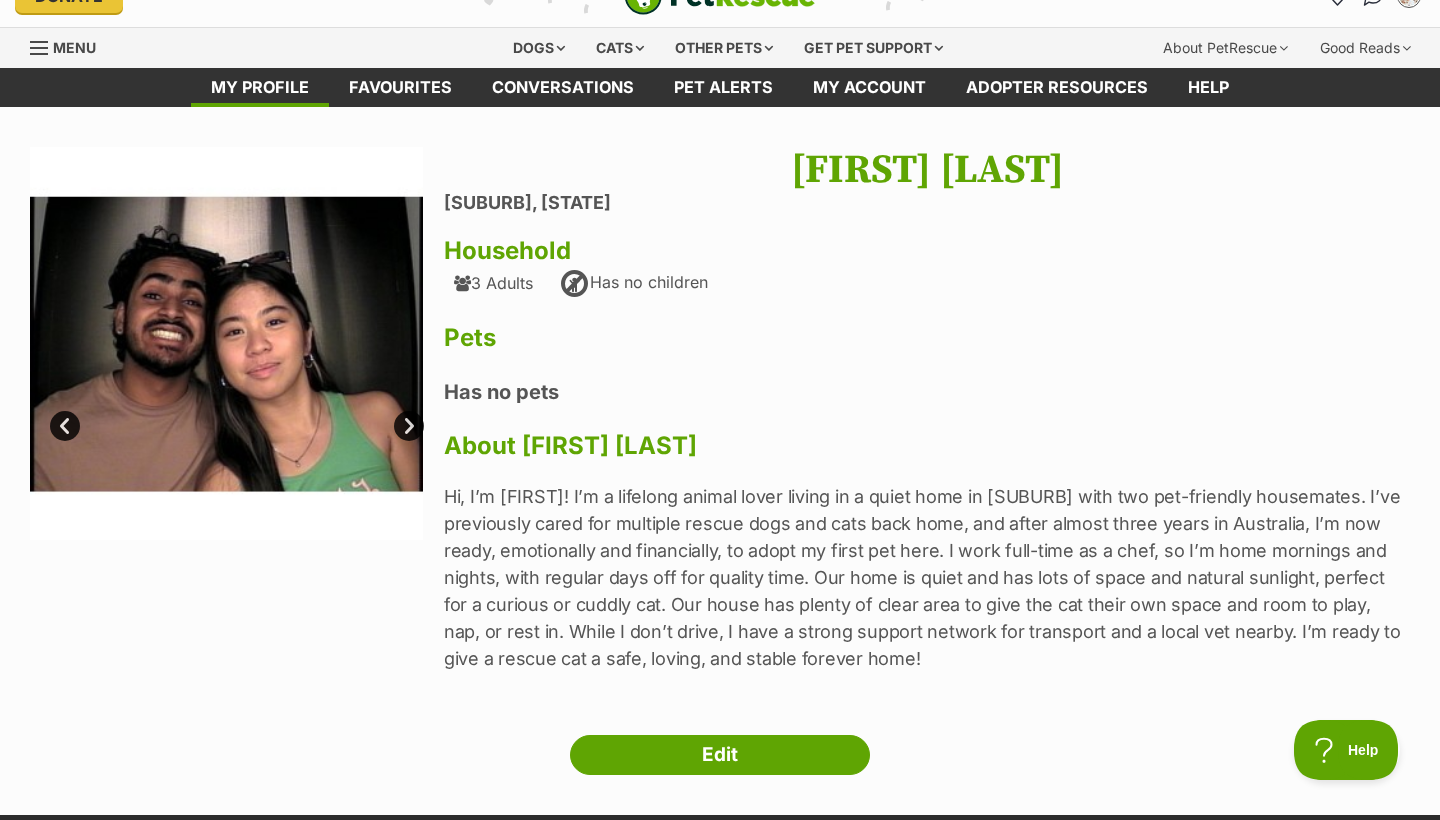 click on "Next" at bounding box center [409, 426] 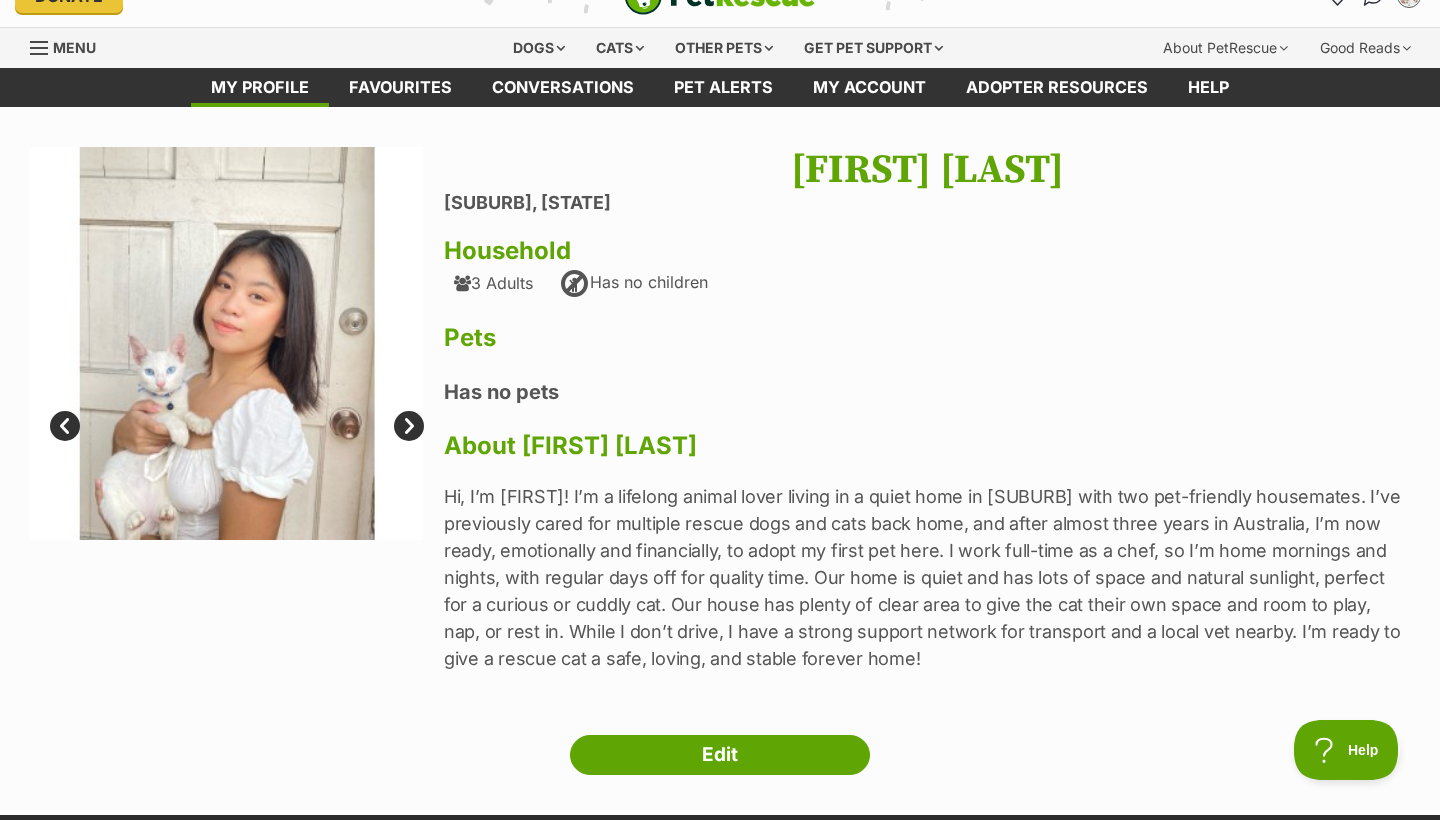 click on "Next" at bounding box center (409, 426) 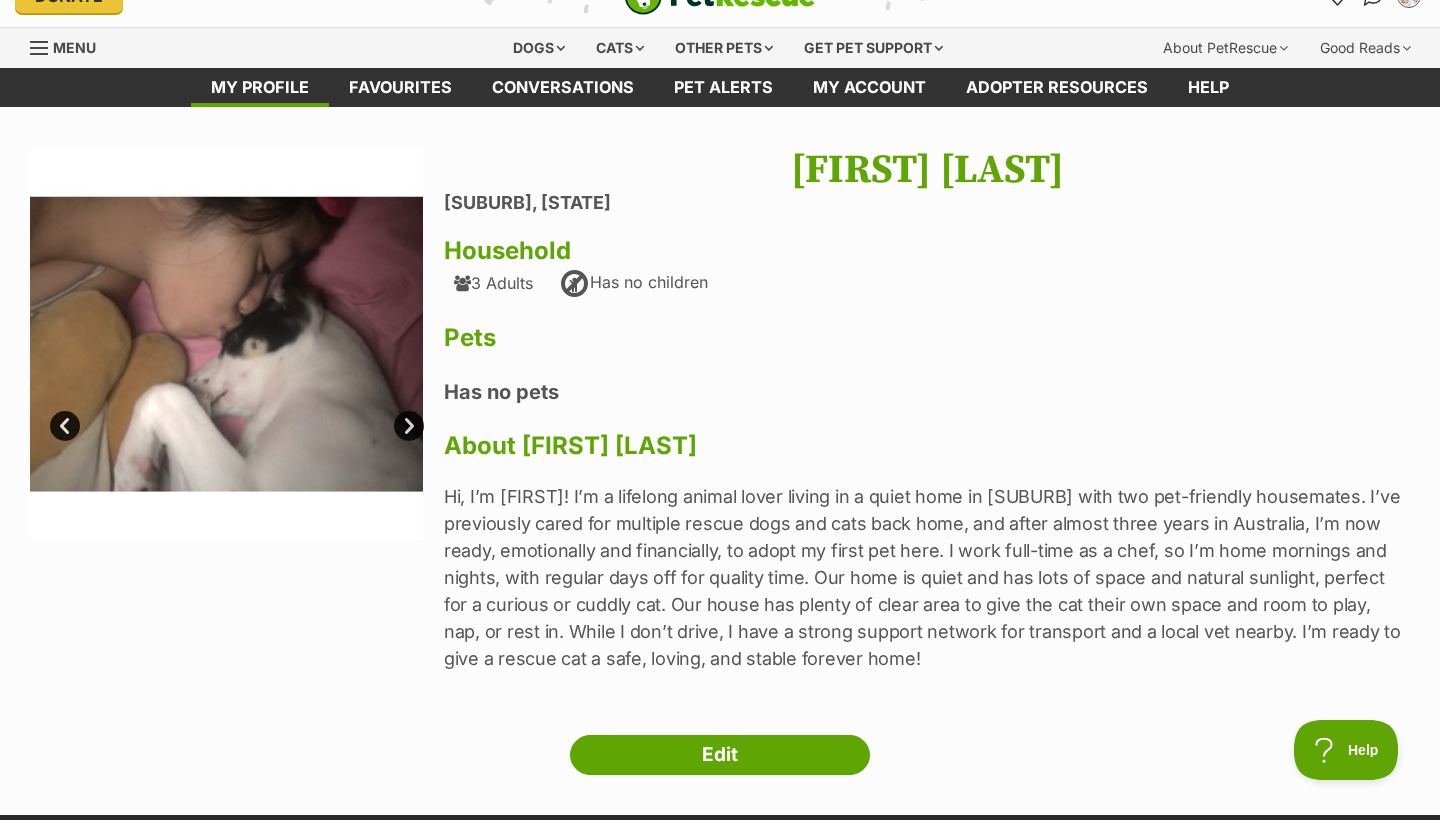 click on "Next" at bounding box center [409, 426] 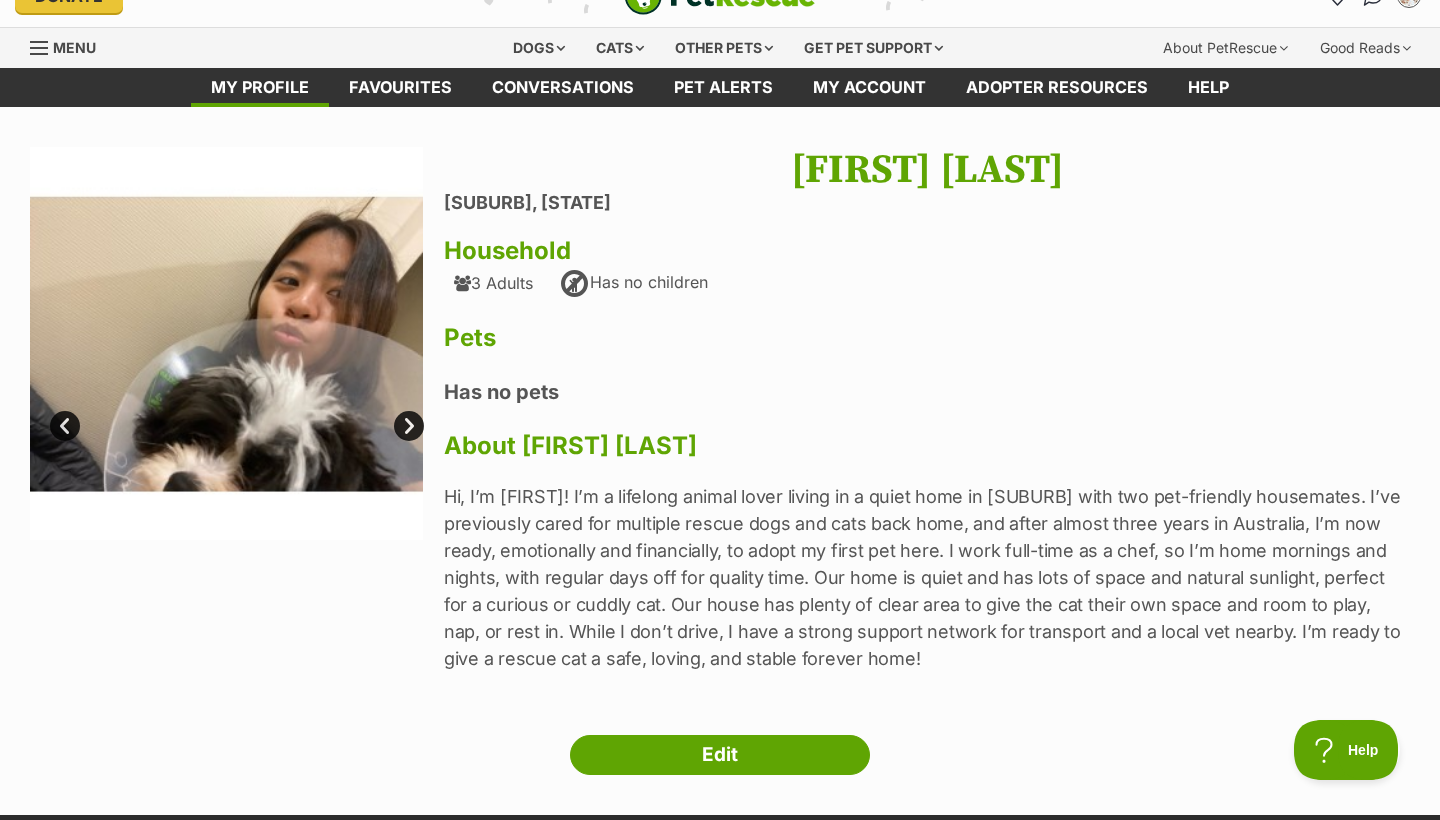 click on "Next" at bounding box center (409, 426) 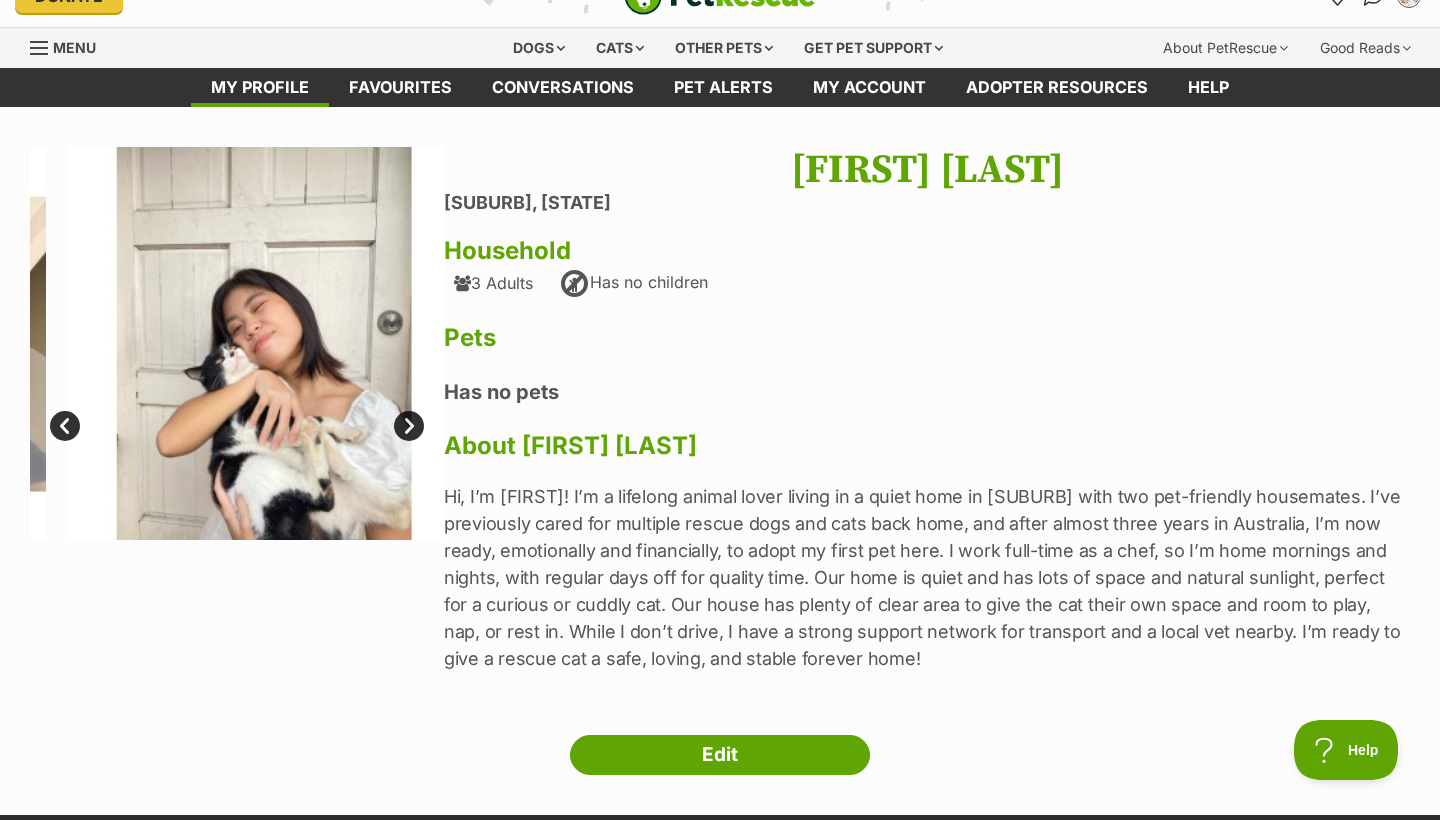 click on "Next" at bounding box center [409, 426] 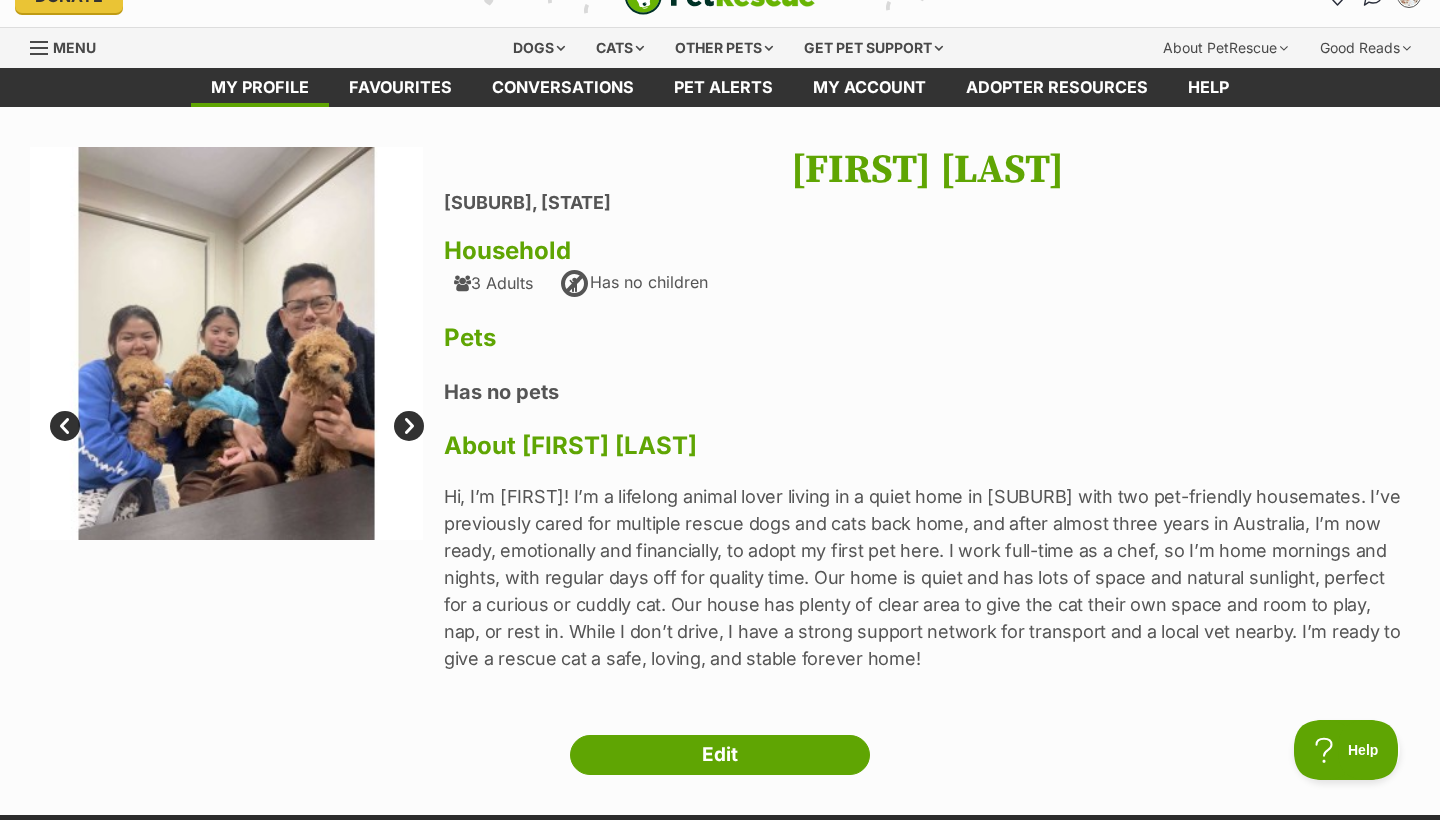 click on "Next" at bounding box center [409, 426] 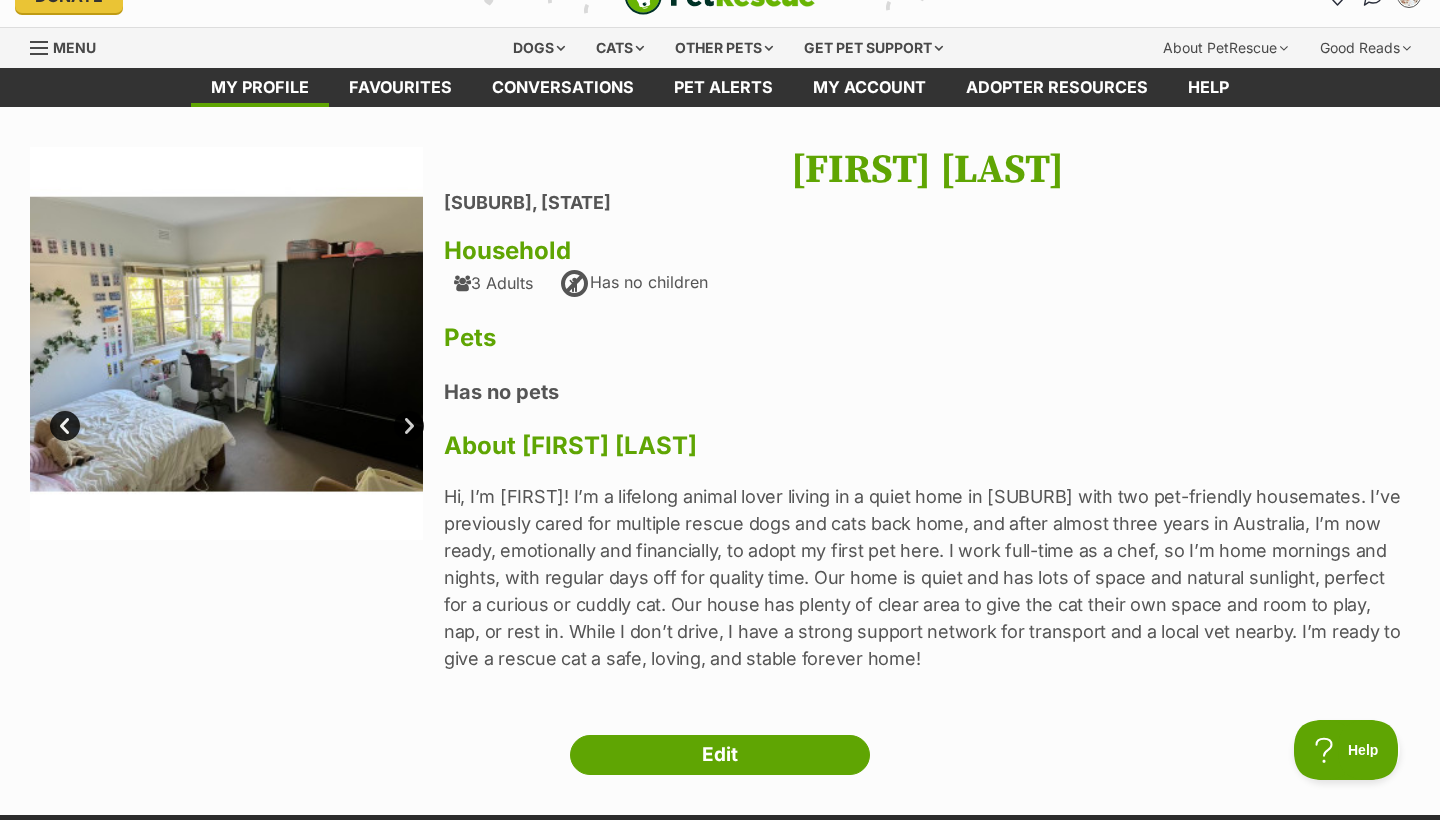 click on "Next" at bounding box center (409, 426) 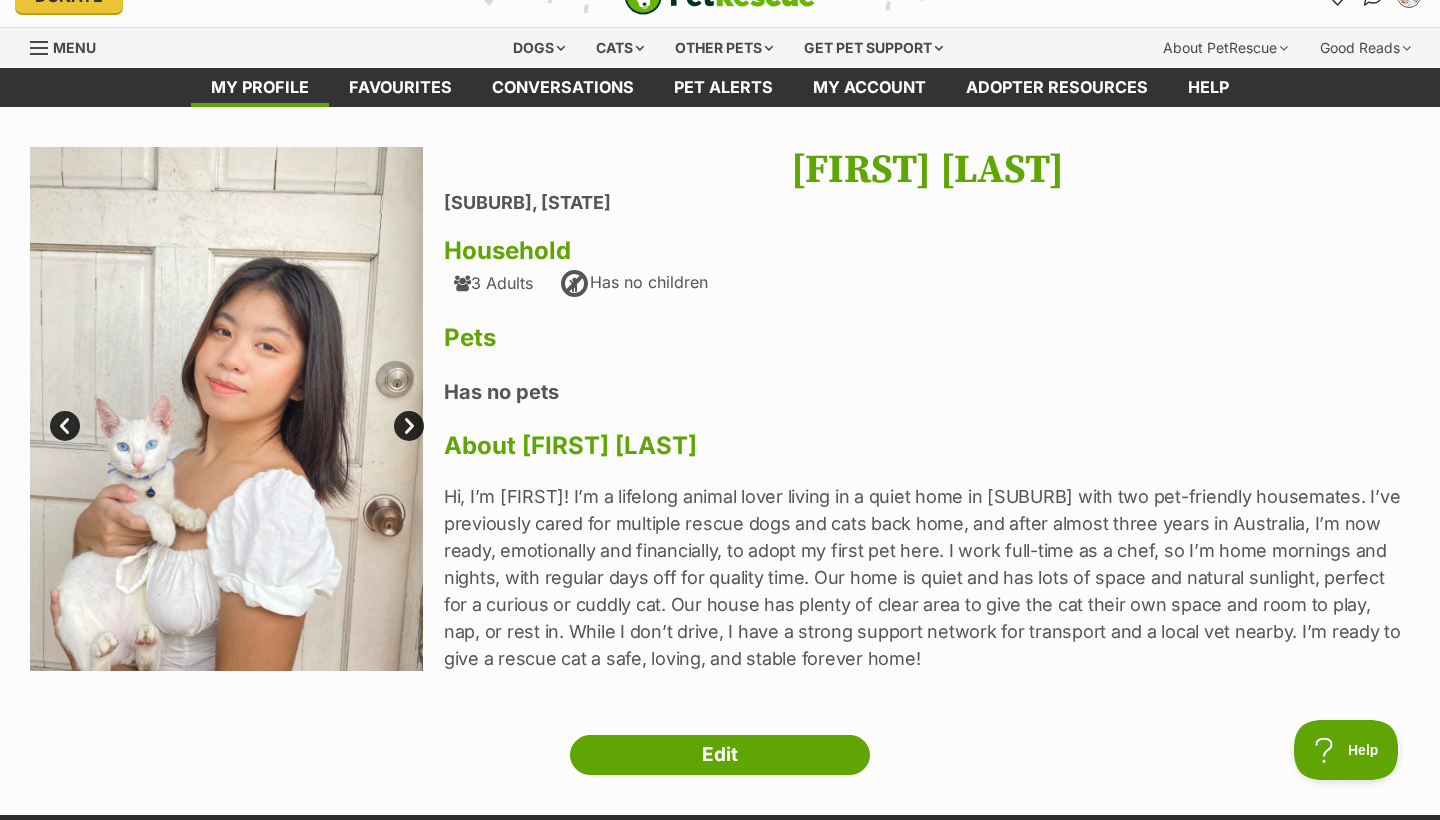 click on "Next" at bounding box center (409, 426) 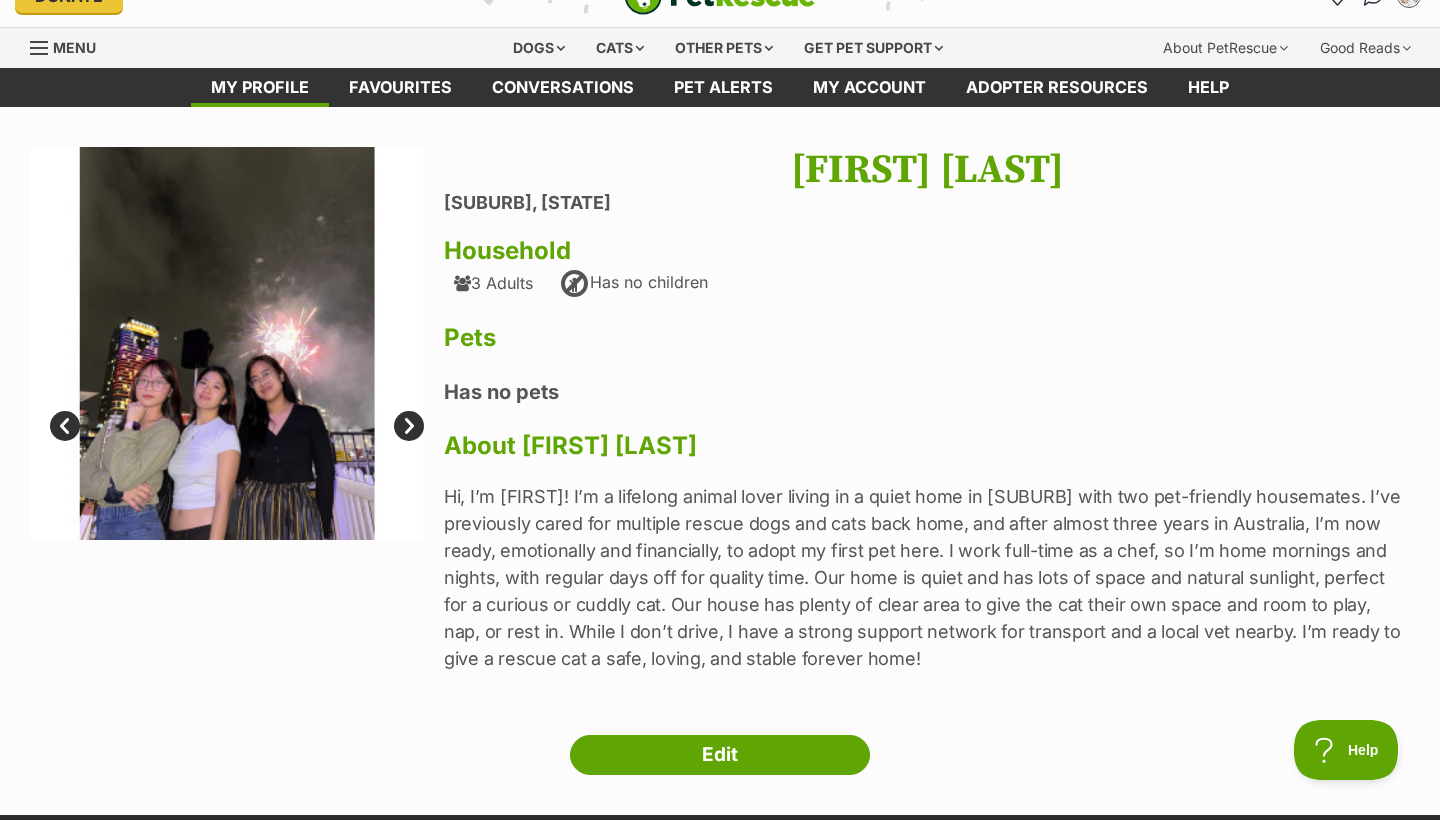 click on "Next" at bounding box center (409, 426) 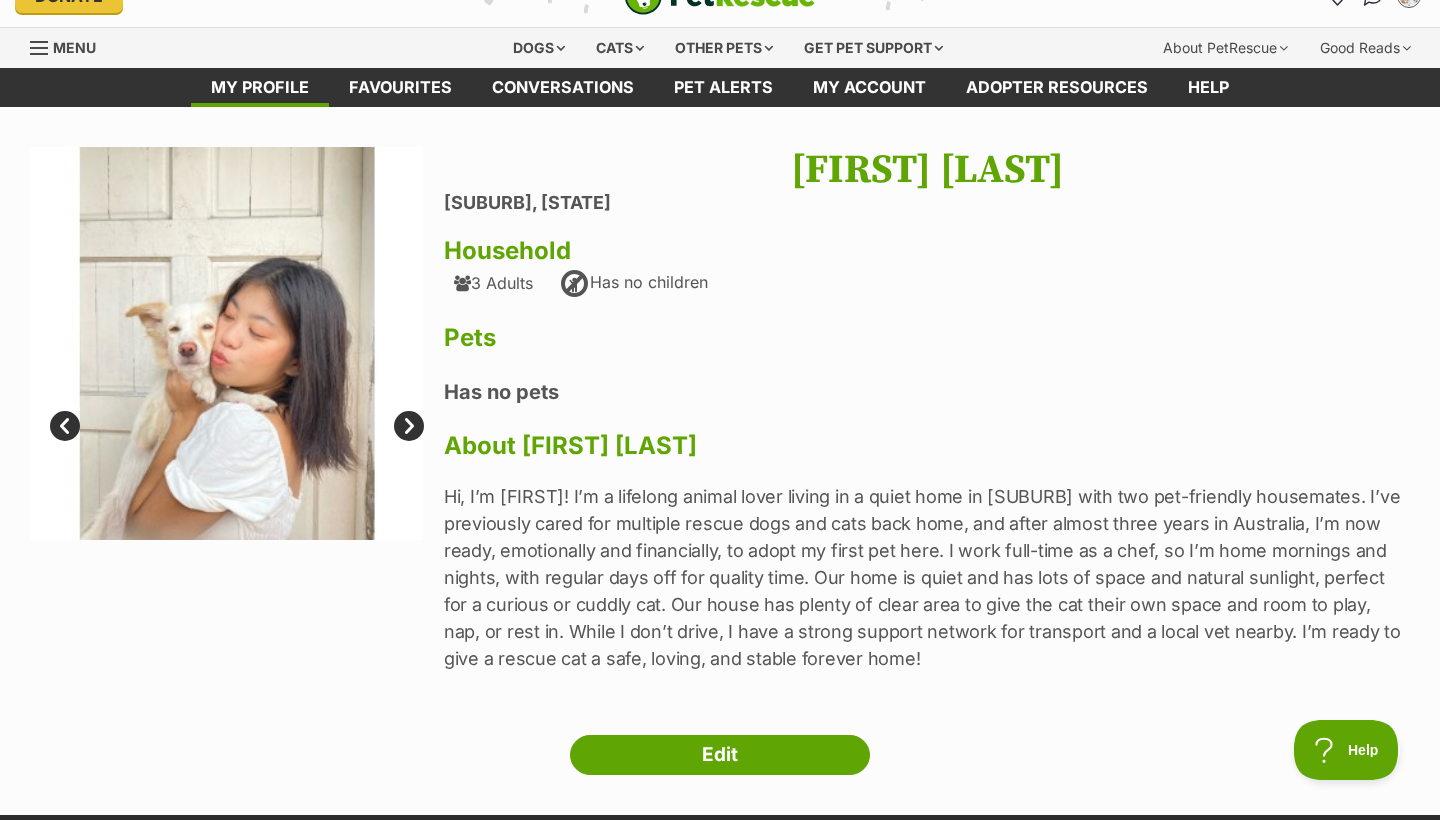 click on "Next" at bounding box center [409, 426] 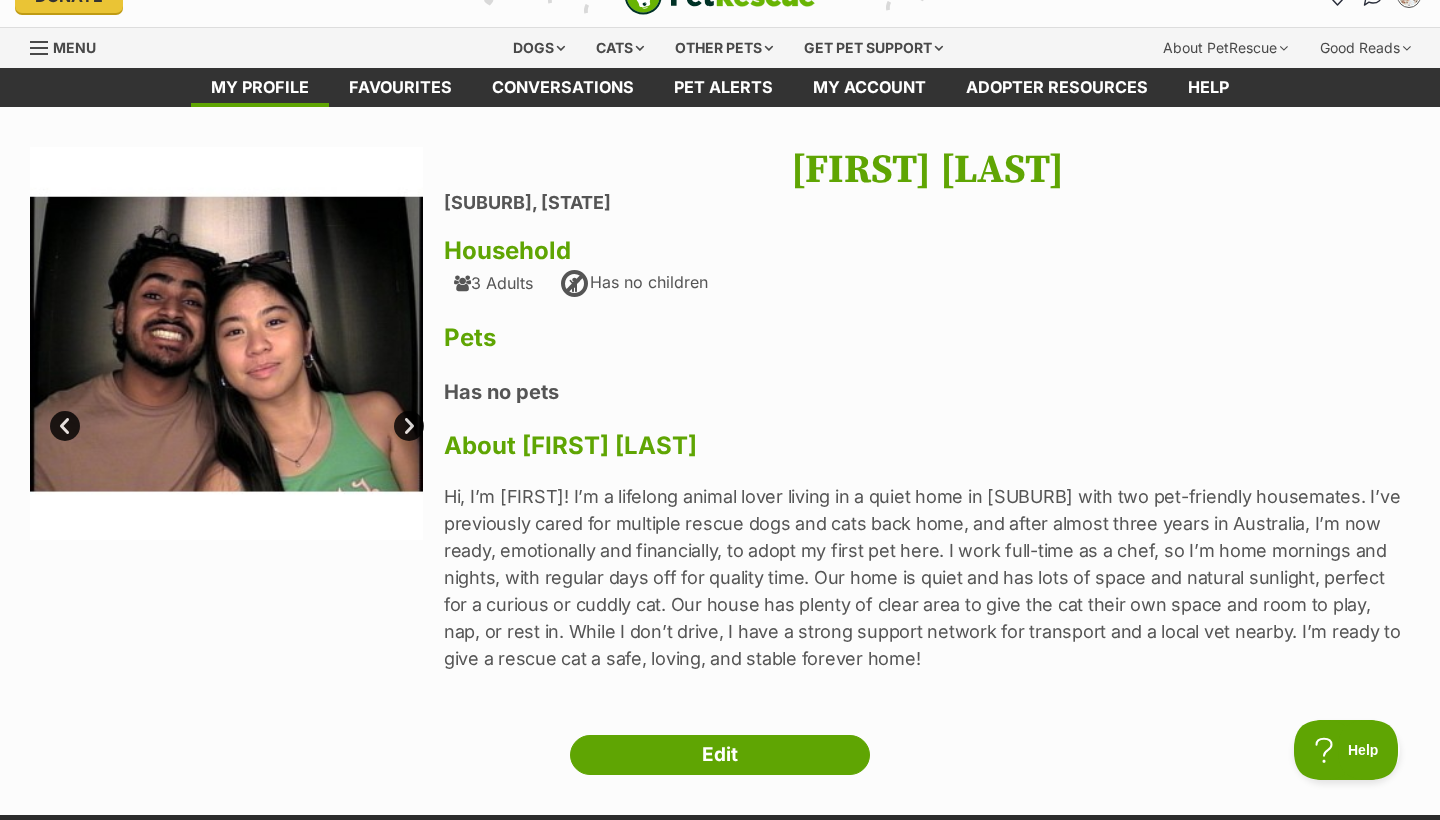 click on "Next" at bounding box center (409, 426) 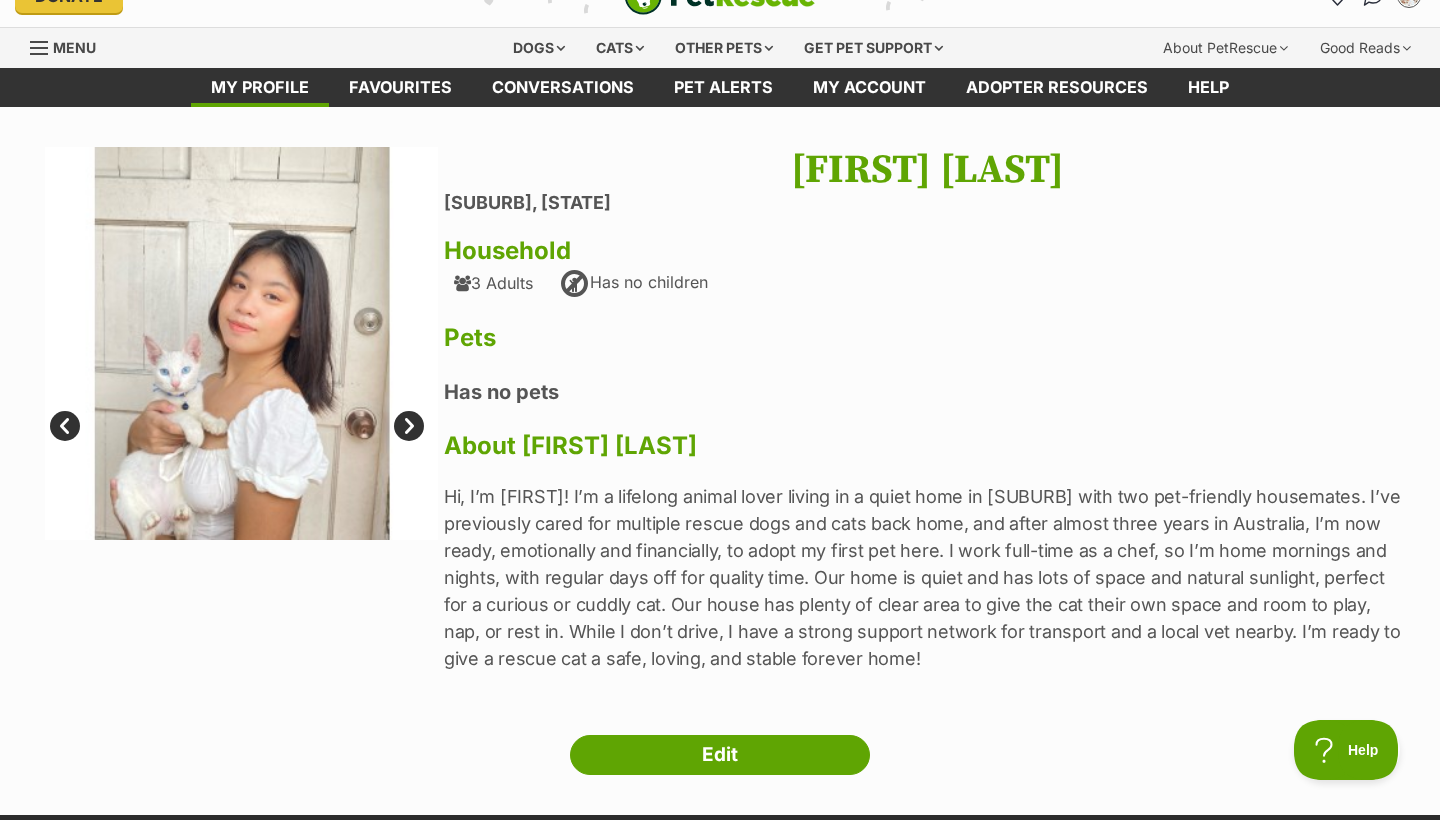 click on "Next" at bounding box center [409, 426] 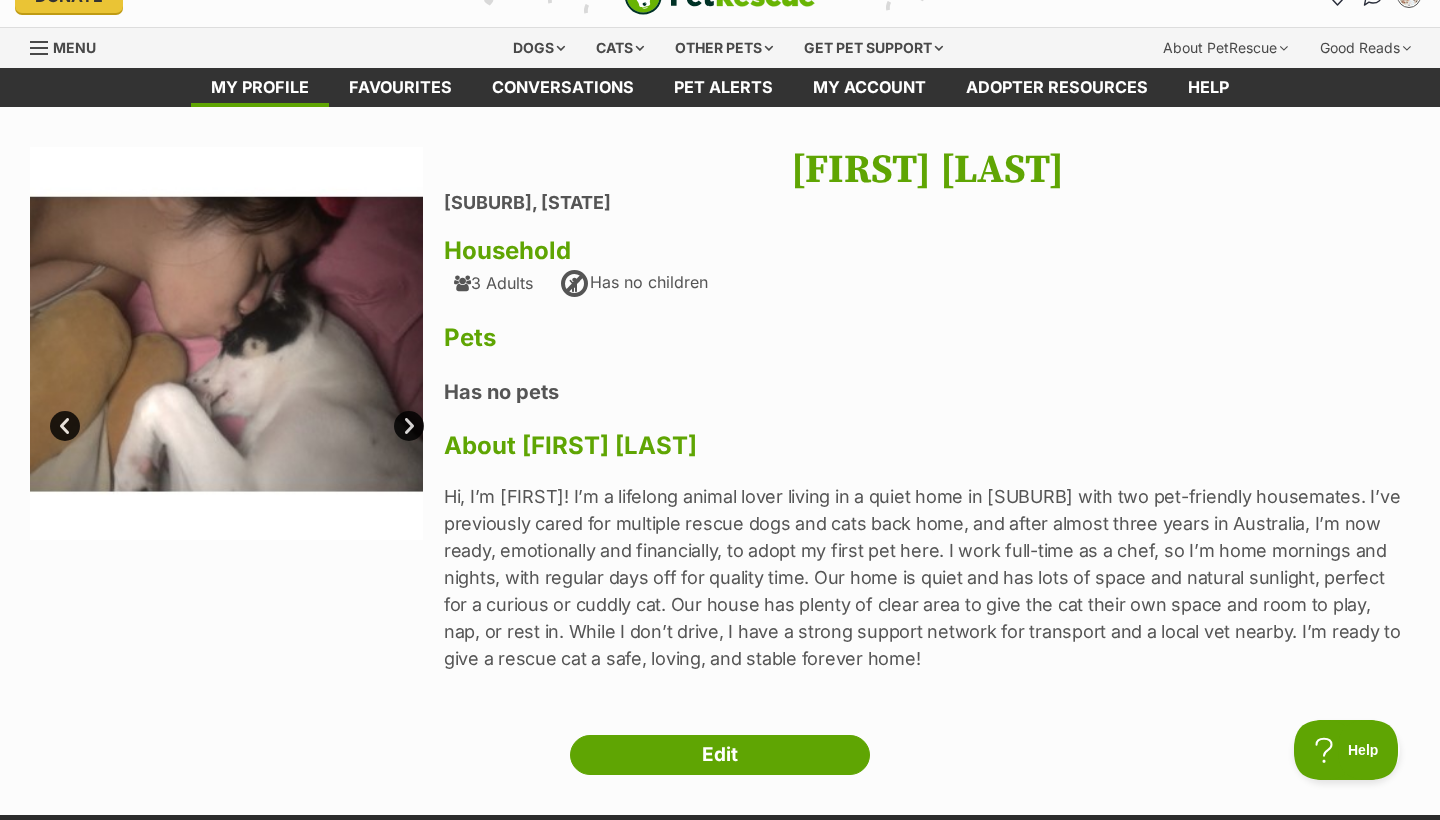 click on "Next" at bounding box center (409, 426) 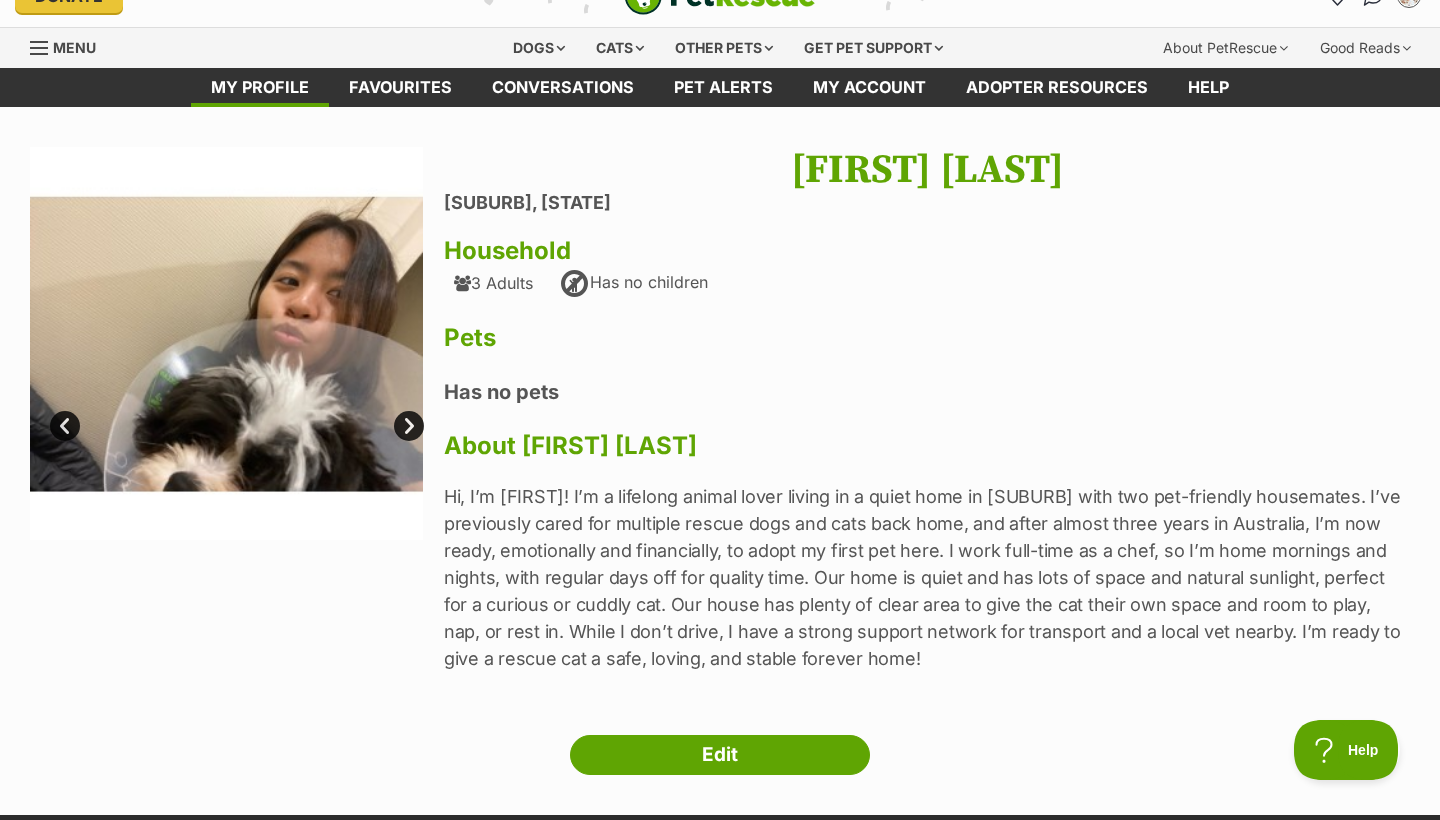 click on "Next" at bounding box center [409, 426] 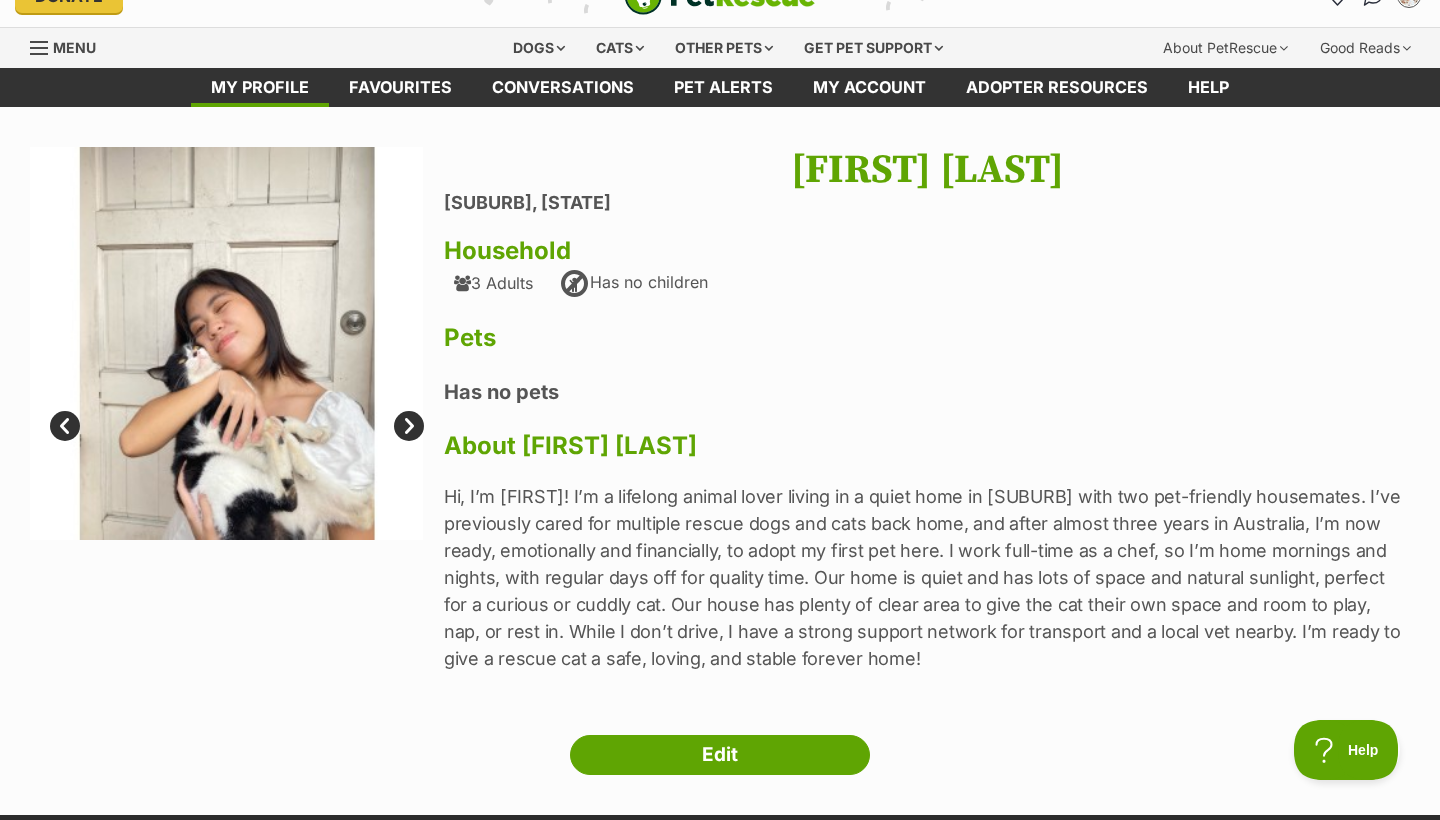 click on "Next" at bounding box center [409, 426] 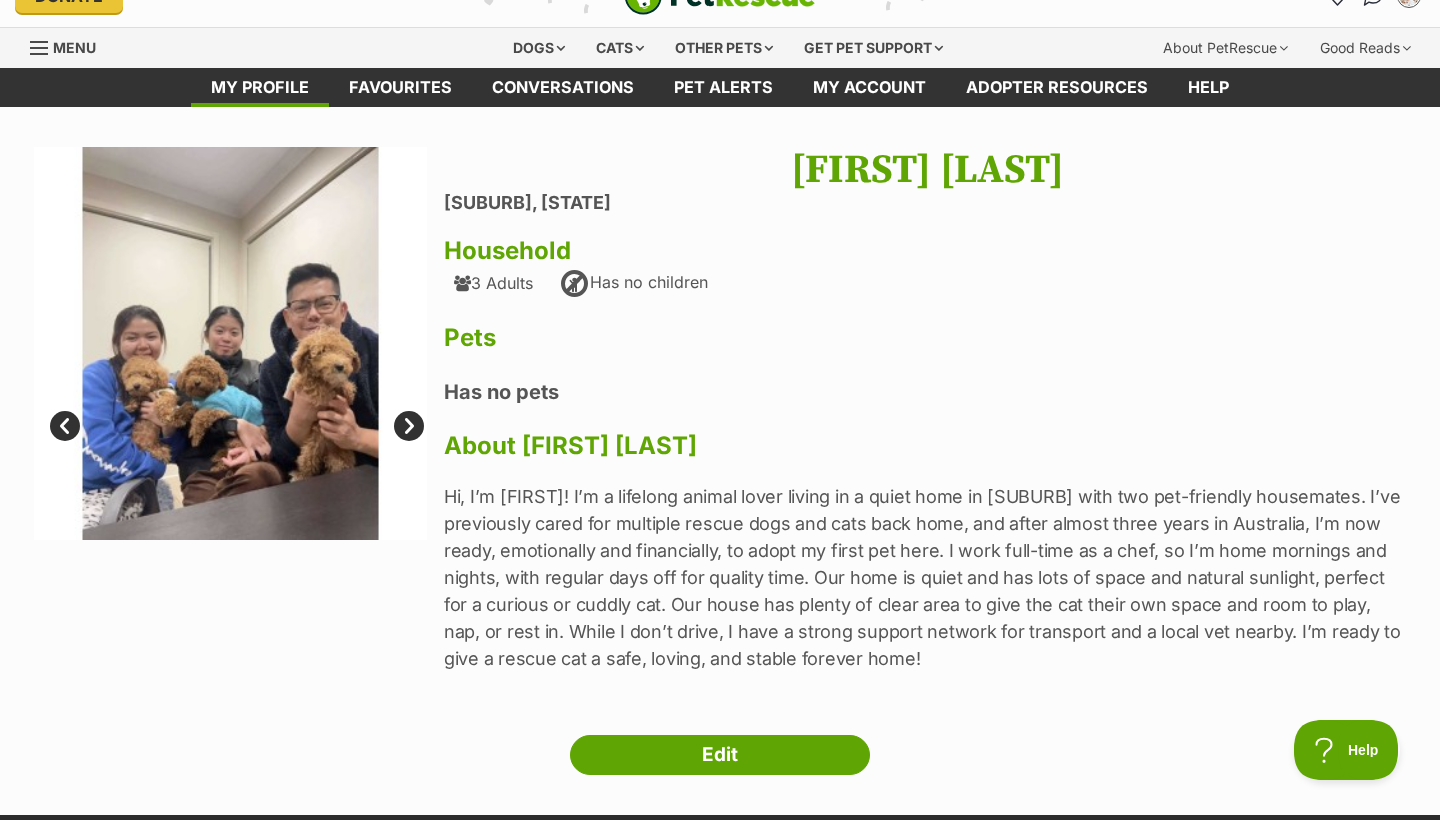 click on "Next" at bounding box center (409, 426) 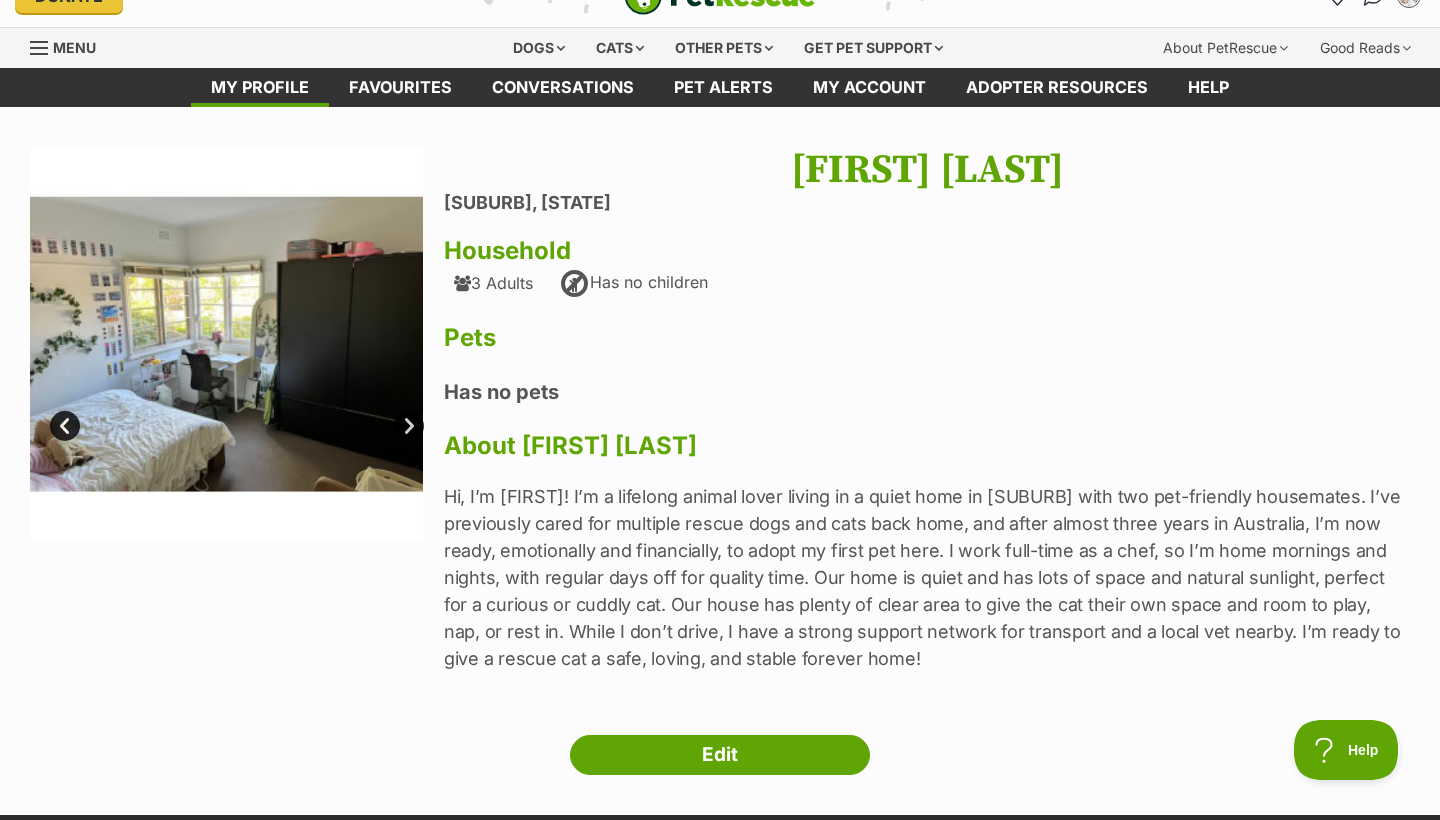 click on "Next" at bounding box center [409, 426] 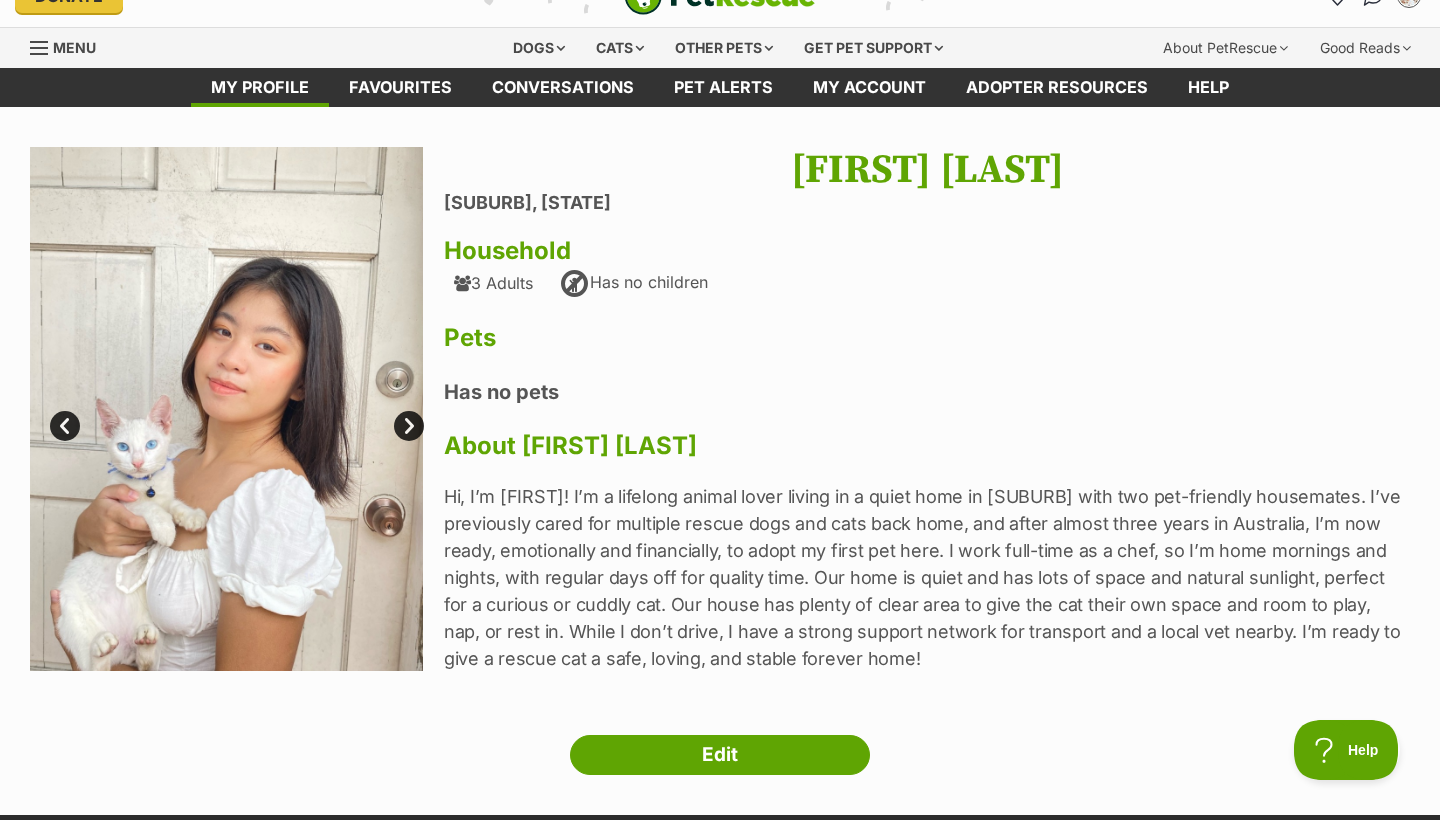 click on "Next" at bounding box center [409, 426] 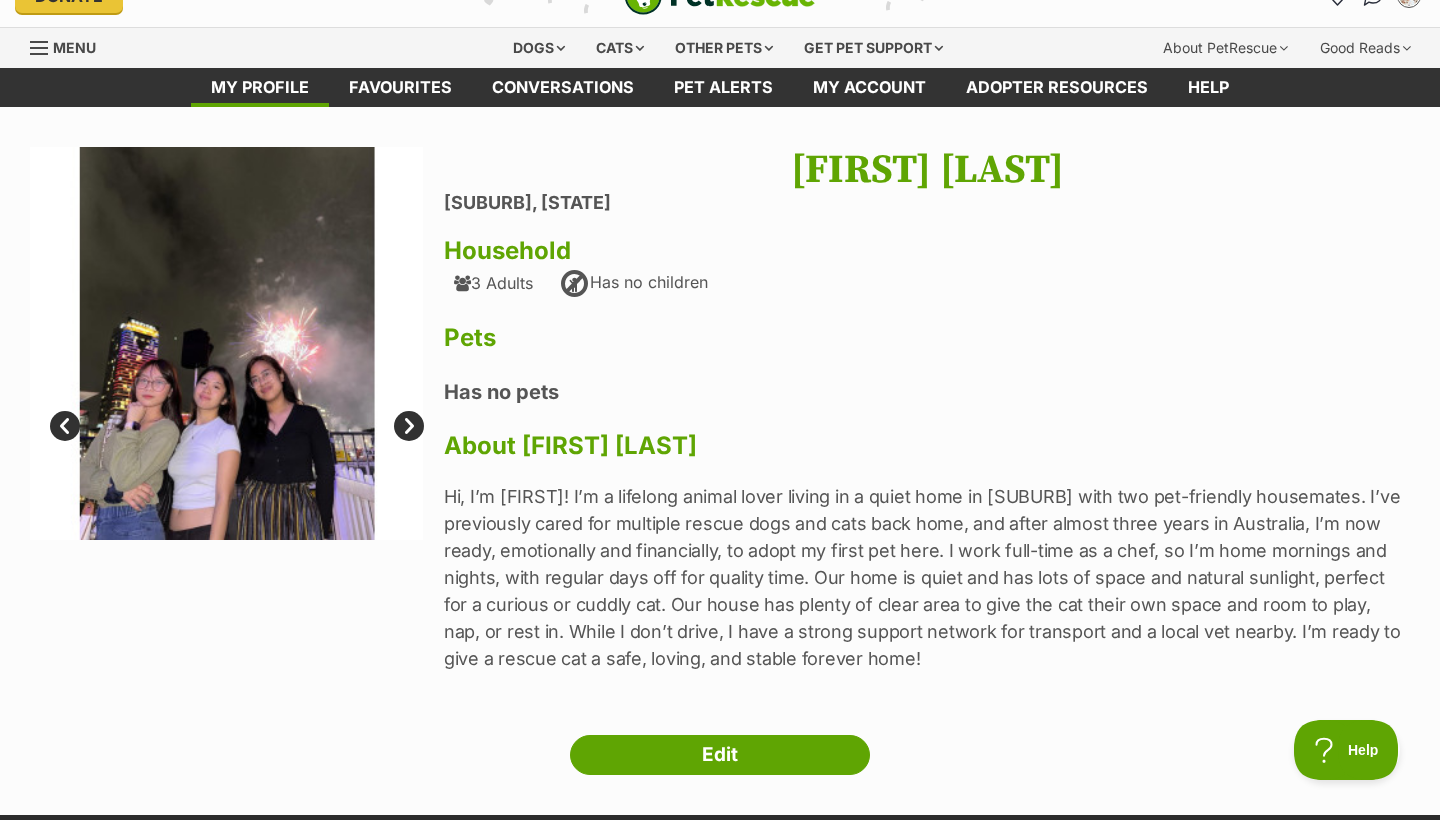 click on "Next" at bounding box center (409, 426) 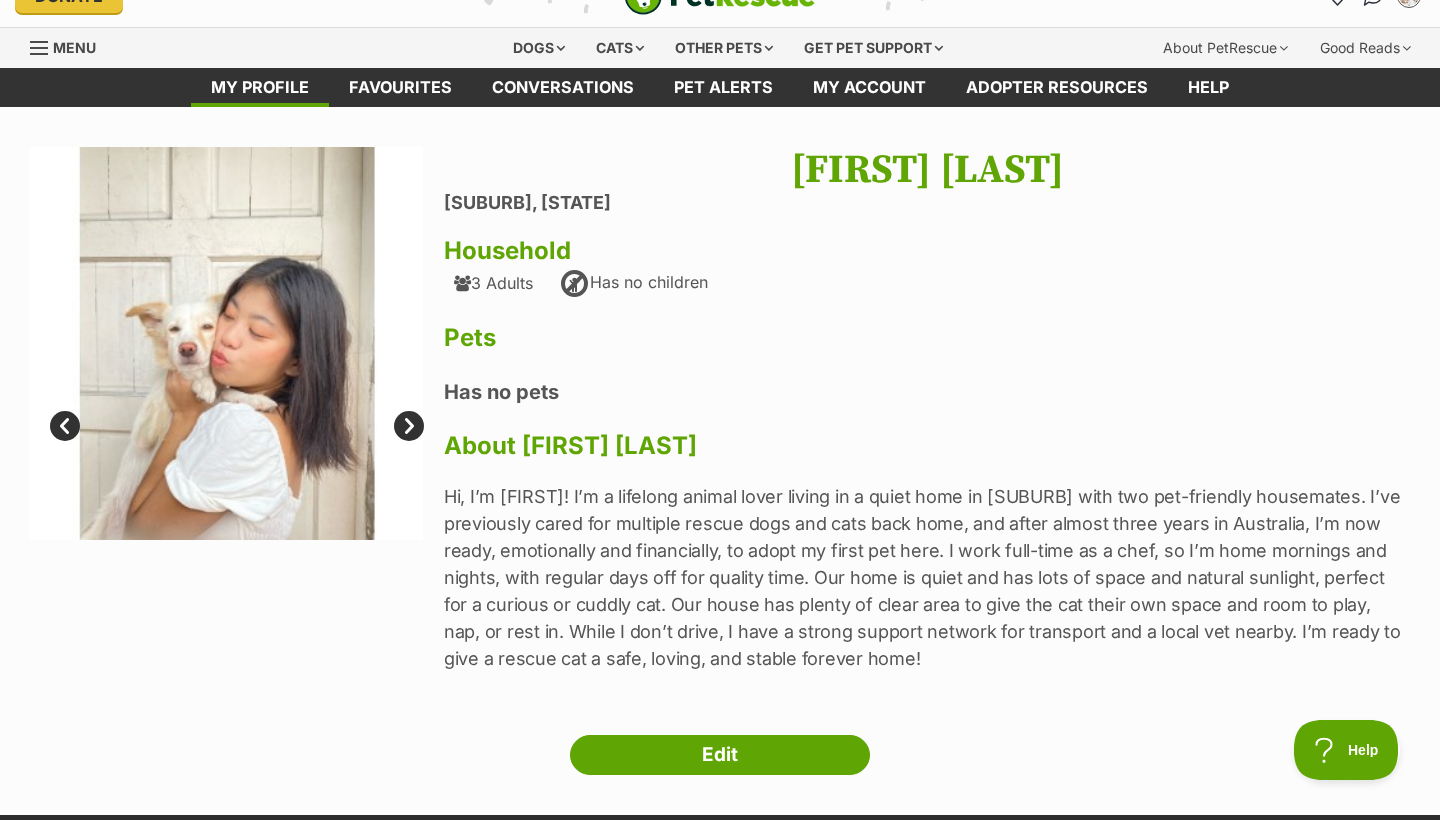 click on "Next" at bounding box center [409, 426] 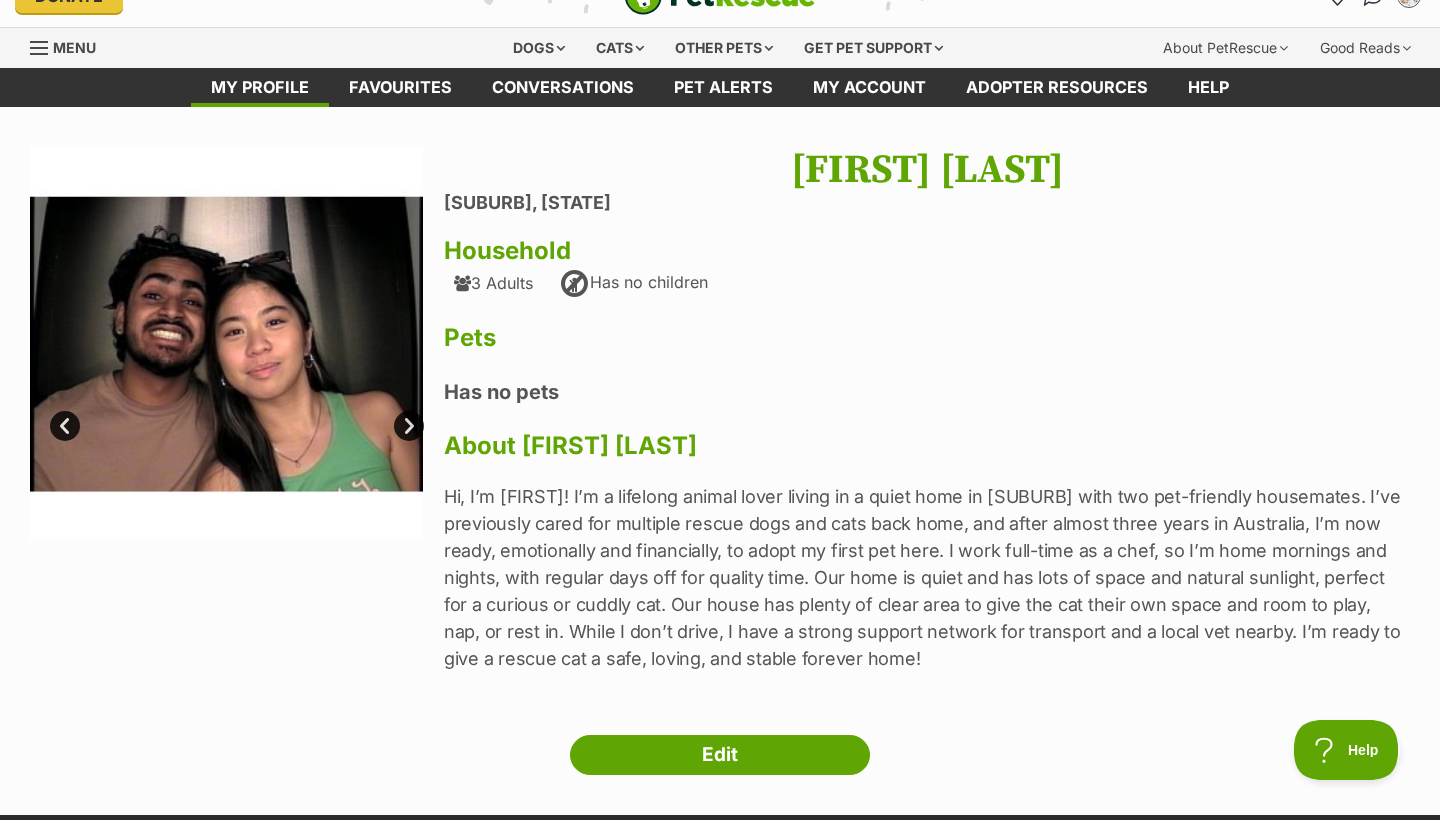 click on "Next" at bounding box center [409, 426] 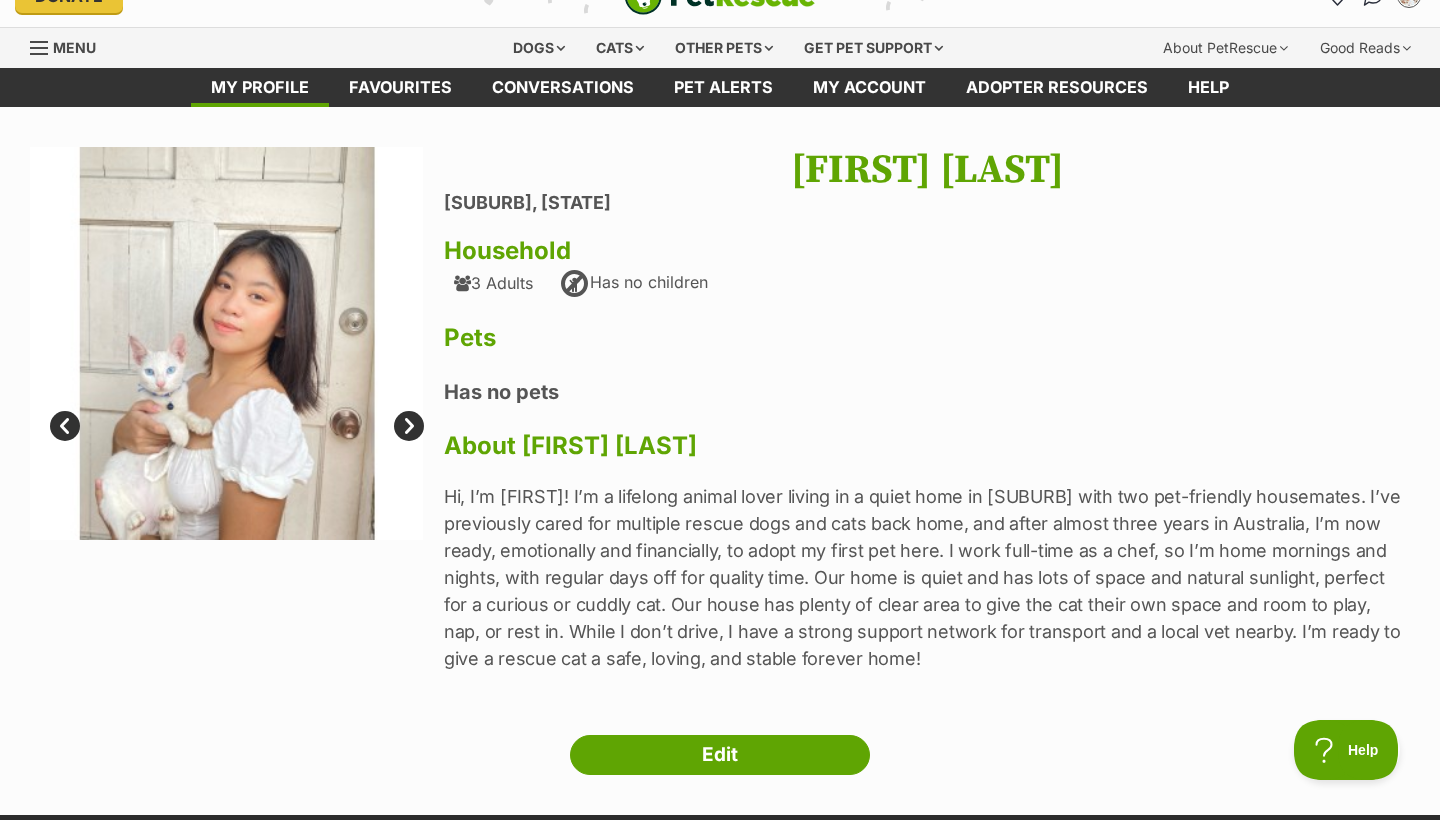 click on "Next" at bounding box center (409, 426) 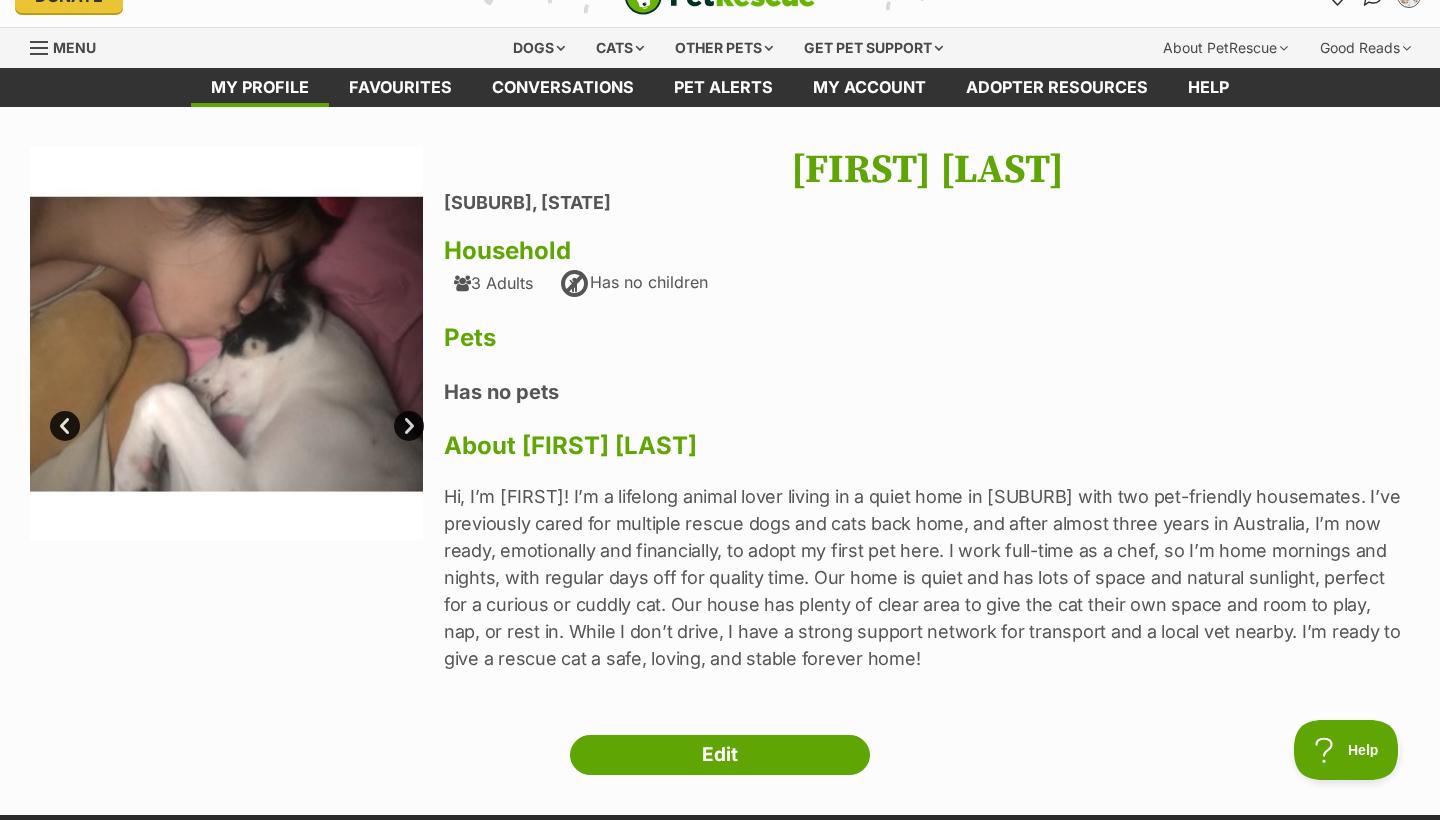 click on "Next" at bounding box center (409, 426) 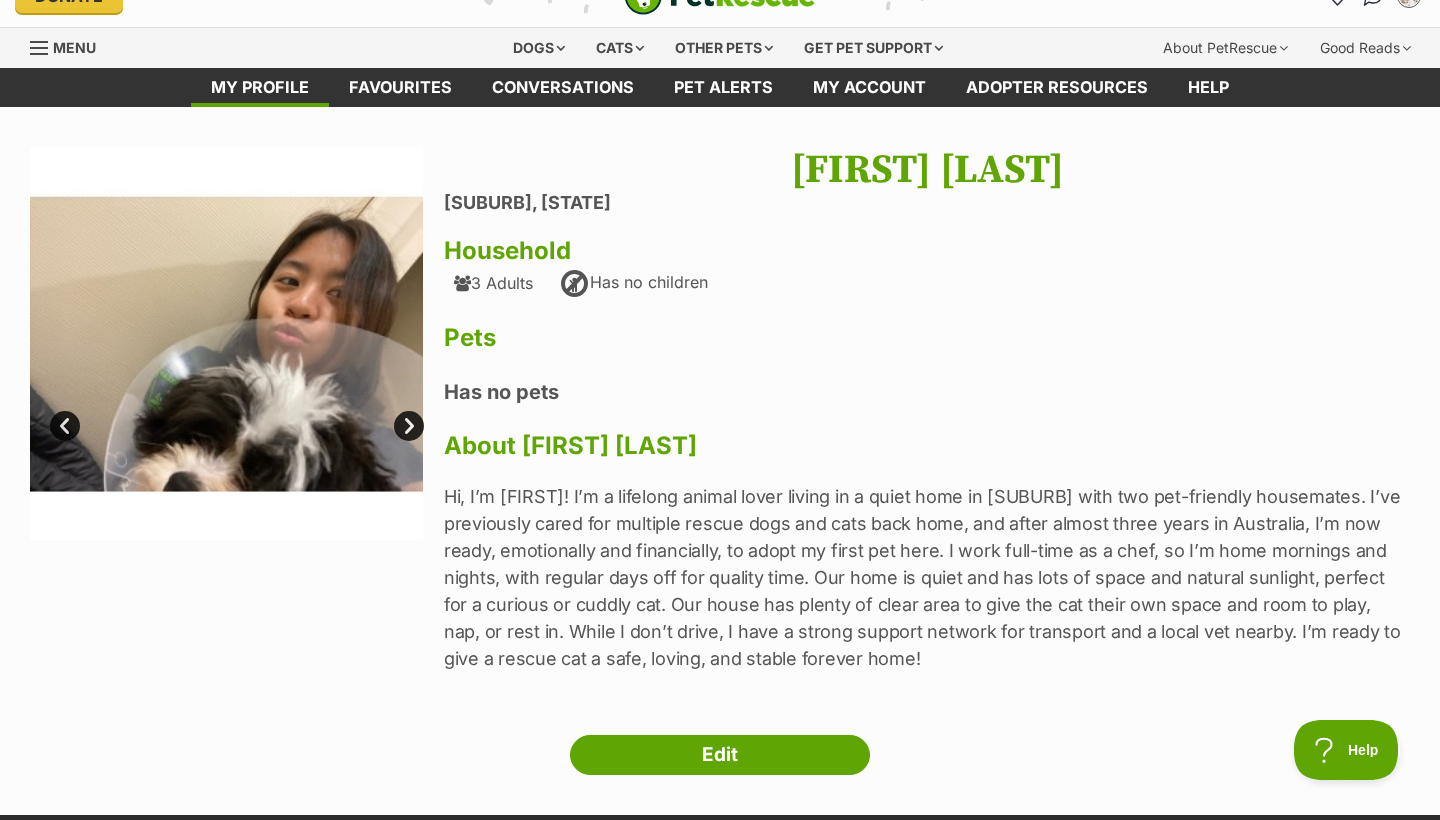 click on "Next" at bounding box center [409, 426] 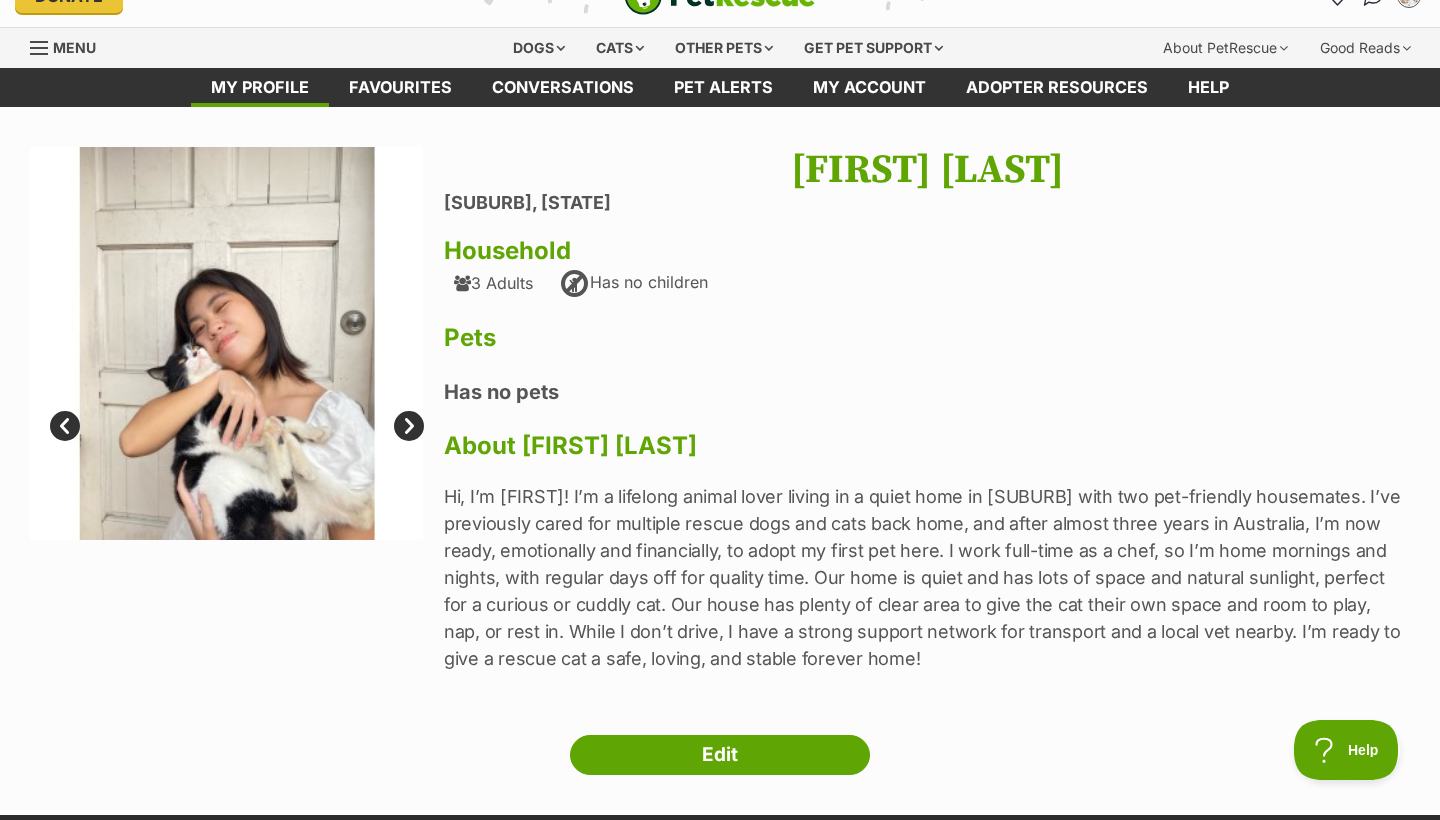 click on "Next" at bounding box center (409, 426) 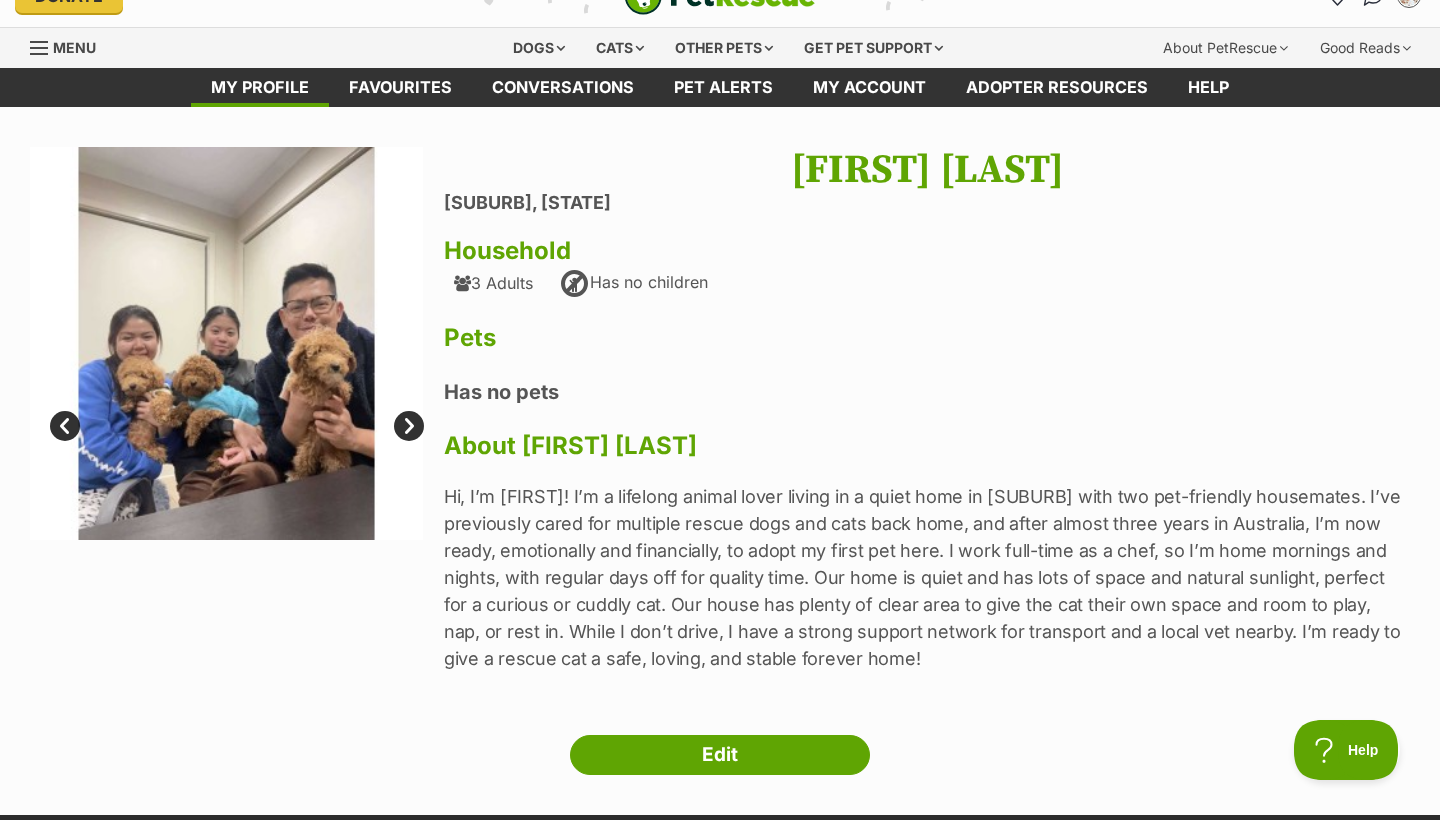 click on "Next" at bounding box center (409, 426) 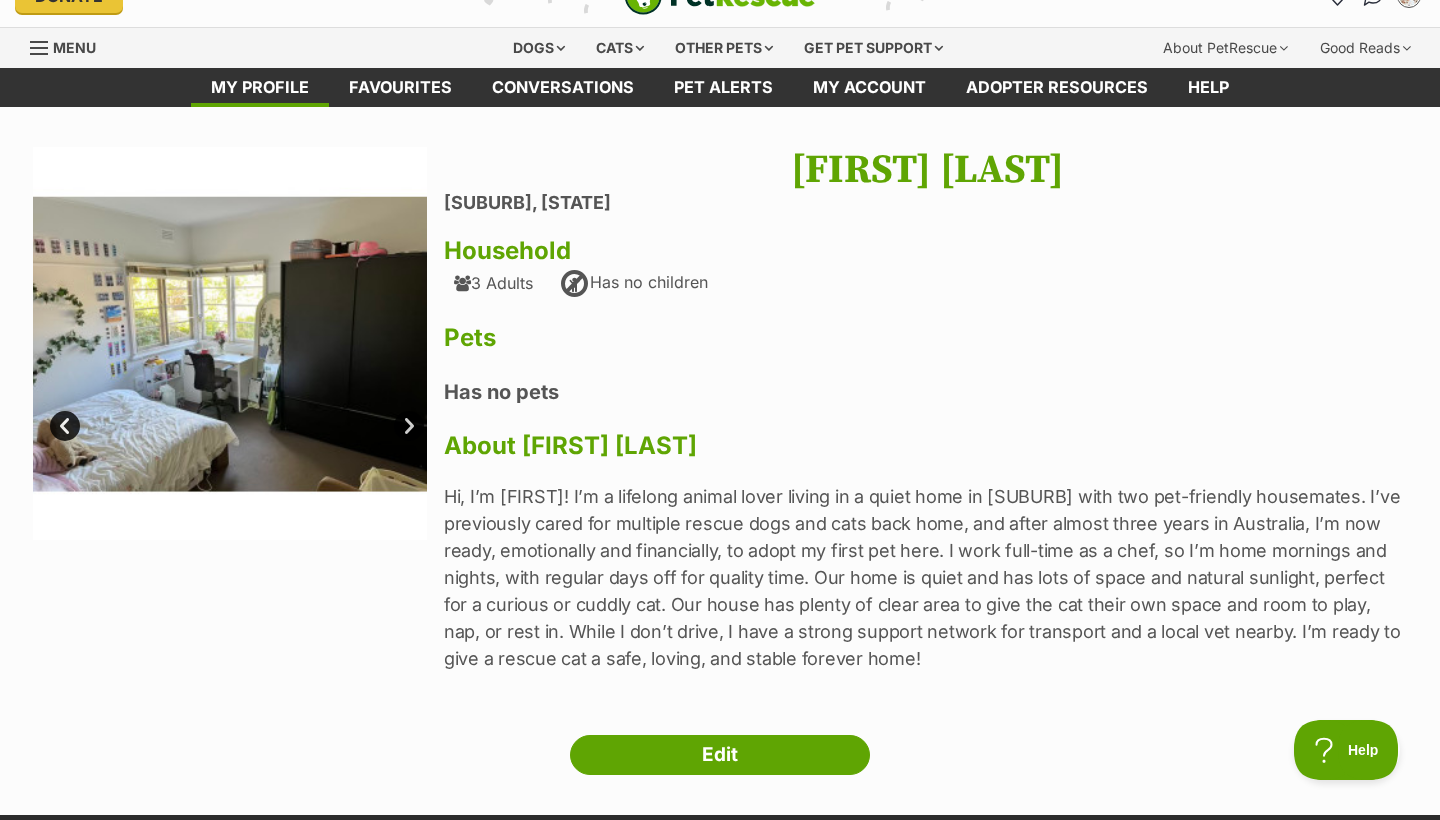 click on "Next" at bounding box center (409, 426) 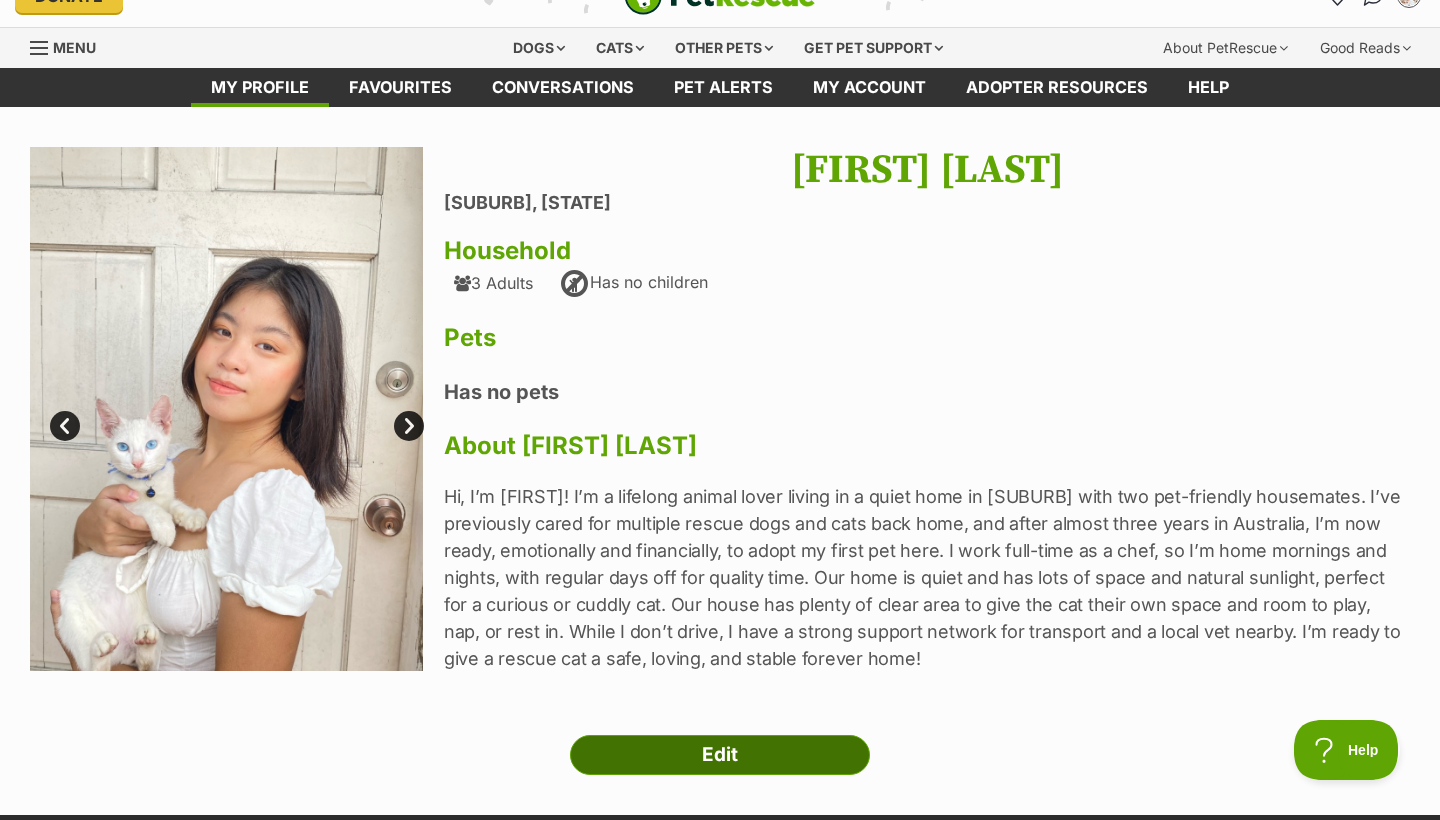 click on "Edit" at bounding box center [720, 755] 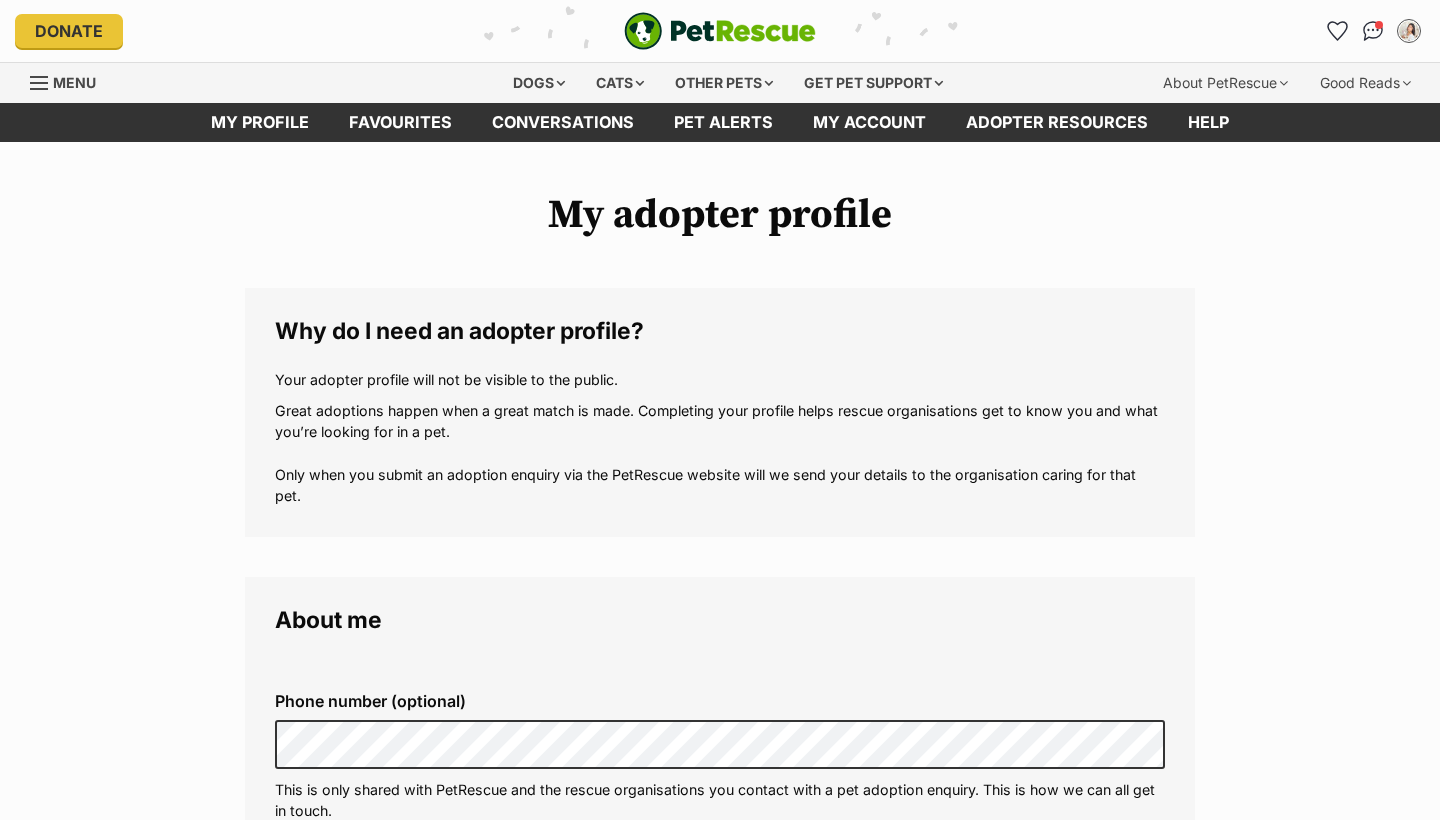scroll, scrollTop: 651, scrollLeft: 0, axis: vertical 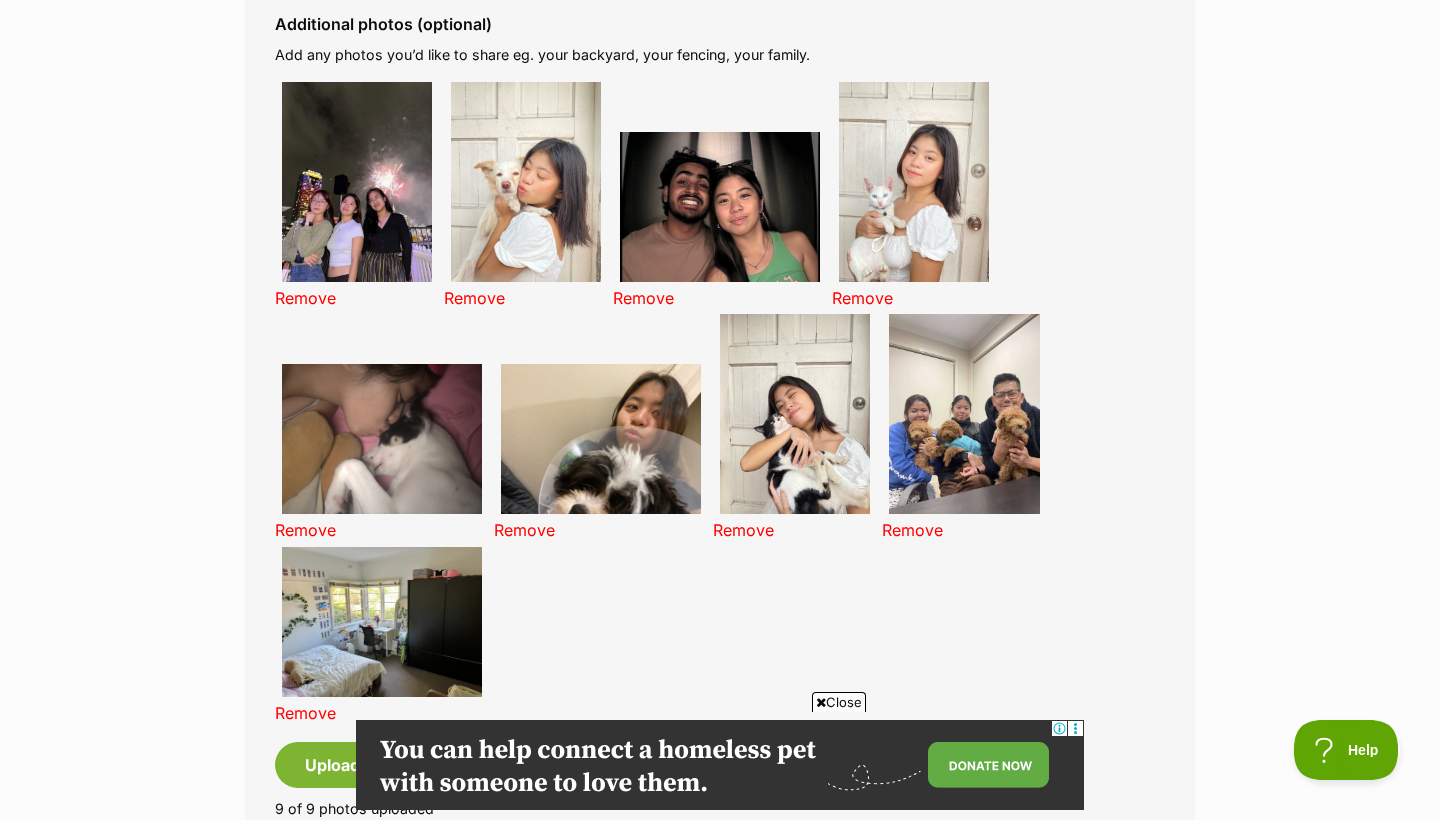 click on "Remove" at bounding box center [862, 298] 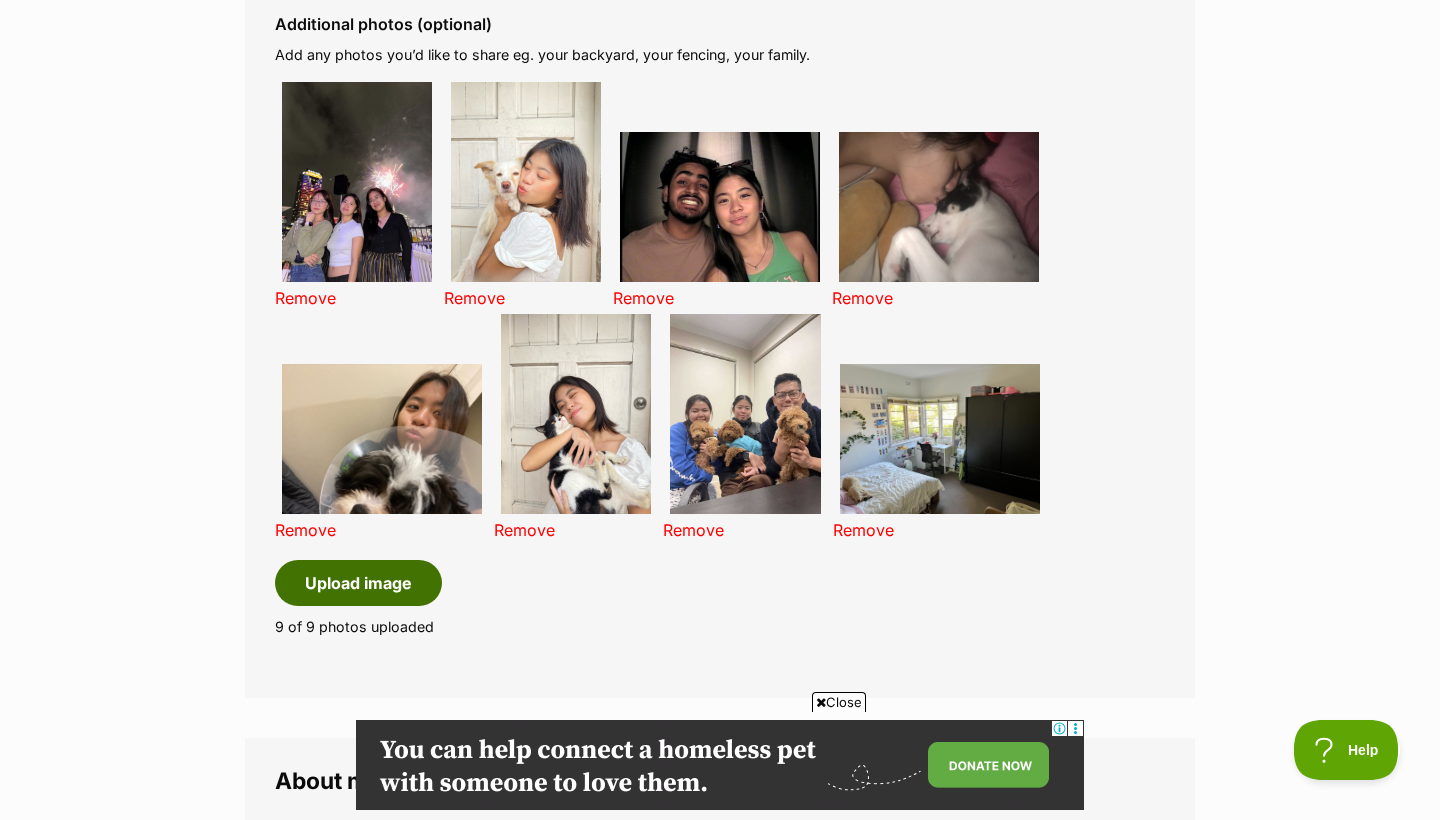 click on "Upload image" at bounding box center [358, 583] 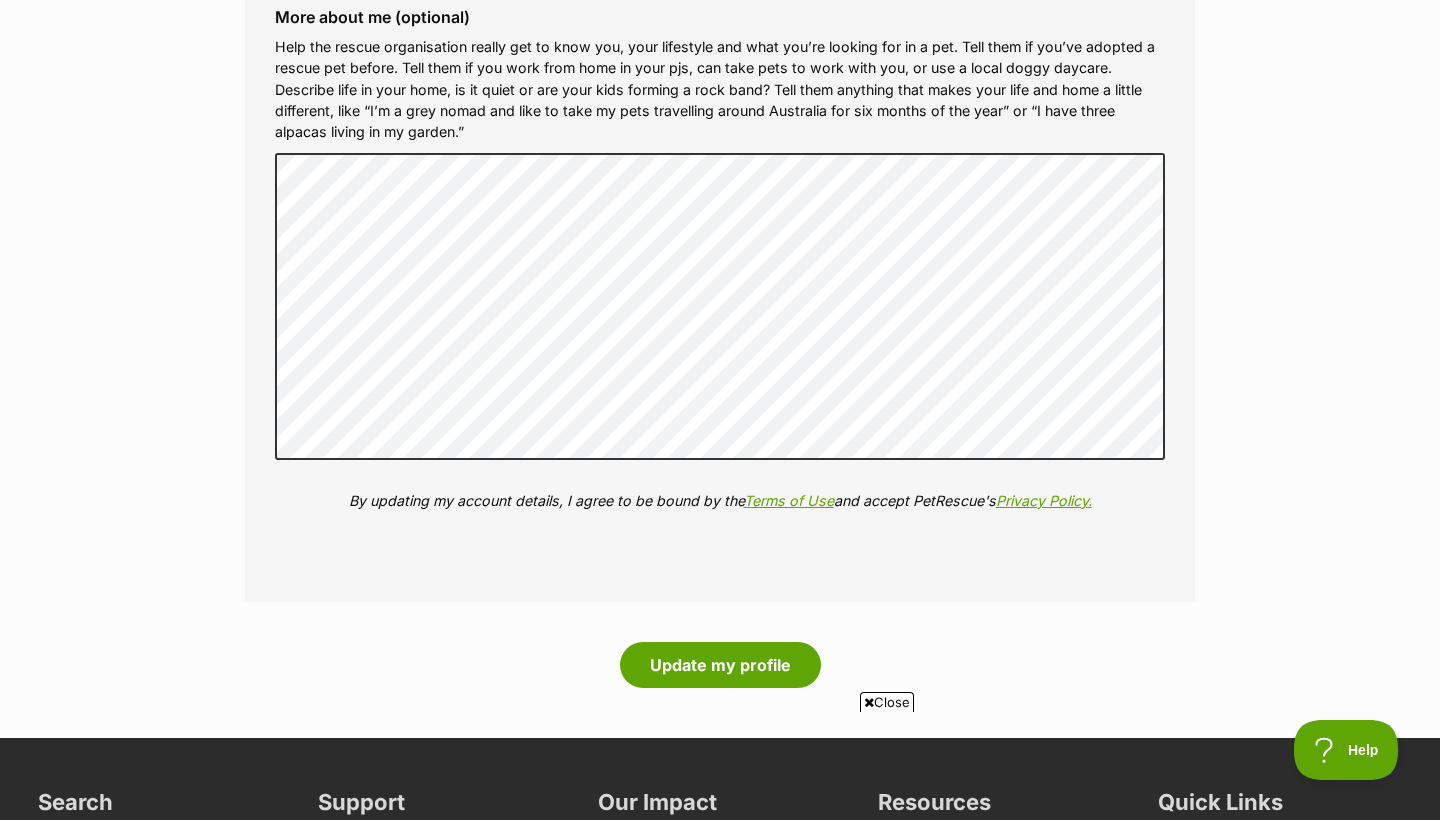 scroll, scrollTop: 3169, scrollLeft: 0, axis: vertical 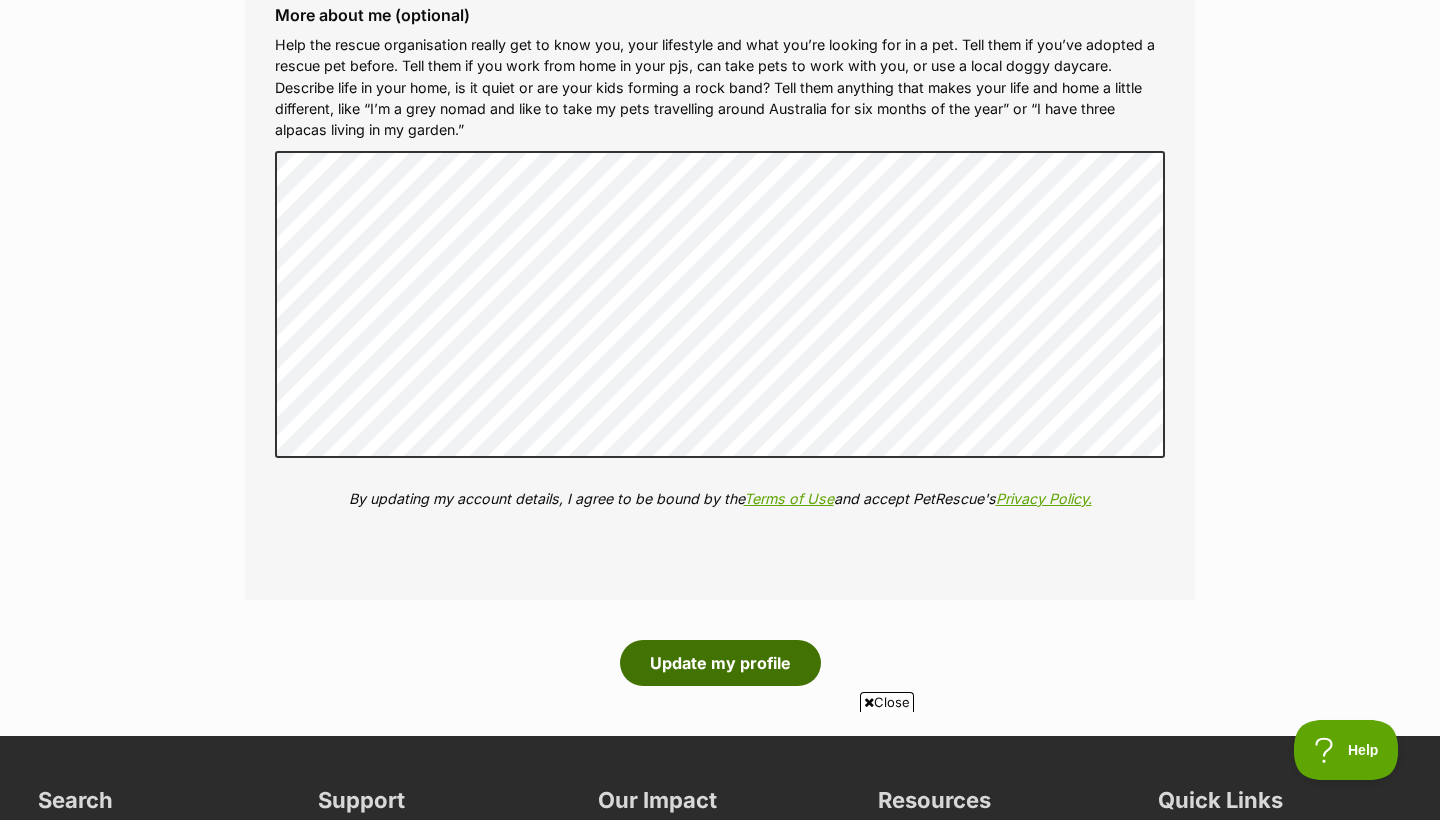 click on "Update my profile" at bounding box center [720, 663] 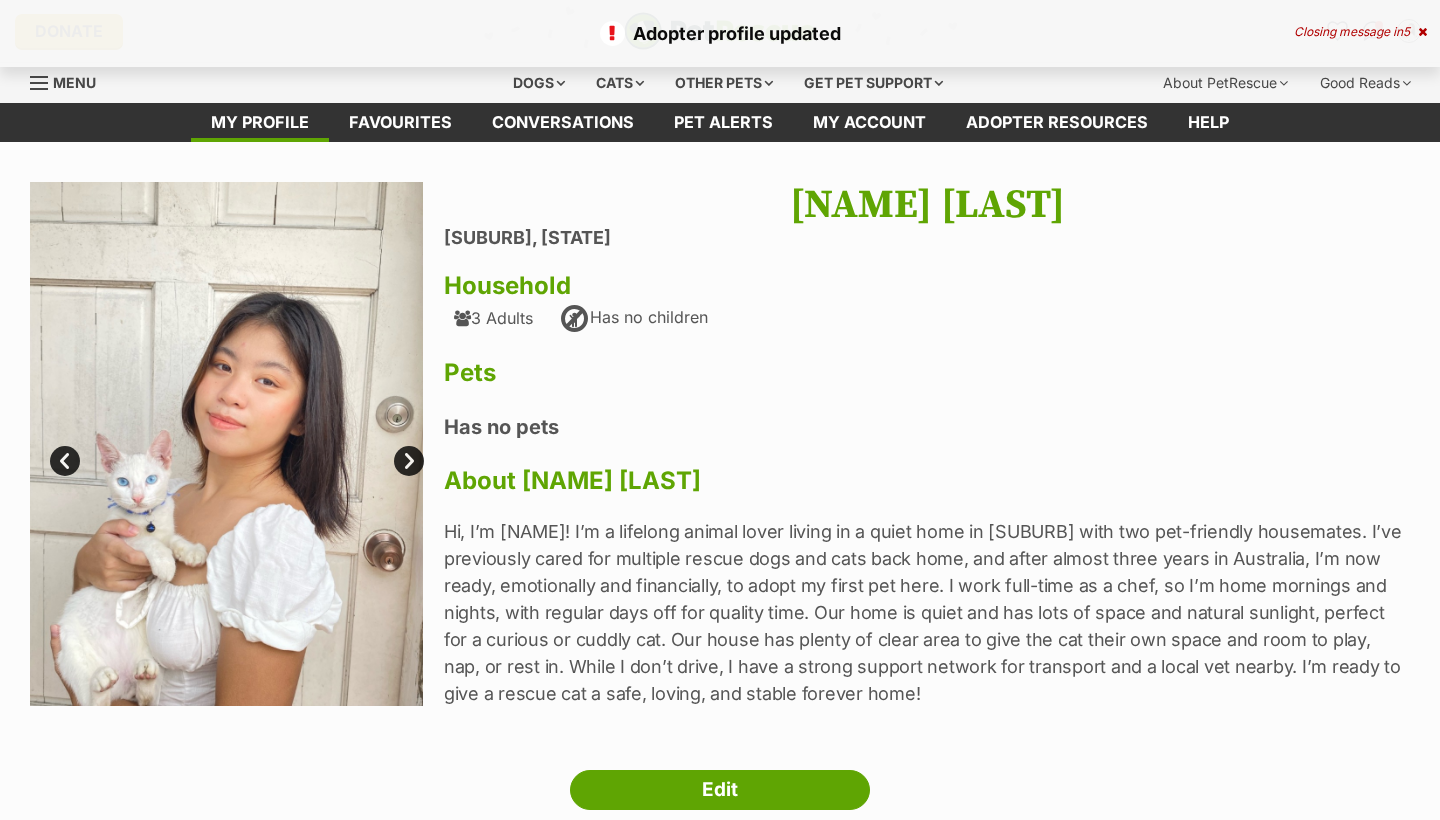 scroll, scrollTop: 0, scrollLeft: 0, axis: both 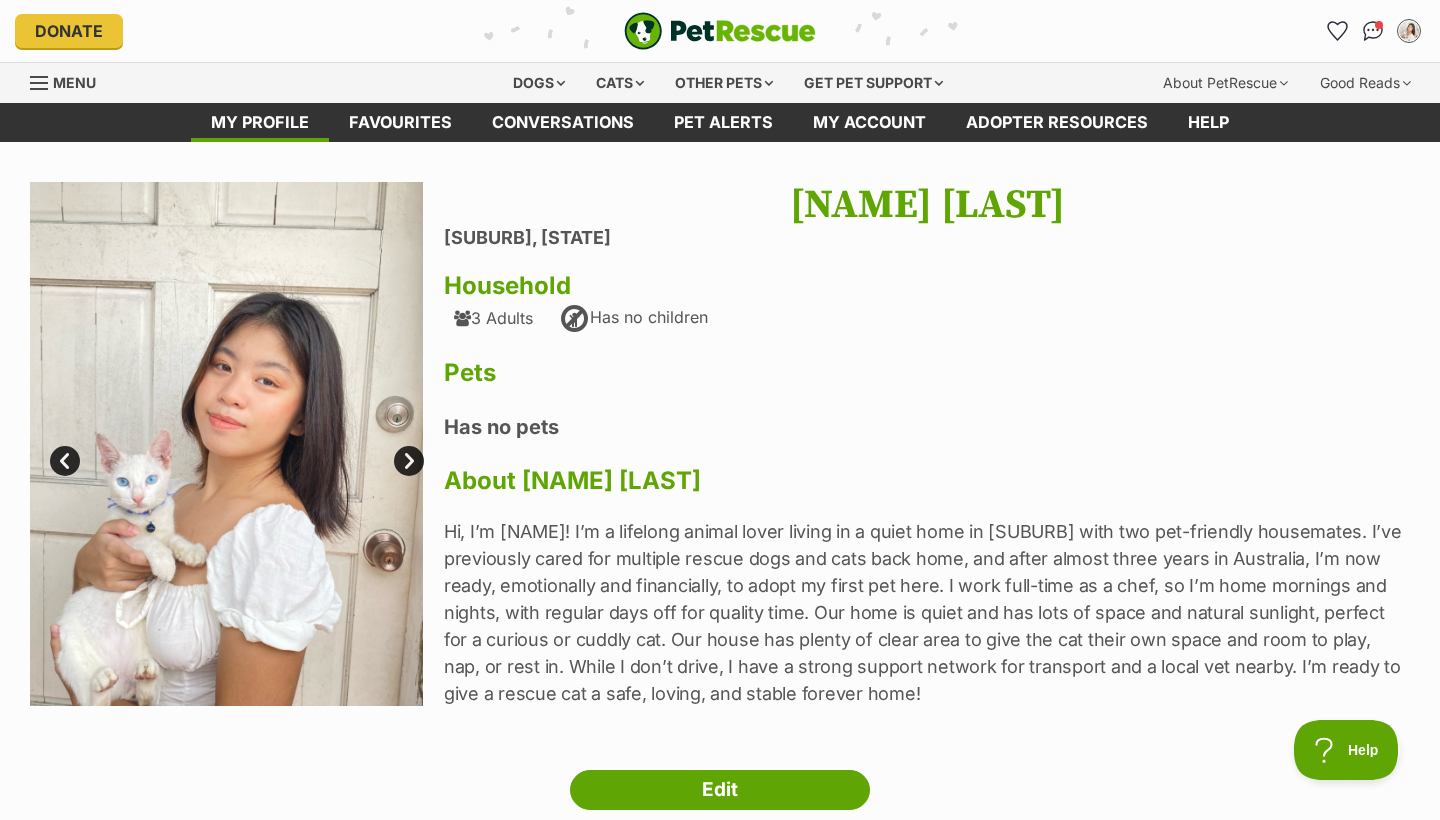 click on "Next" at bounding box center [409, 461] 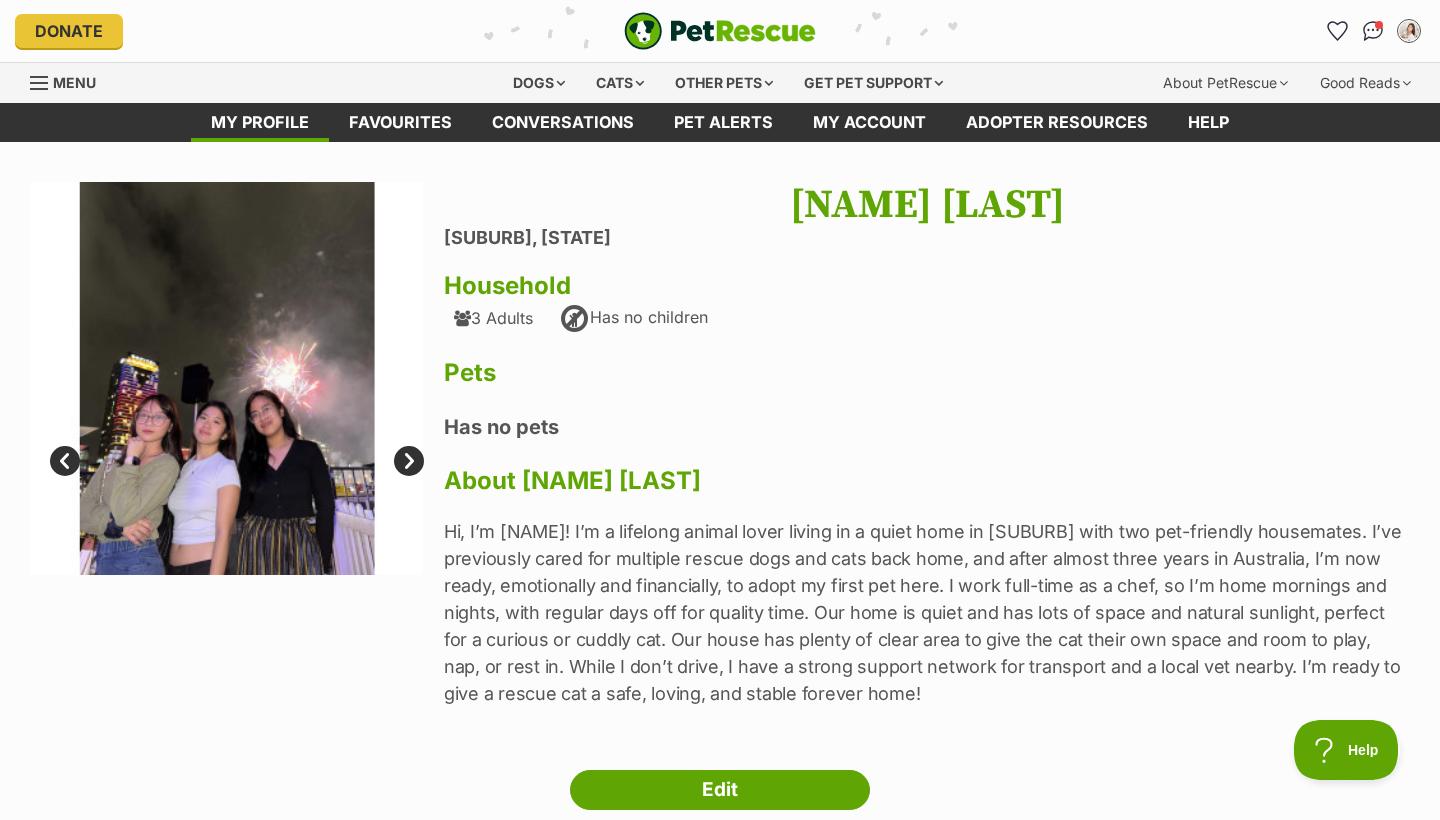 click on "Next" at bounding box center (409, 461) 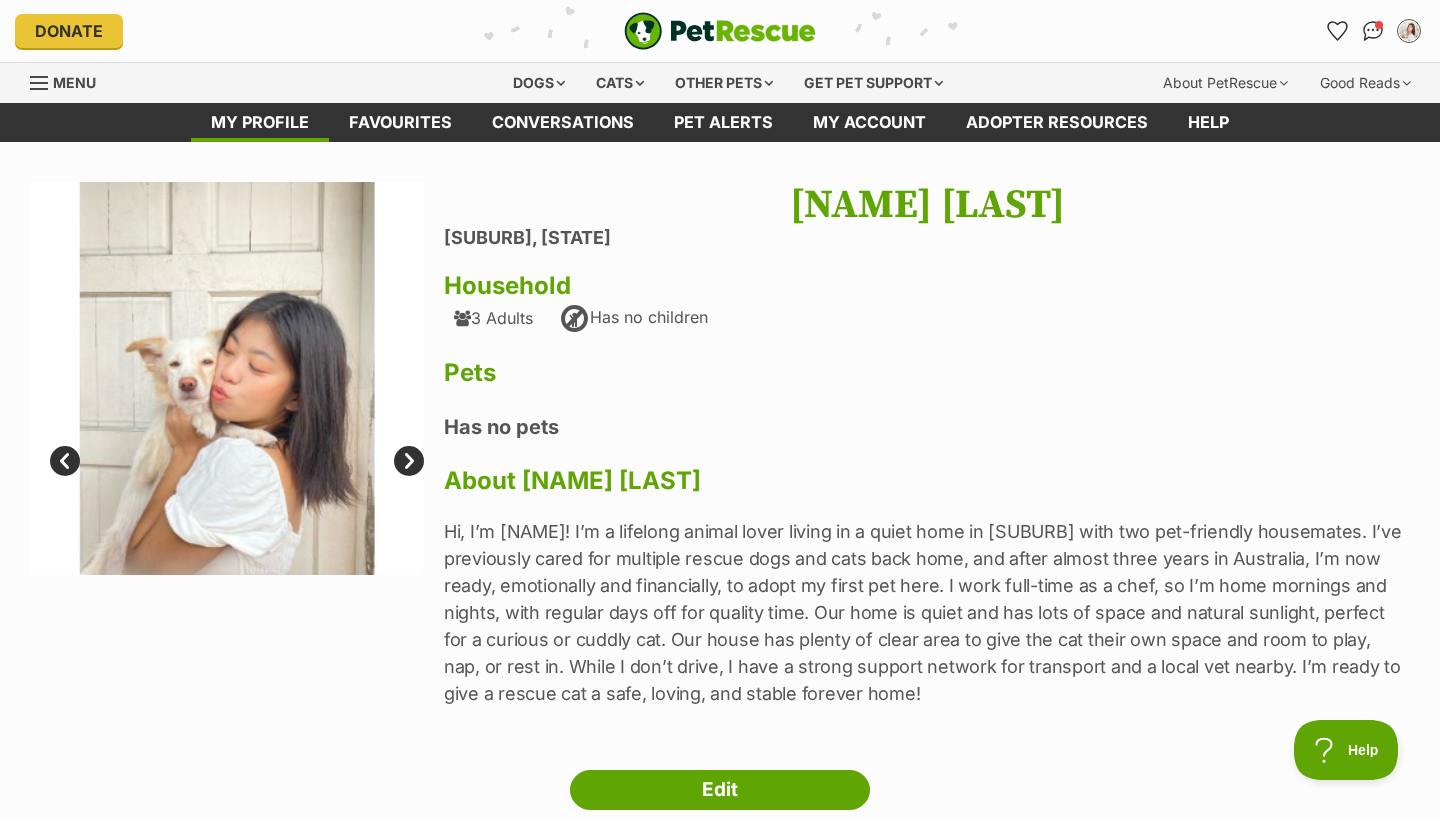 click on "Next" at bounding box center [409, 461] 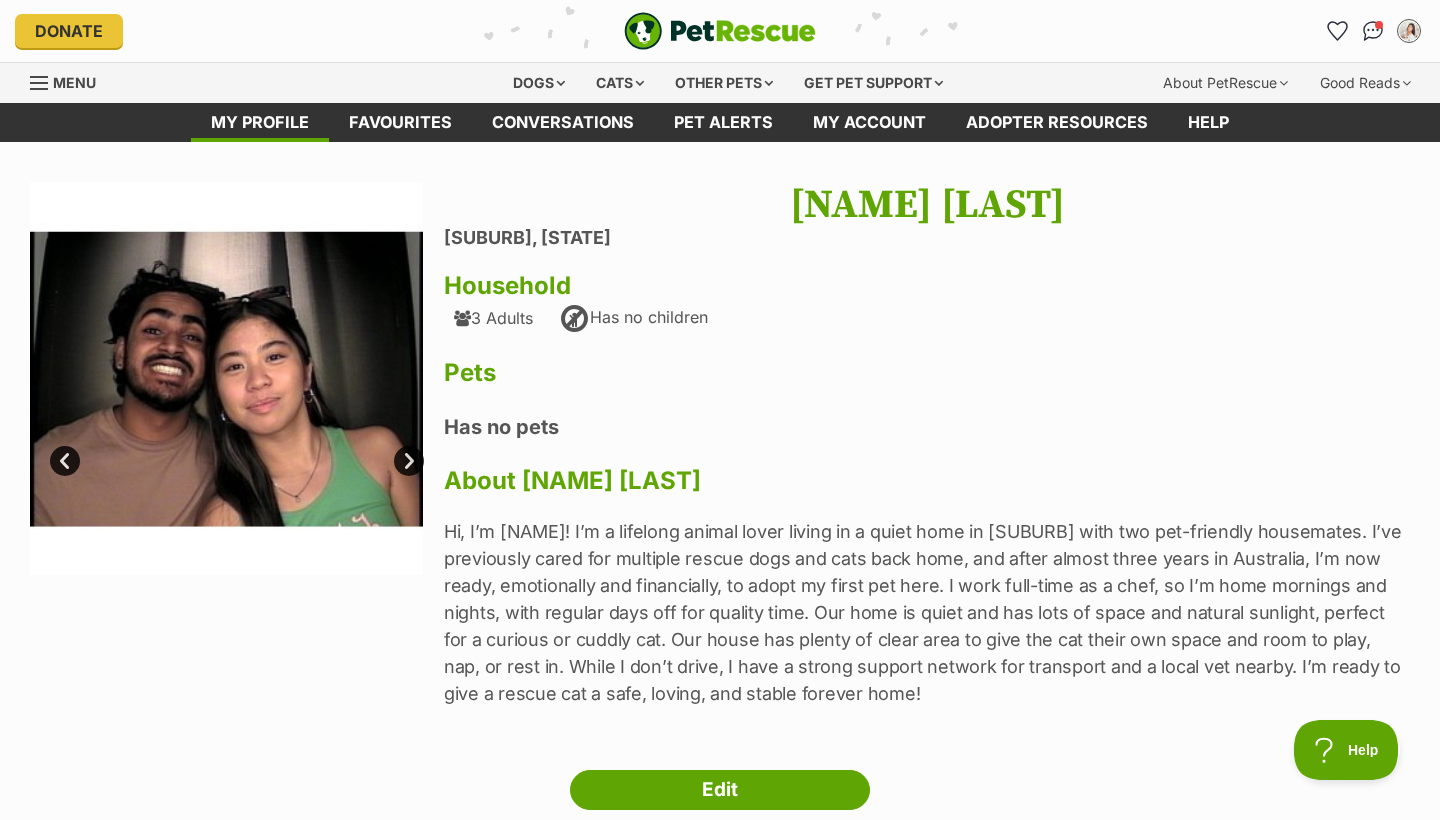 scroll, scrollTop: 0, scrollLeft: 0, axis: both 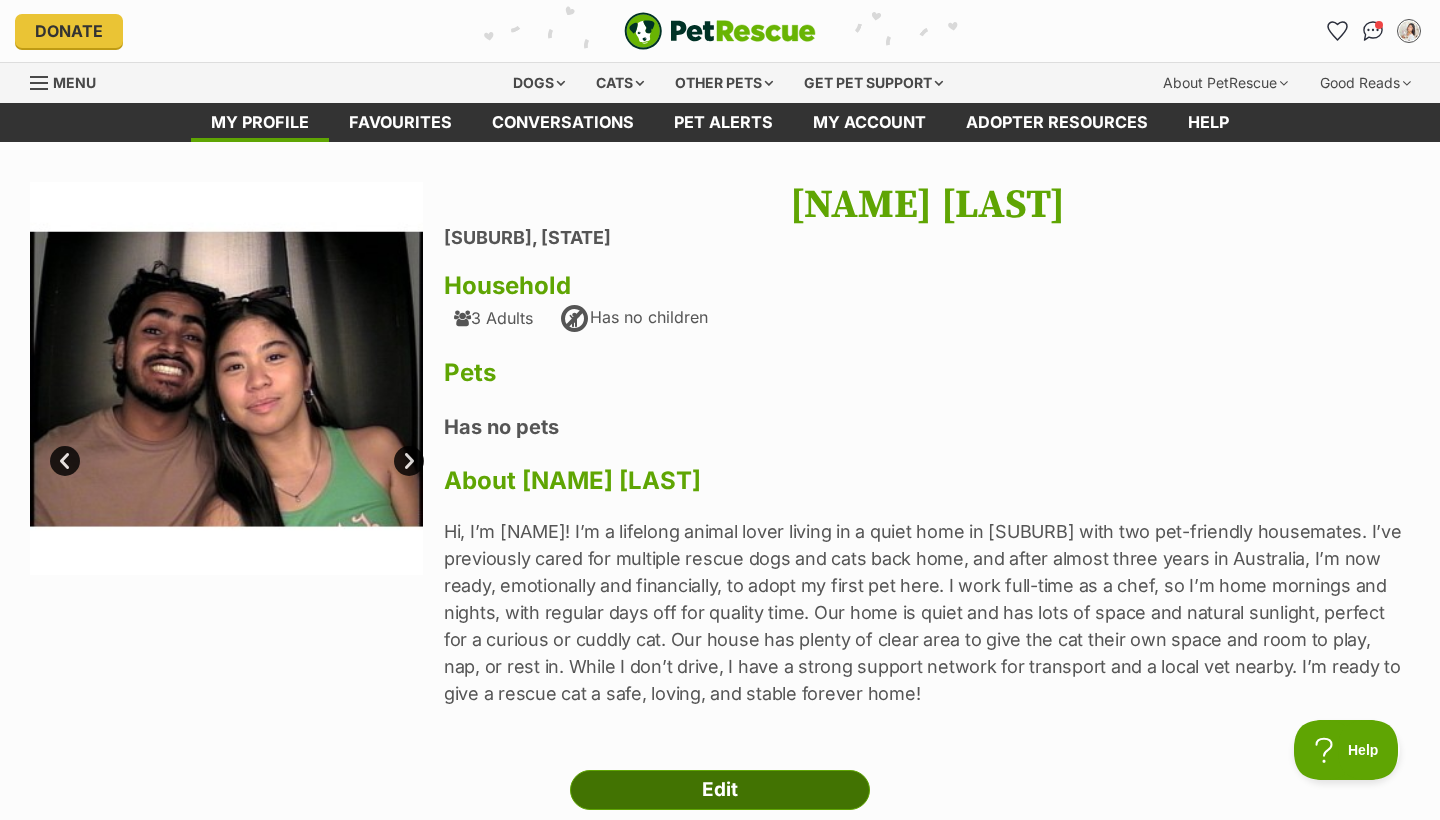 click on "Edit" at bounding box center [720, 790] 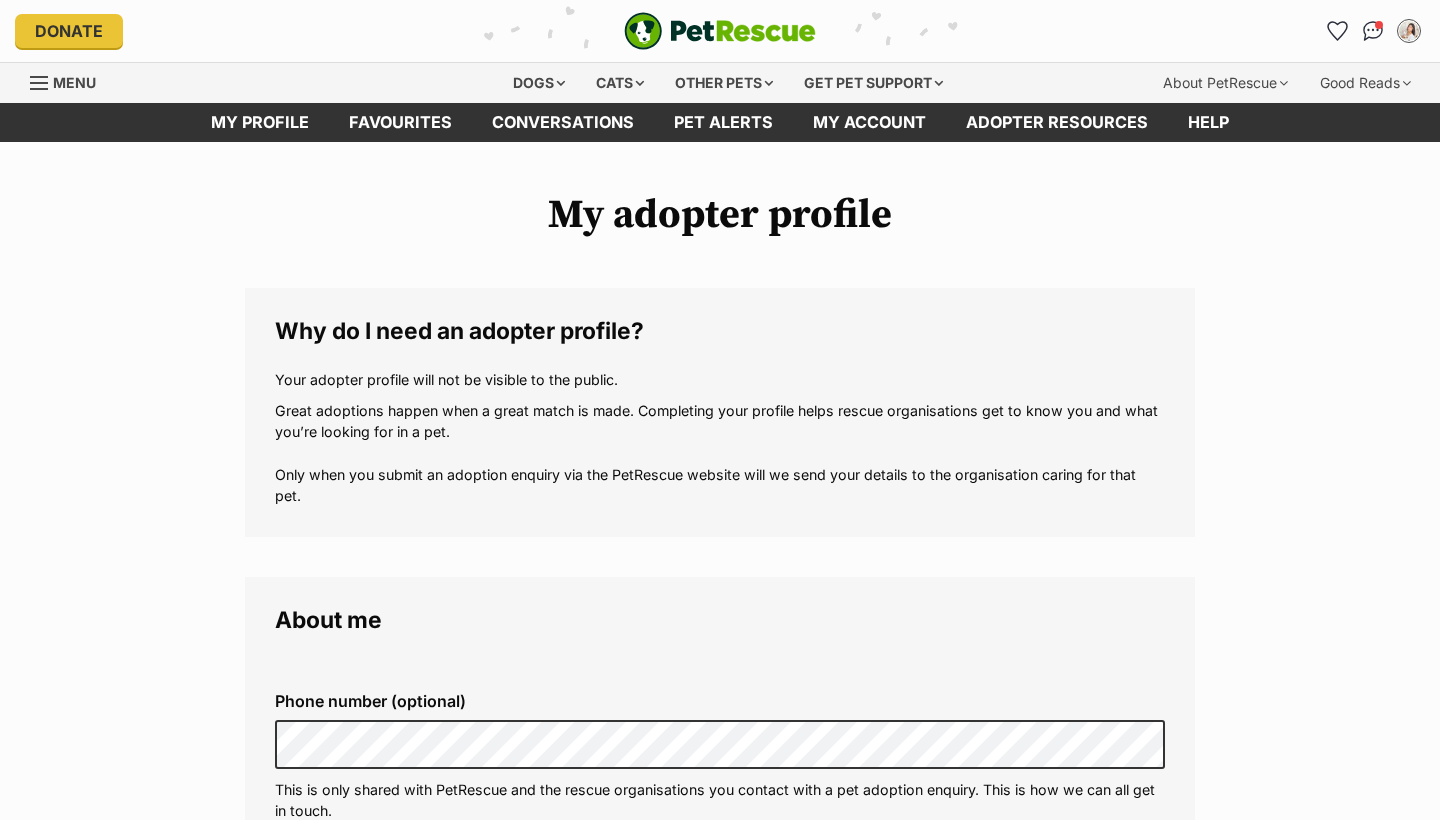 scroll, scrollTop: 0, scrollLeft: 0, axis: both 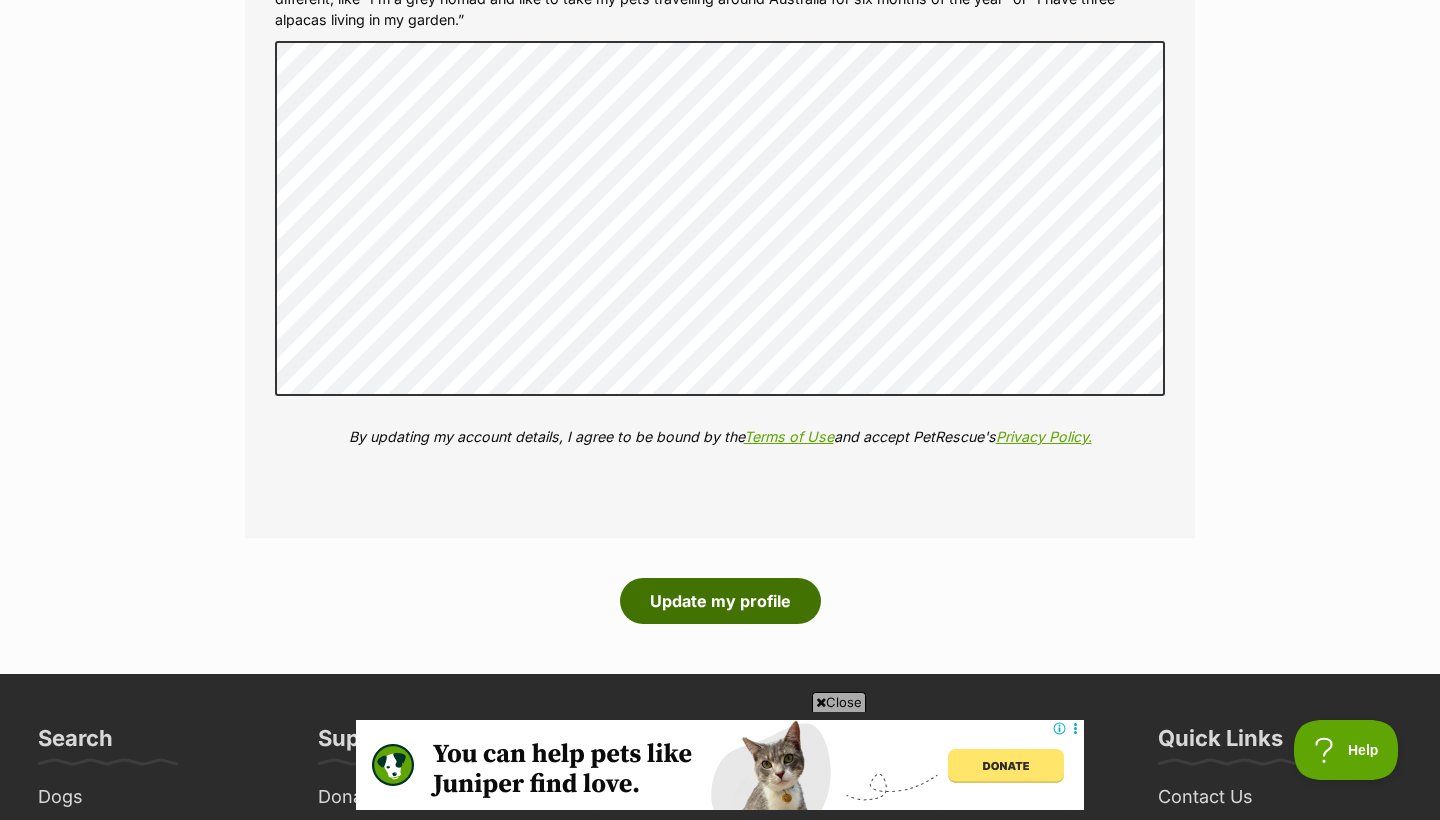 click on "Update my profile" at bounding box center [720, 601] 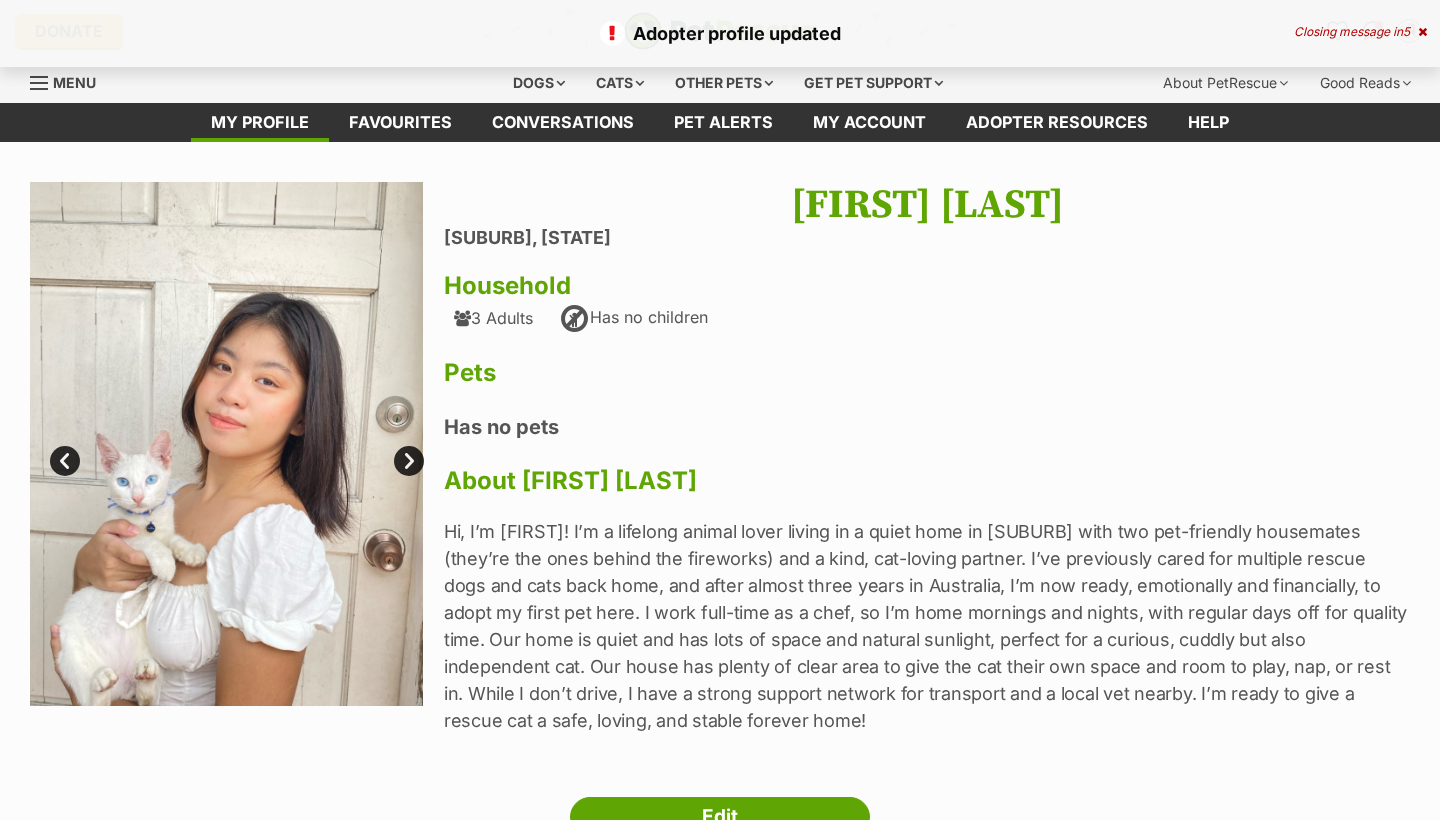 scroll, scrollTop: 0, scrollLeft: 0, axis: both 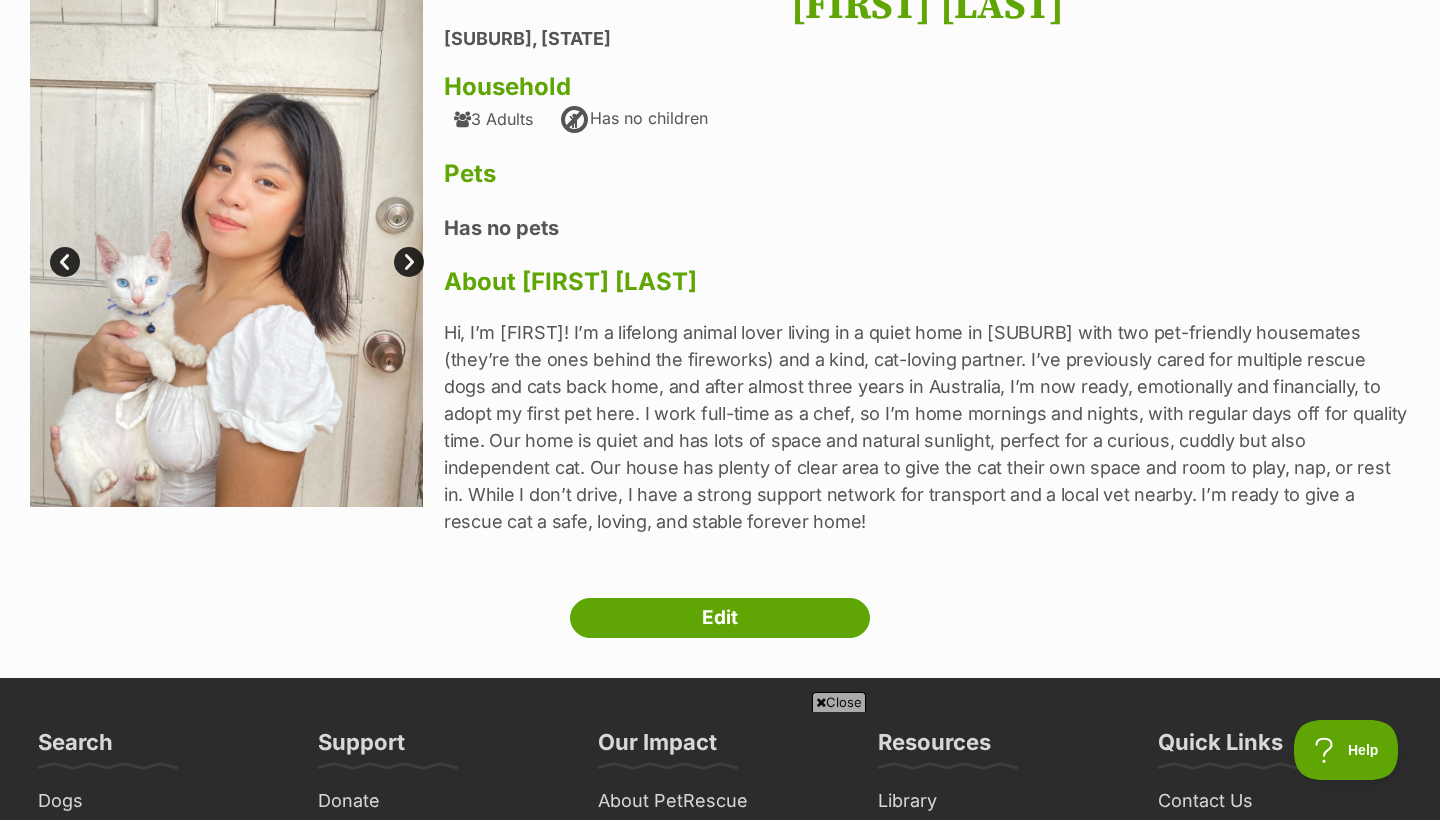 click on "Next" at bounding box center (409, 262) 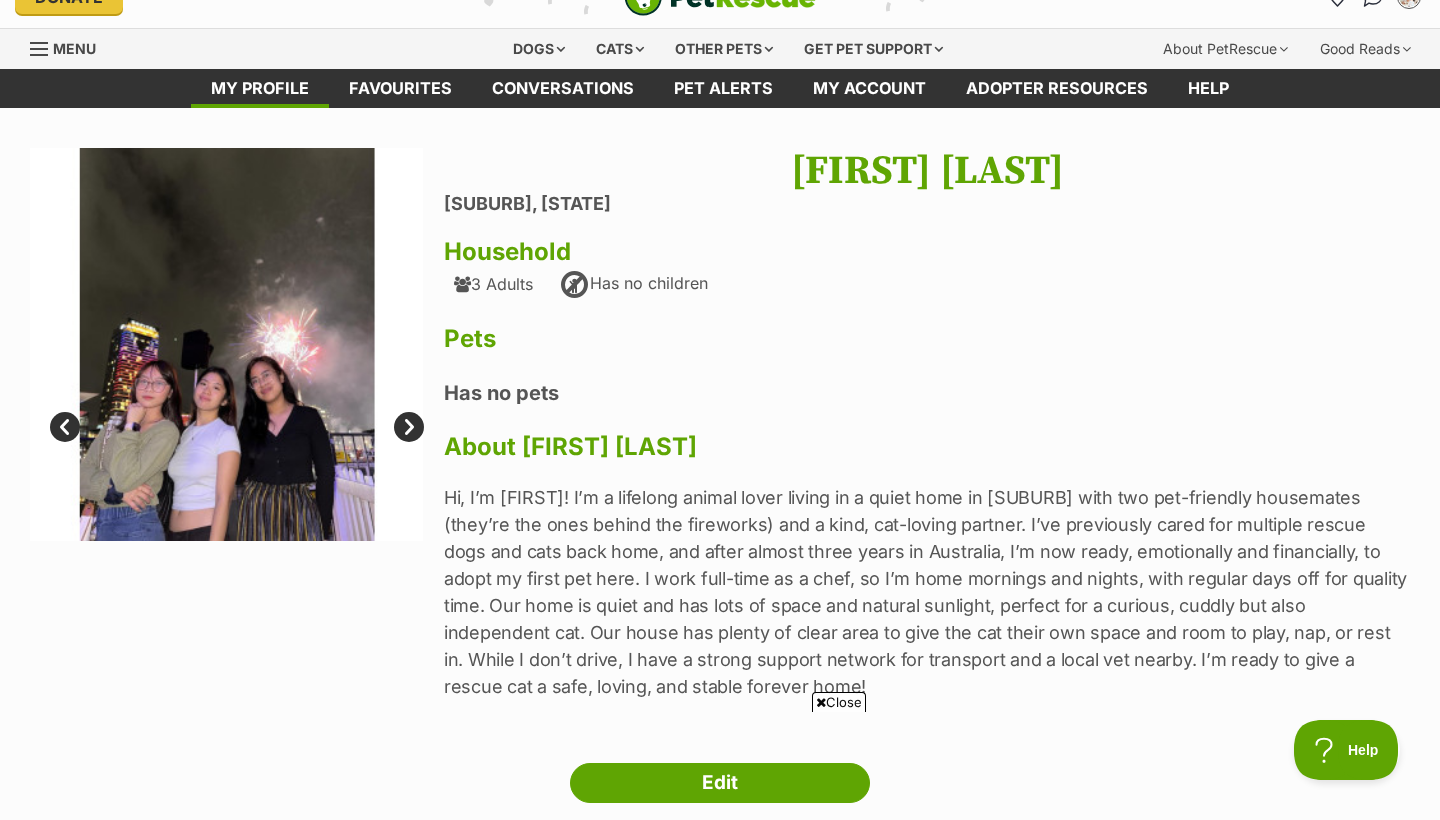scroll, scrollTop: 32, scrollLeft: 0, axis: vertical 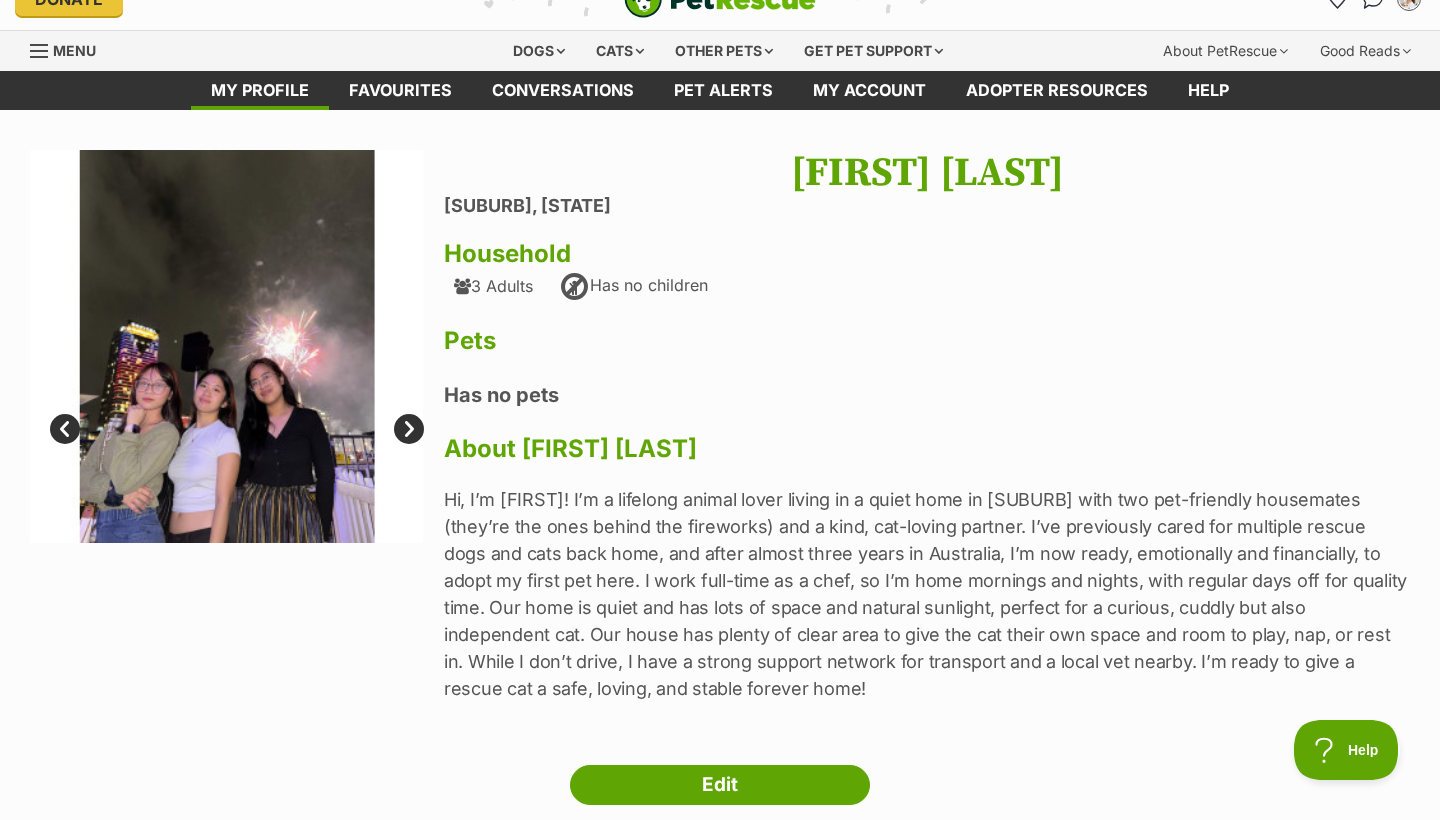 click on "Next" at bounding box center [409, 429] 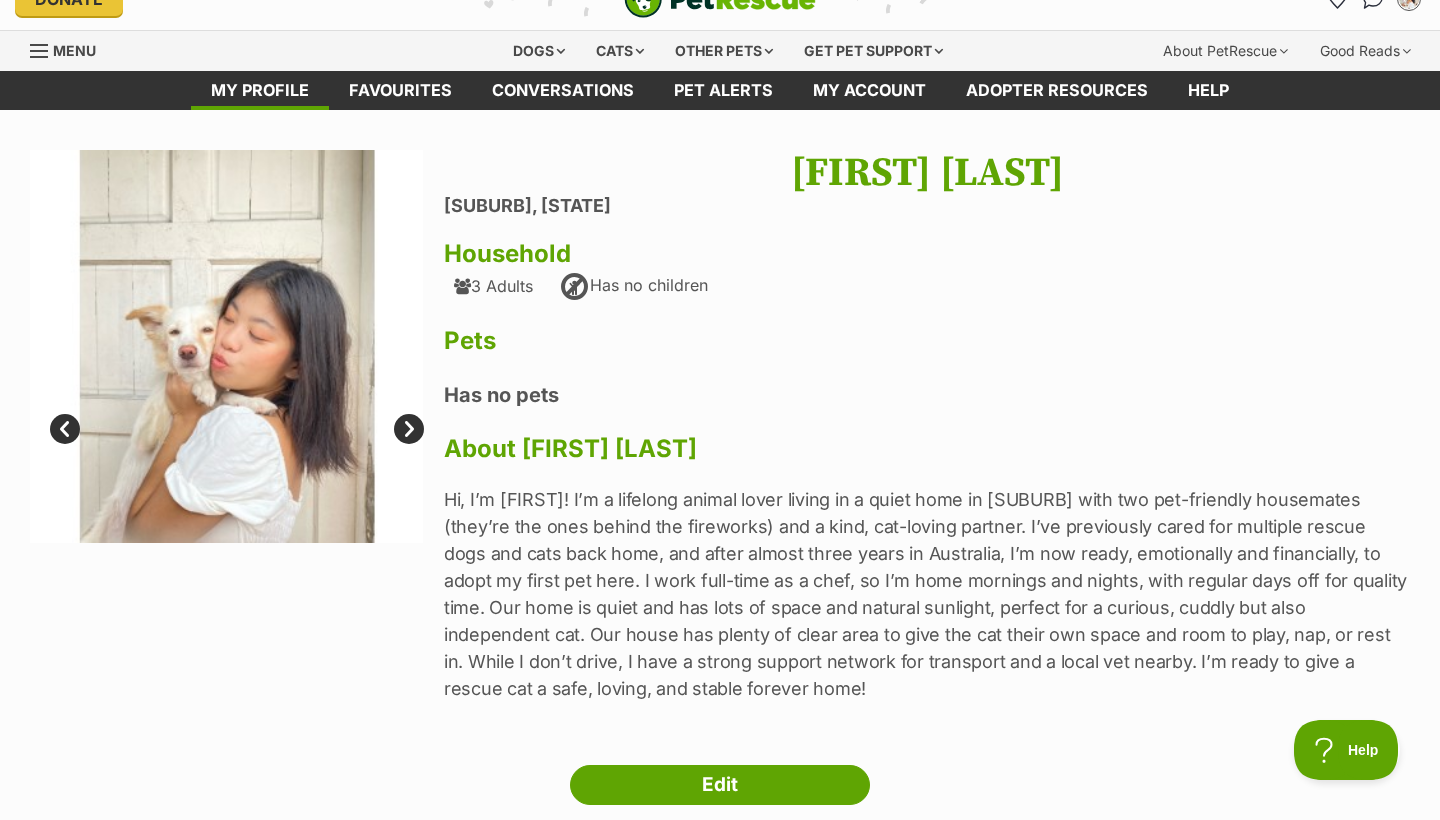 click on "Next" at bounding box center (409, 429) 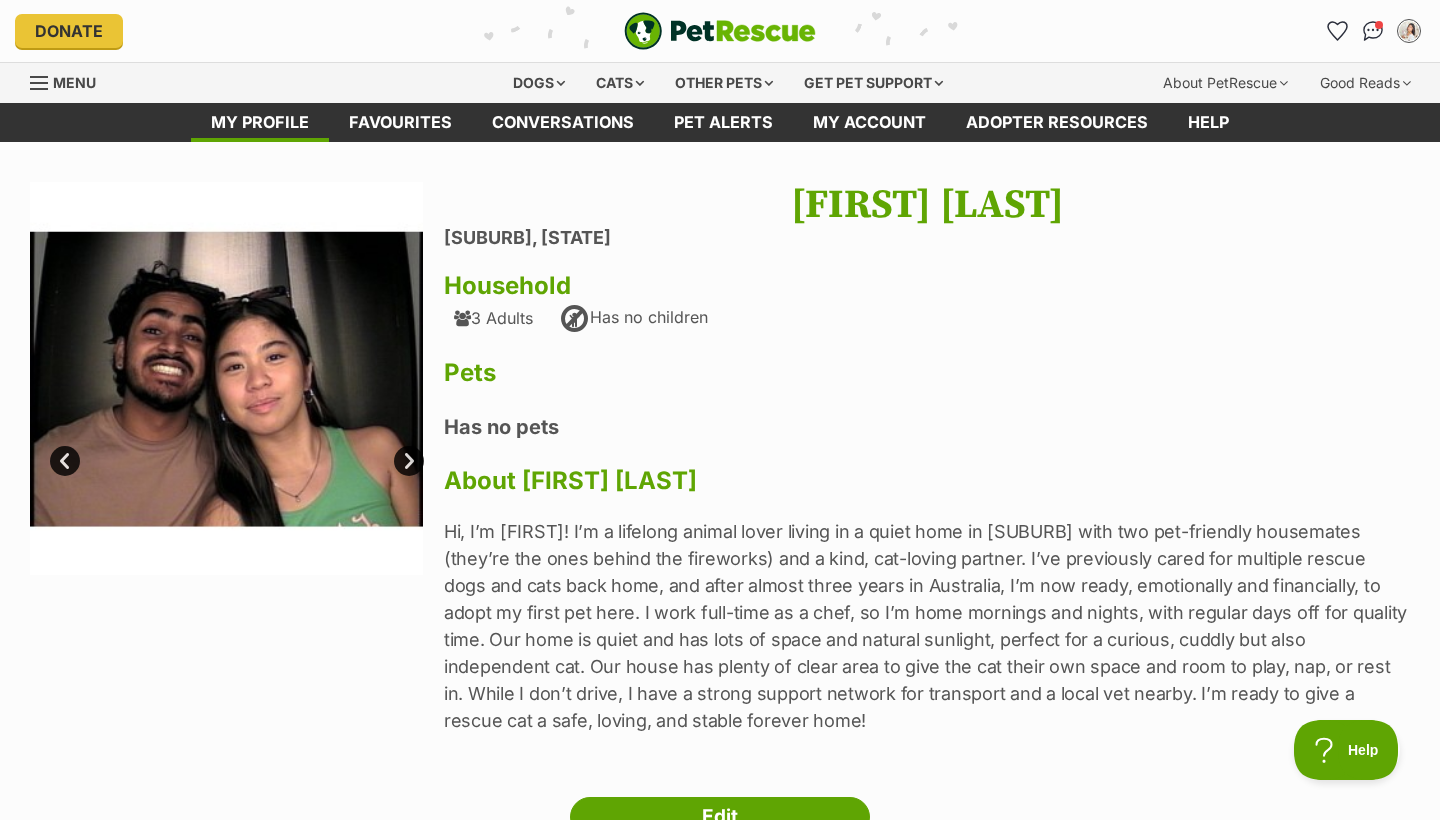 scroll, scrollTop: 0, scrollLeft: 0, axis: both 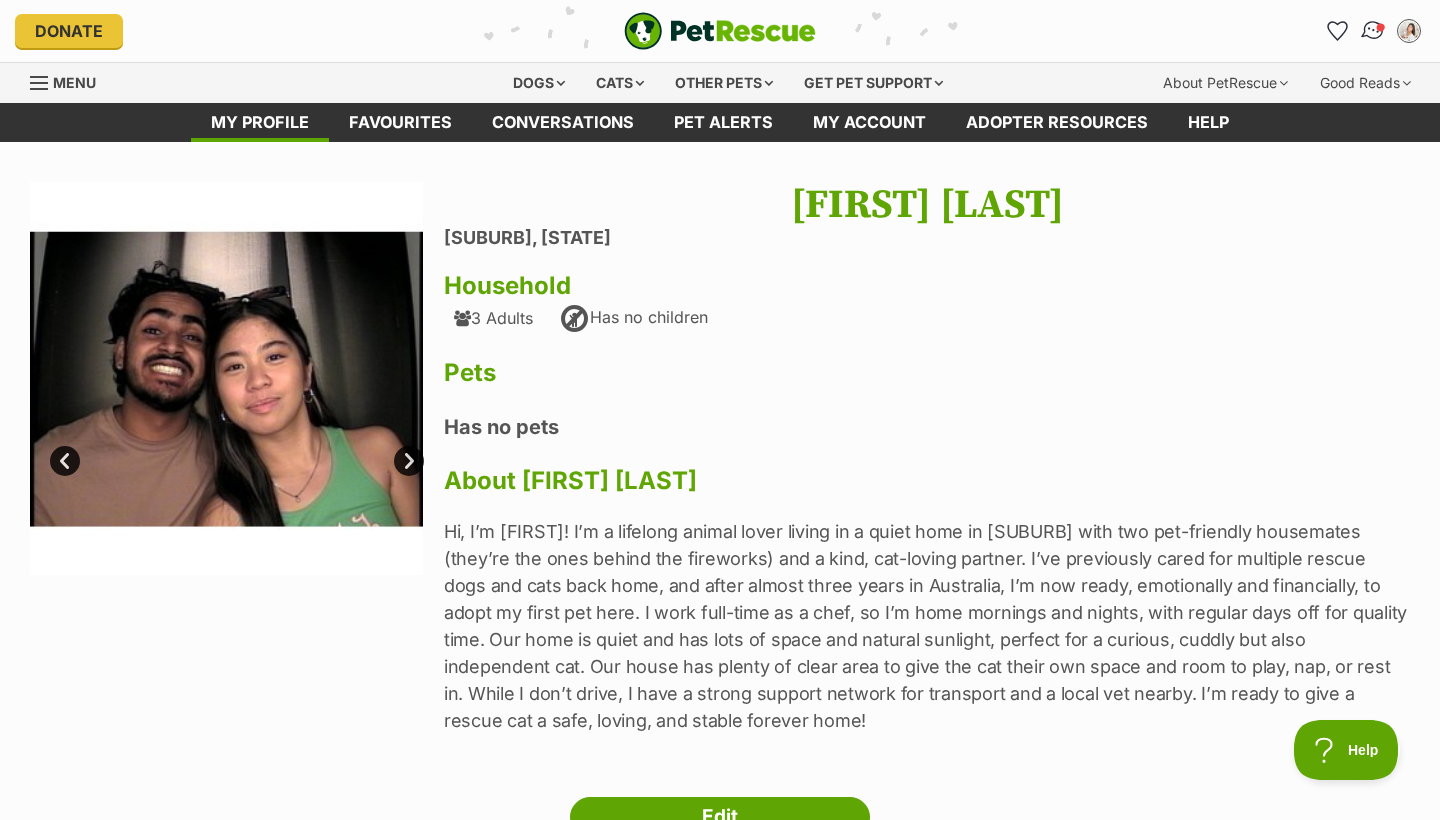 click at bounding box center [1381, 27] 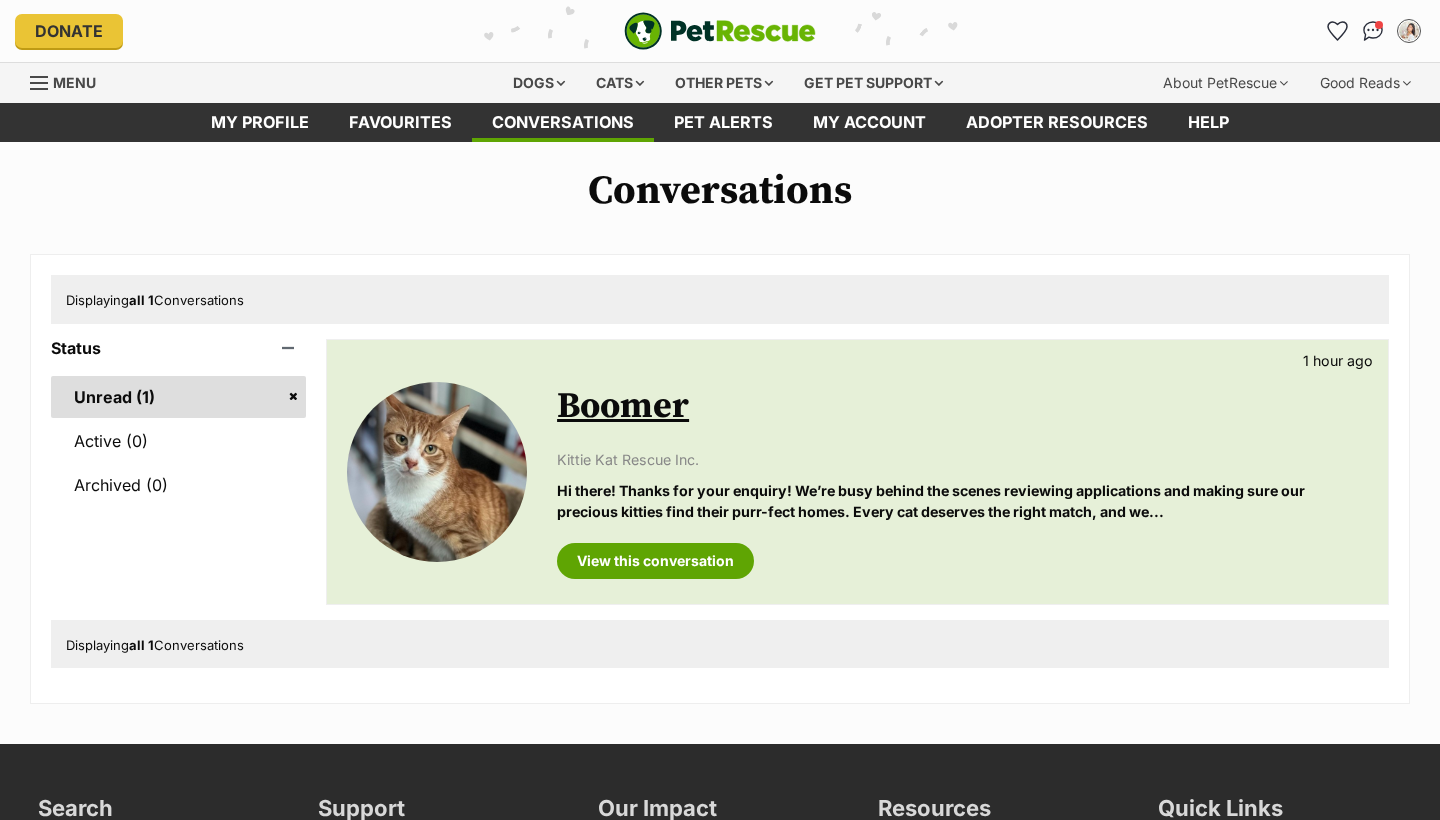 scroll, scrollTop: 0, scrollLeft: 0, axis: both 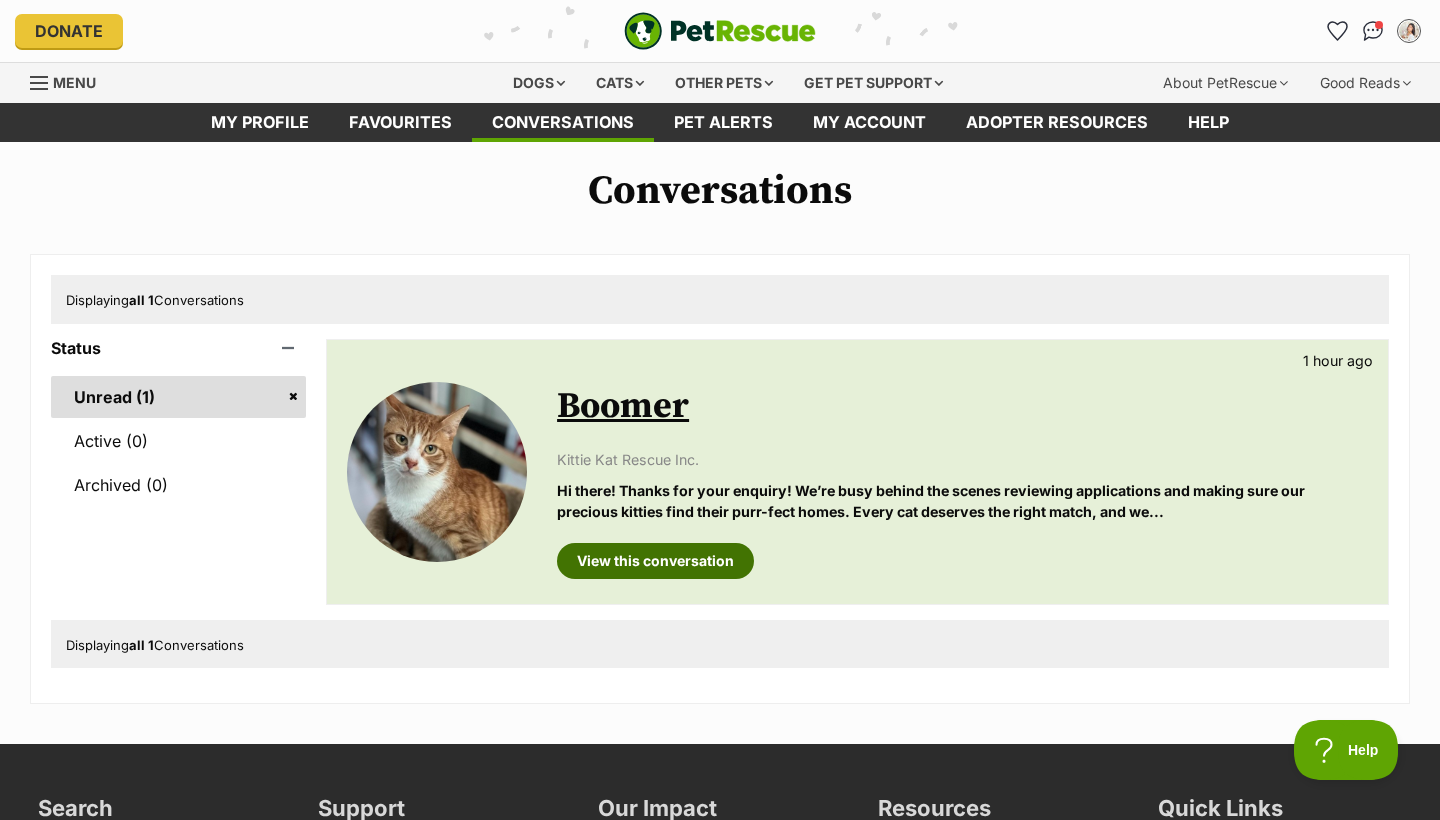 click on "View this conversation" at bounding box center [655, 561] 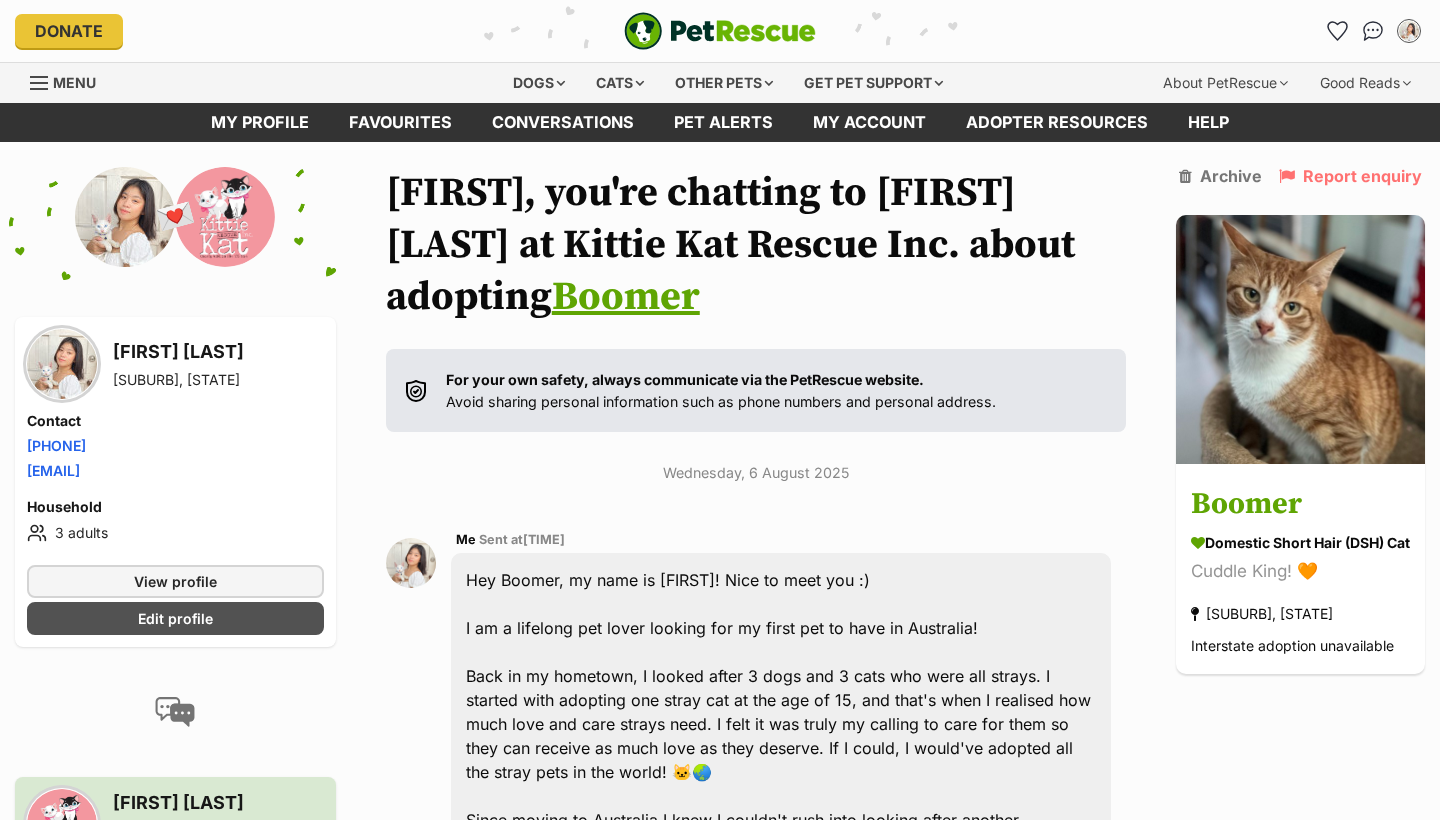 scroll, scrollTop: 0, scrollLeft: 0, axis: both 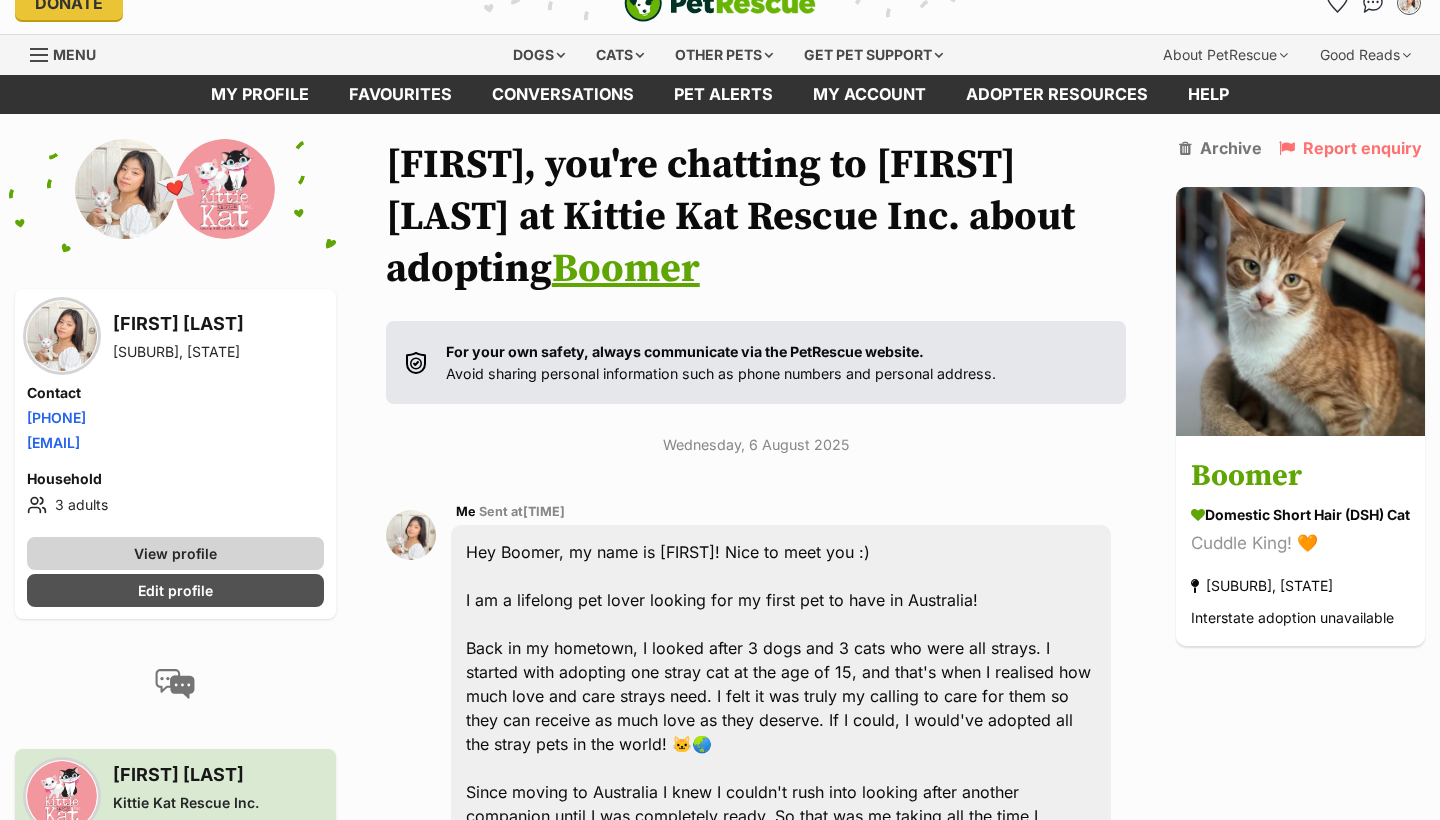 click on "View profile" at bounding box center (175, 553) 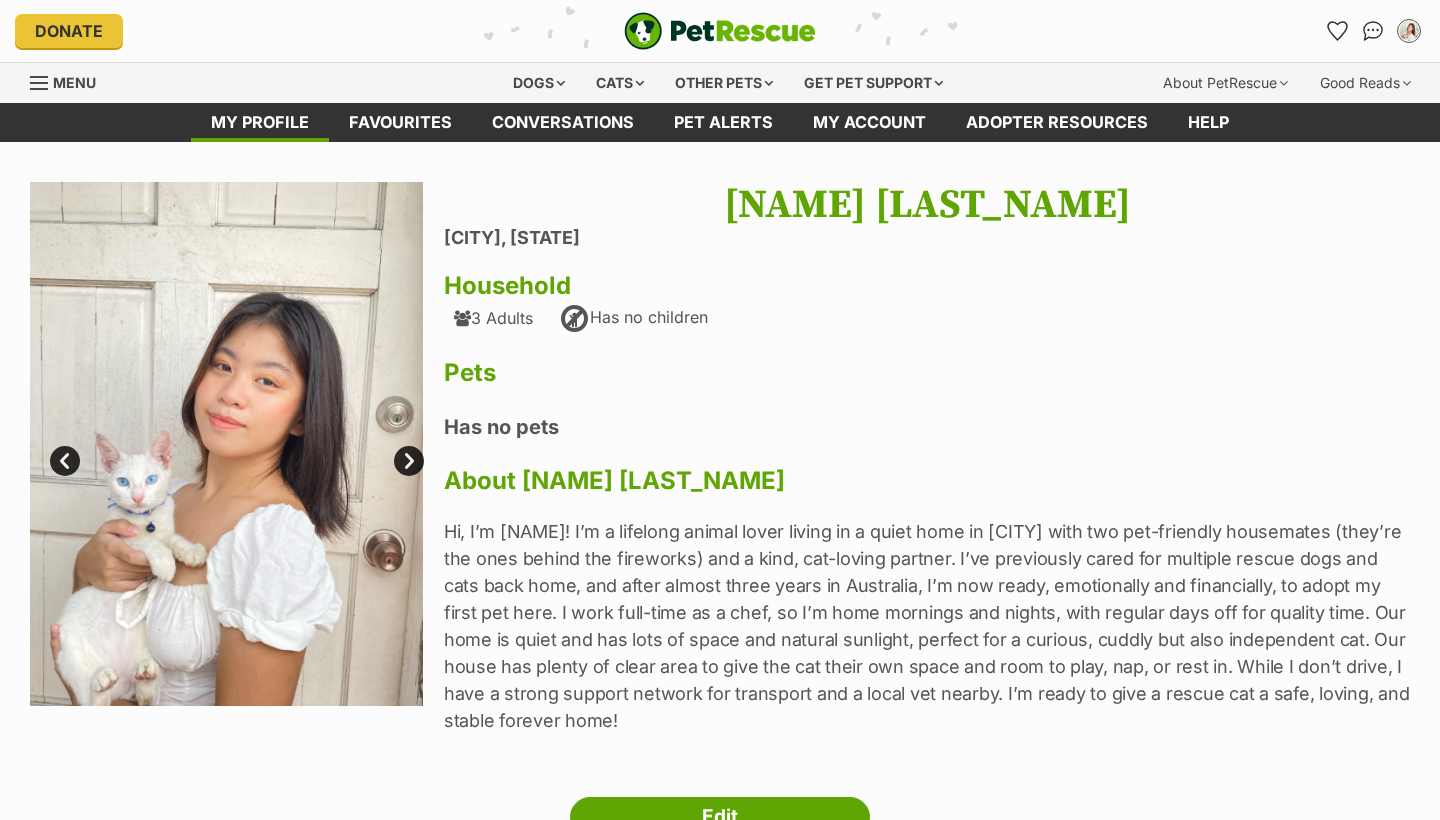 scroll, scrollTop: 0, scrollLeft: 0, axis: both 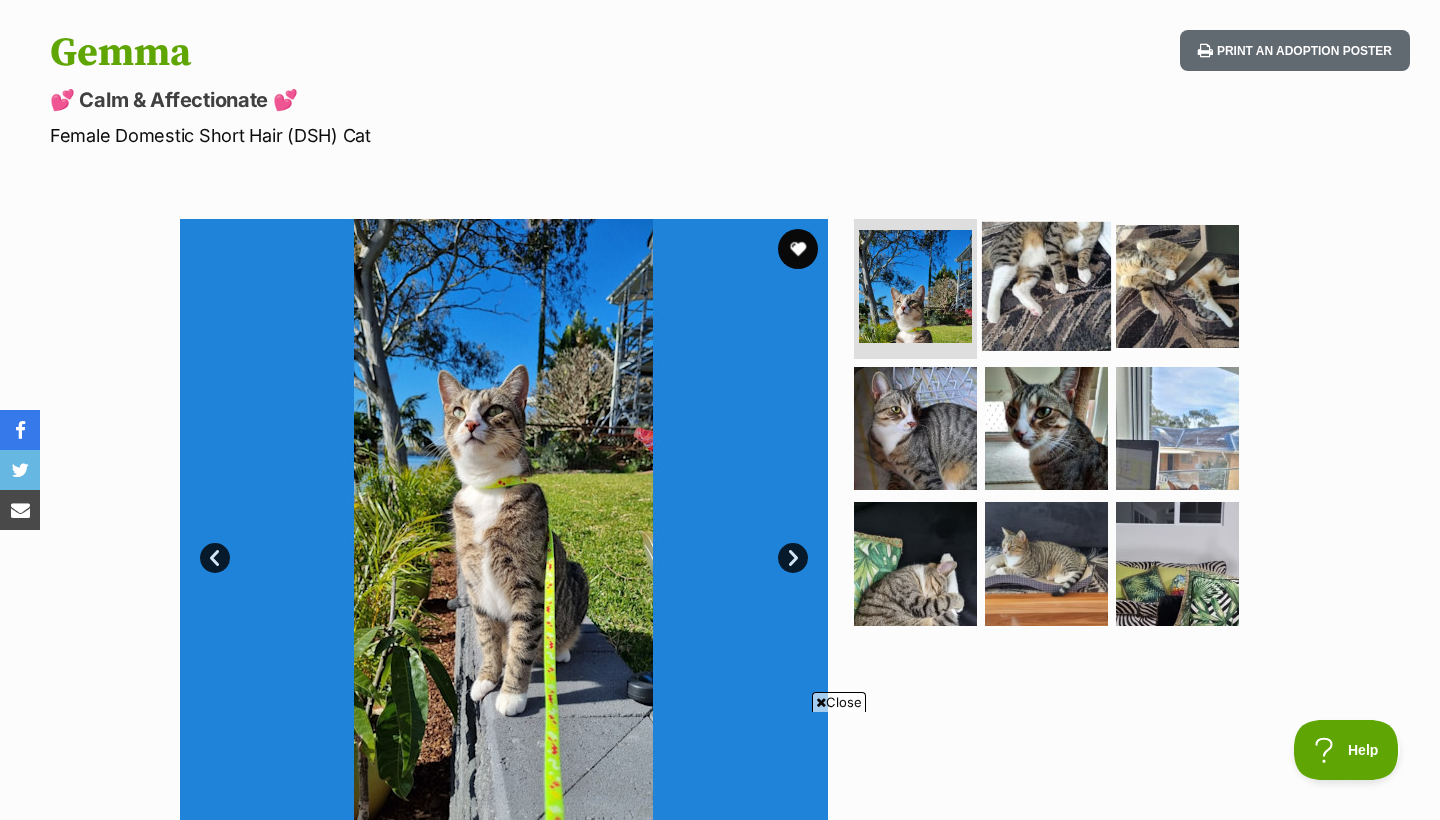click at bounding box center [1046, 286] 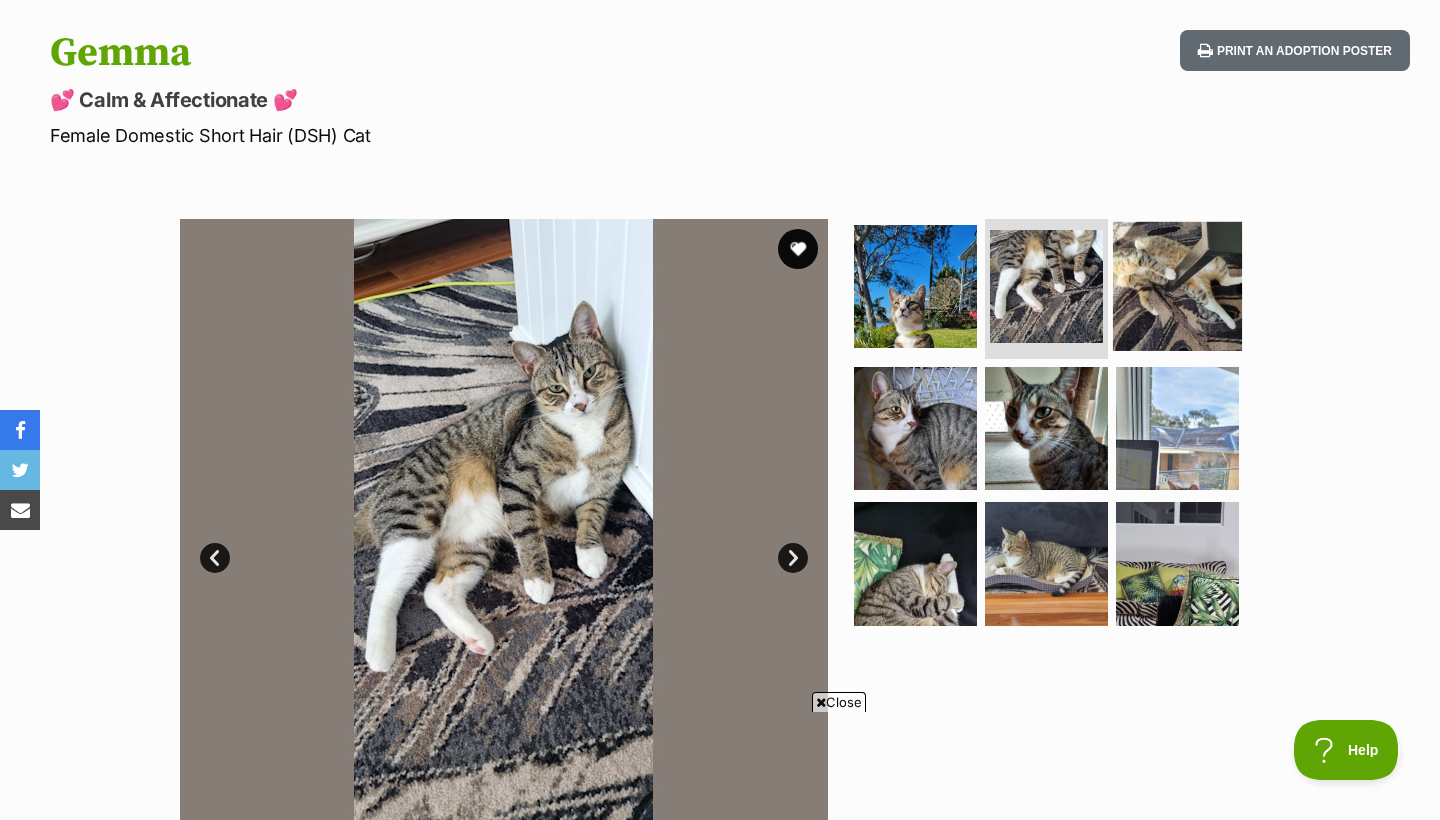 click at bounding box center [1177, 286] 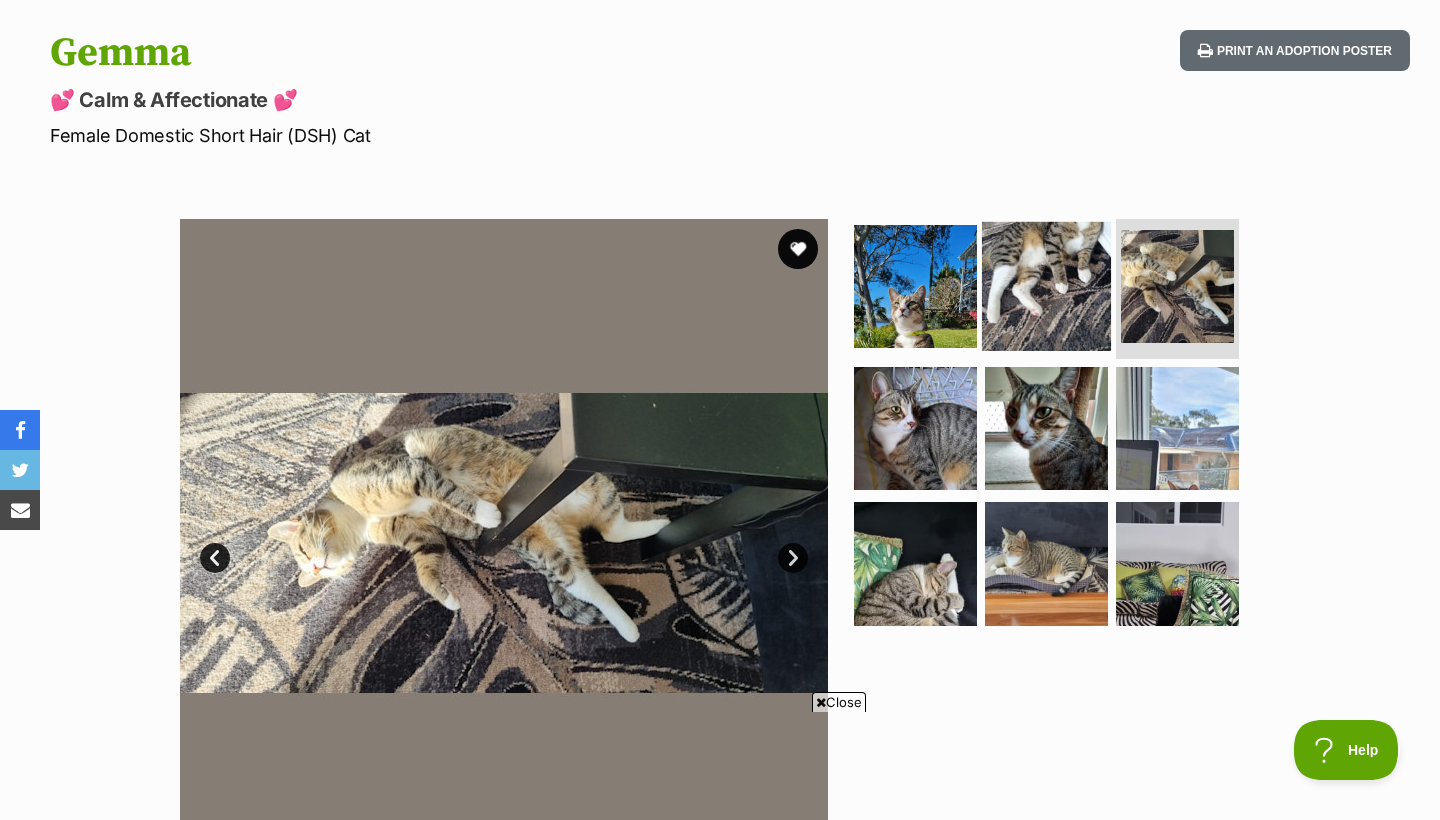 click at bounding box center (1046, 286) 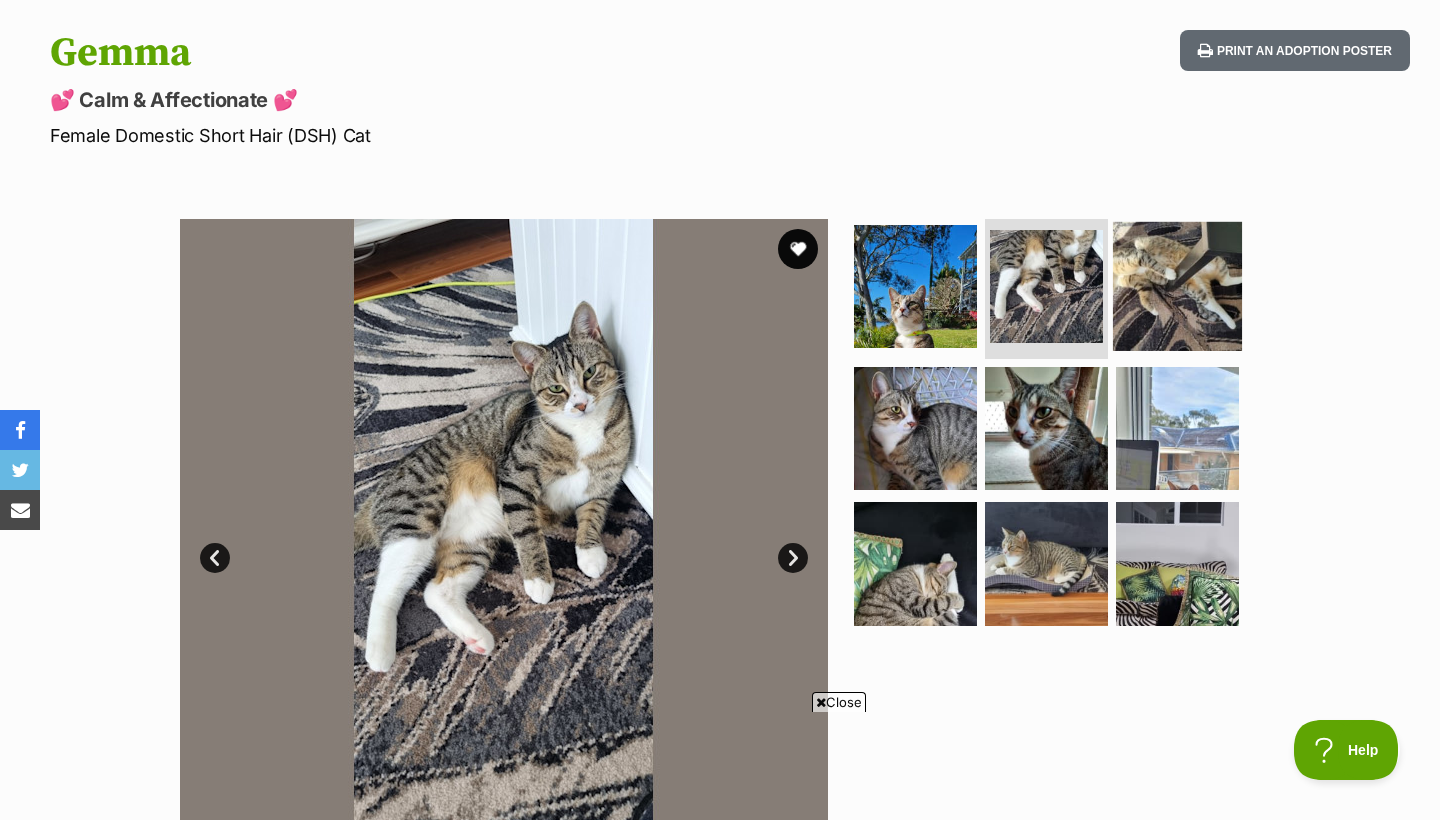 click at bounding box center [1177, 286] 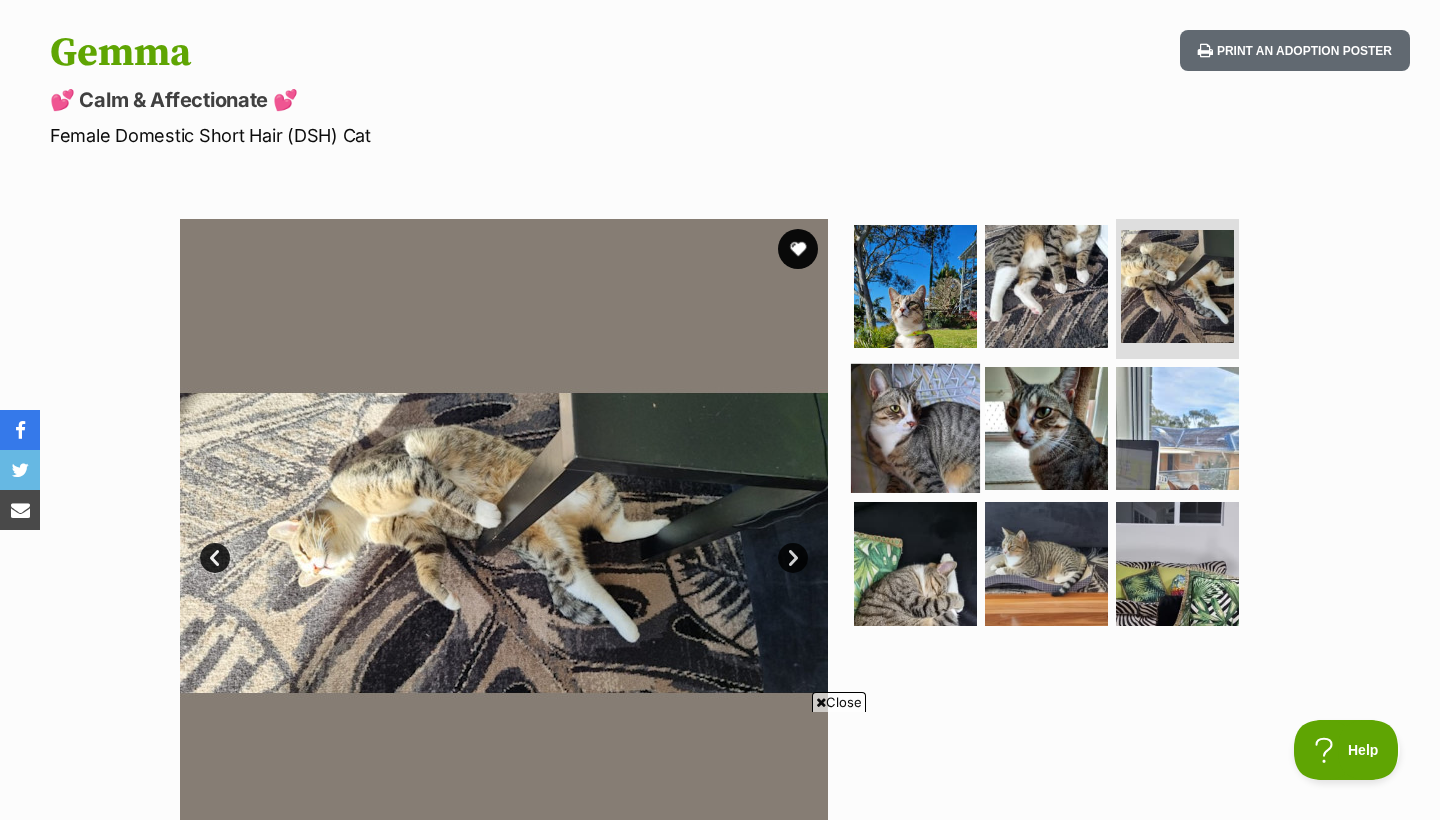 click at bounding box center [915, 427] 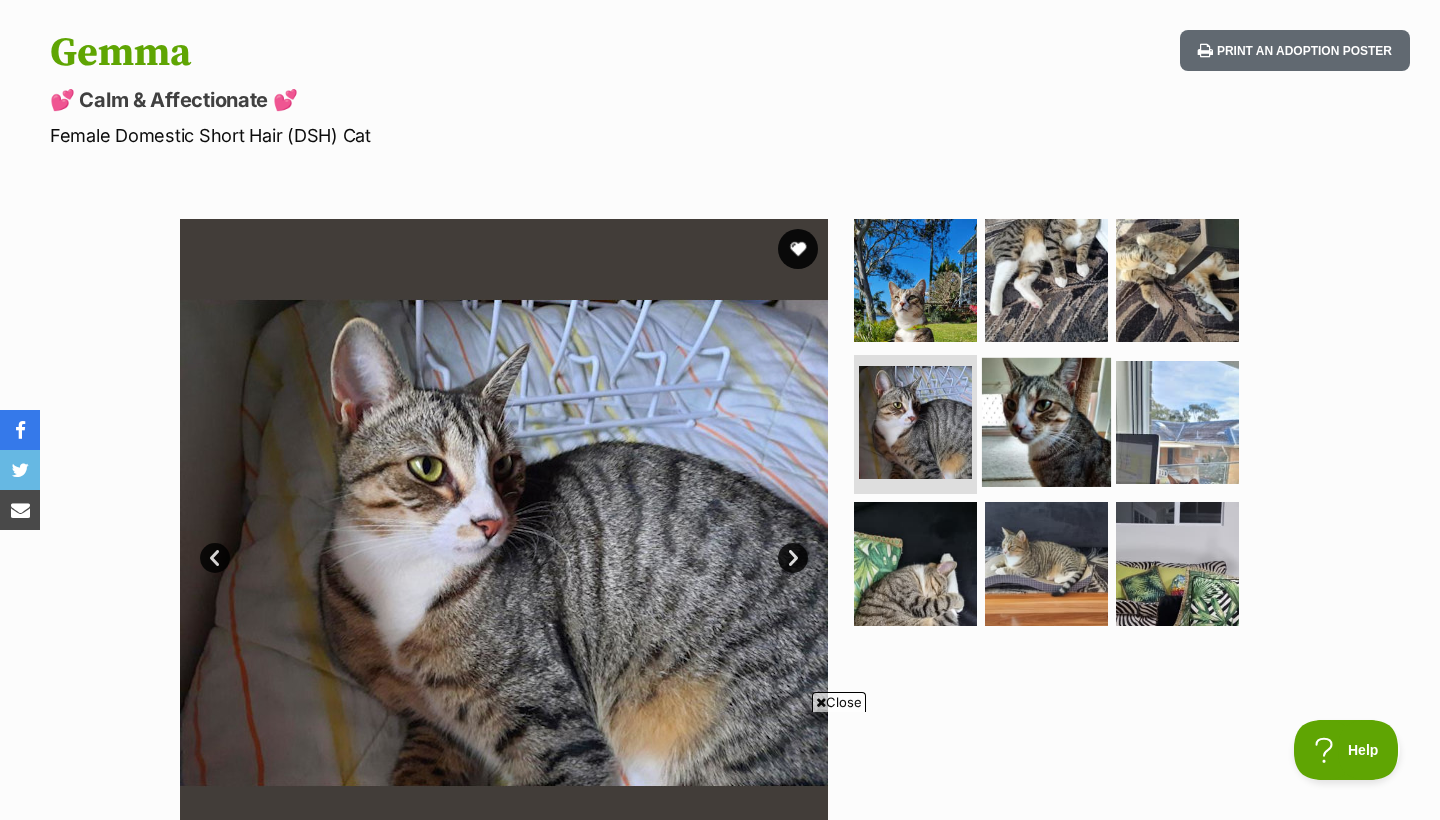 click at bounding box center (1046, 421) 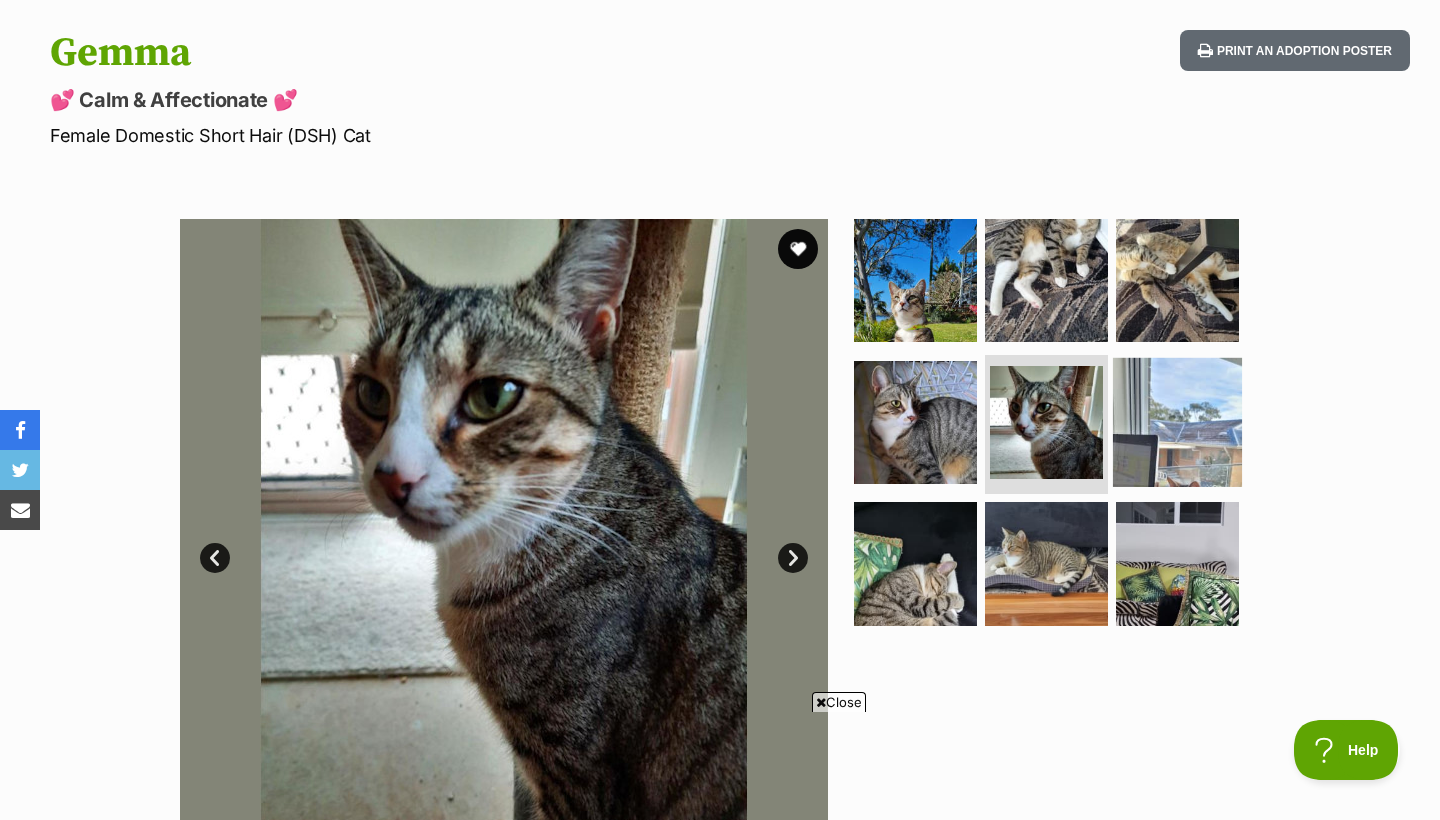 click at bounding box center [1177, 421] 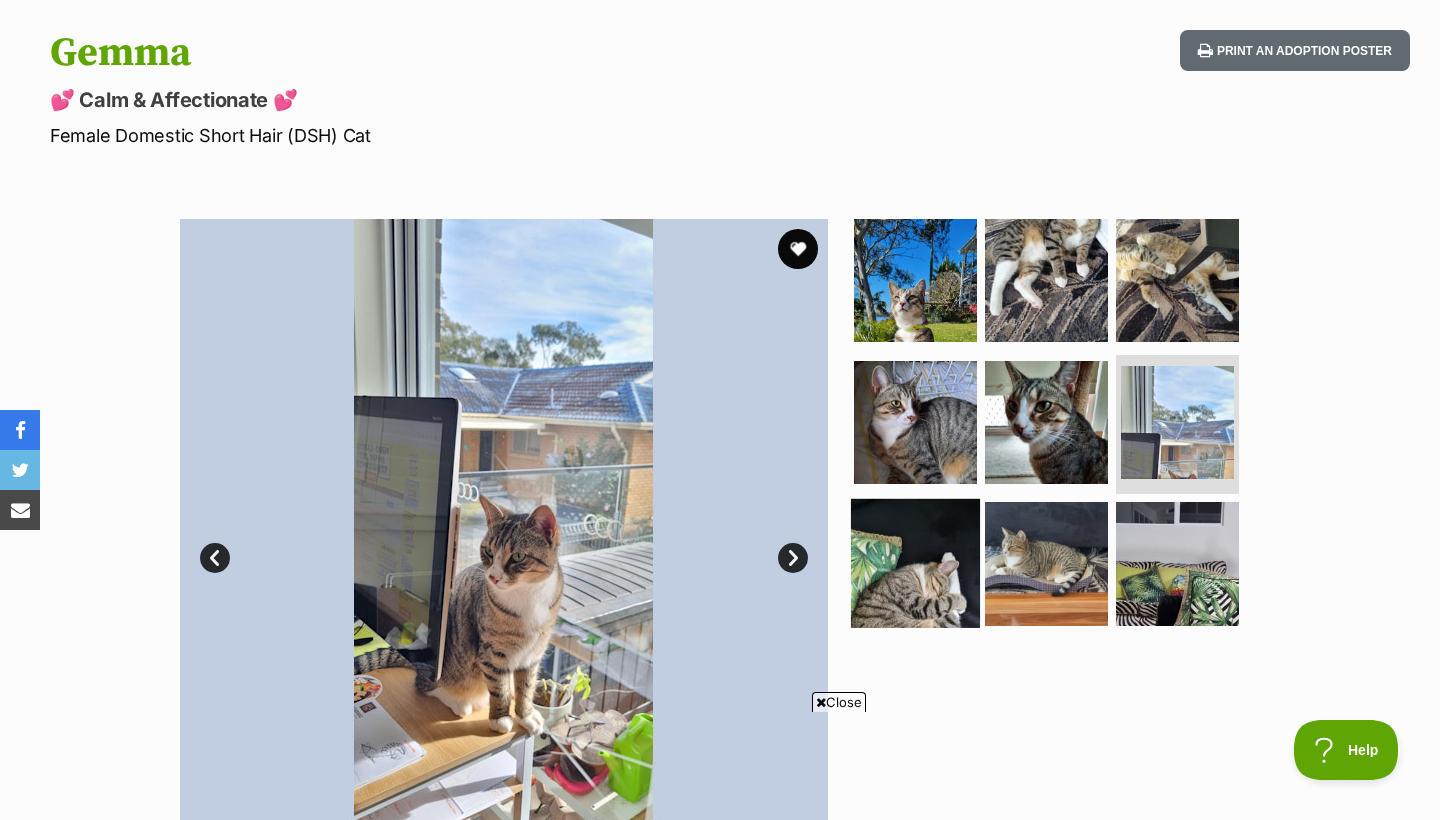 click at bounding box center [915, 563] 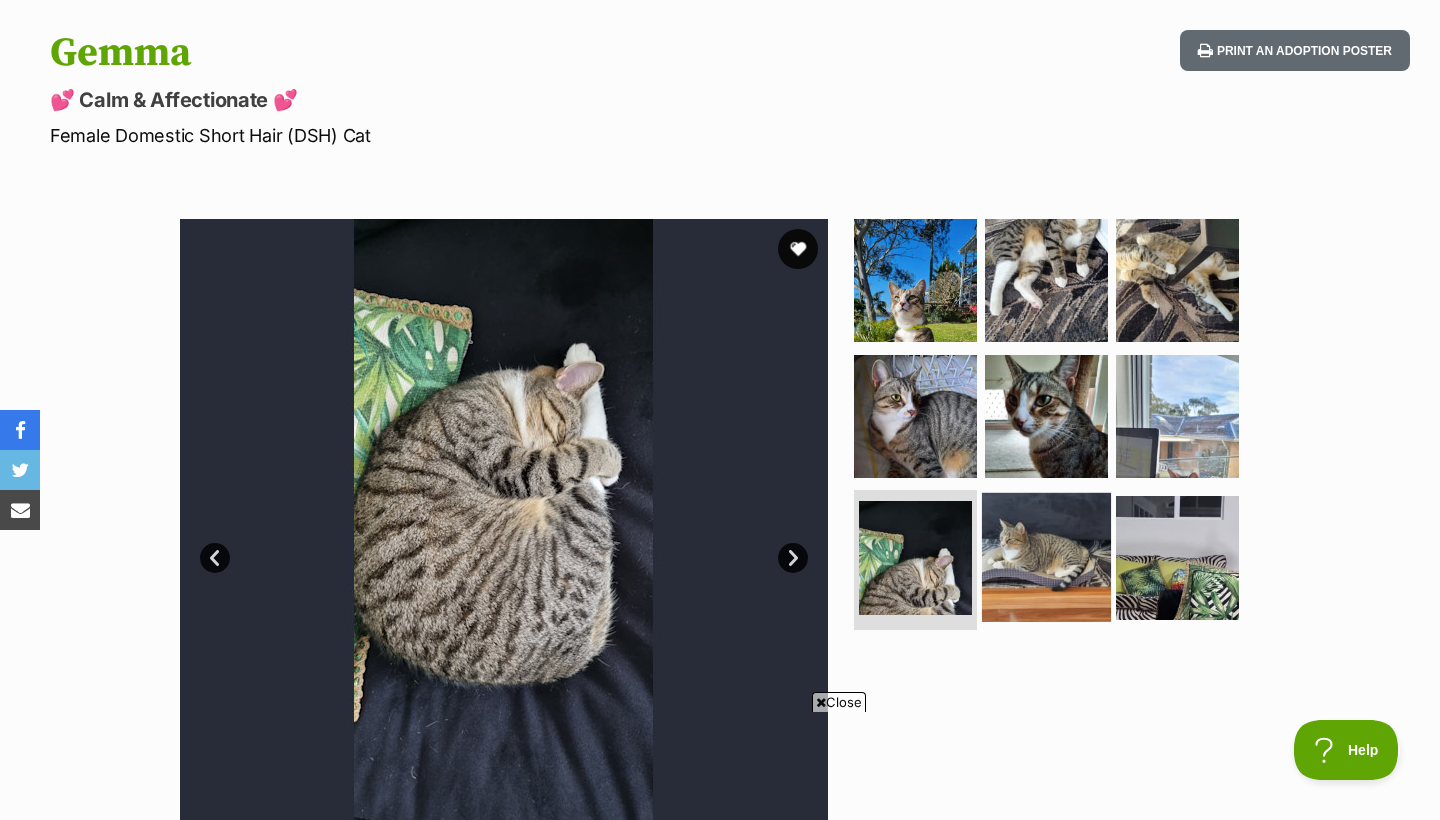 click at bounding box center [1046, 557] 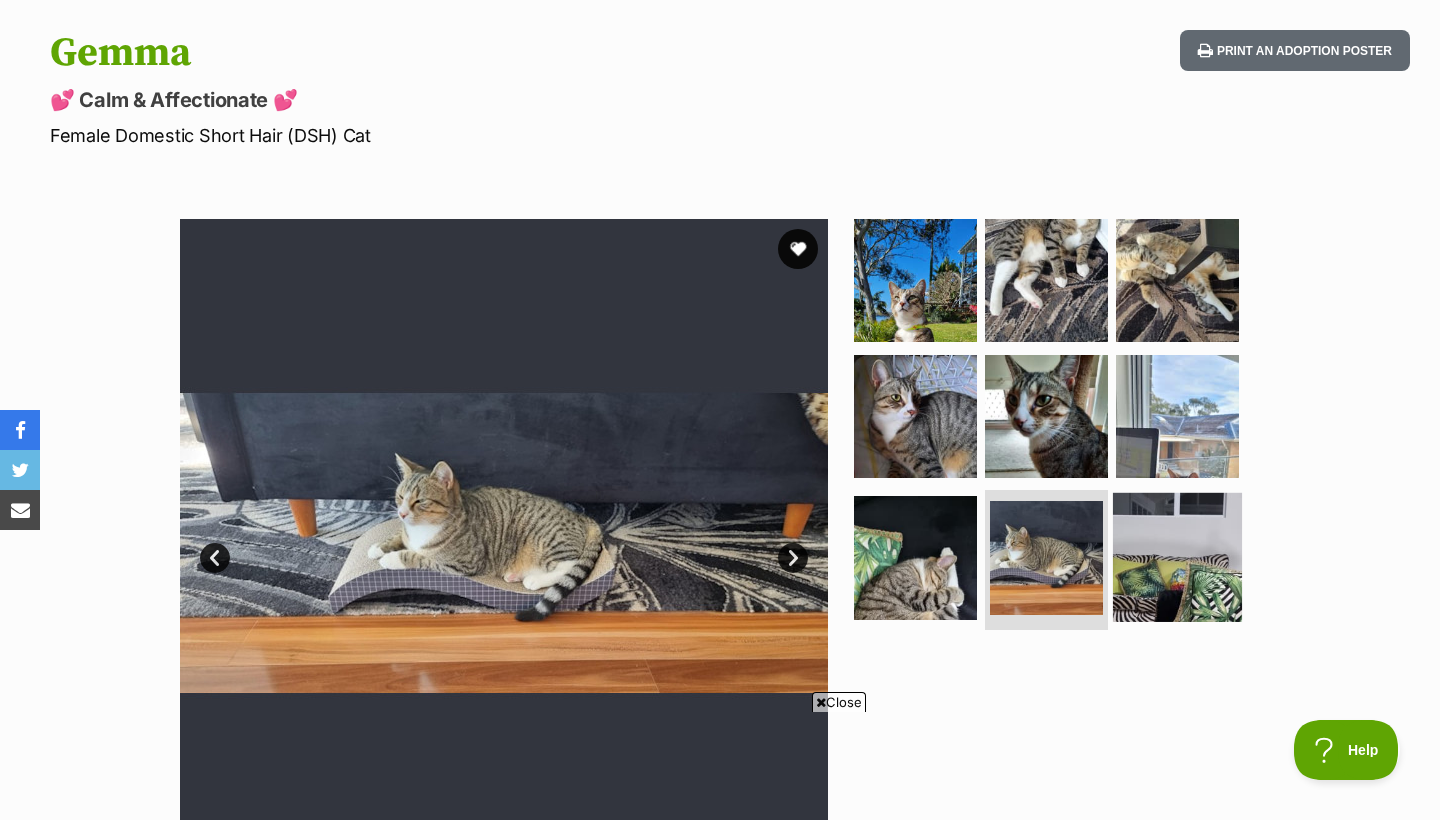 click at bounding box center (1177, 557) 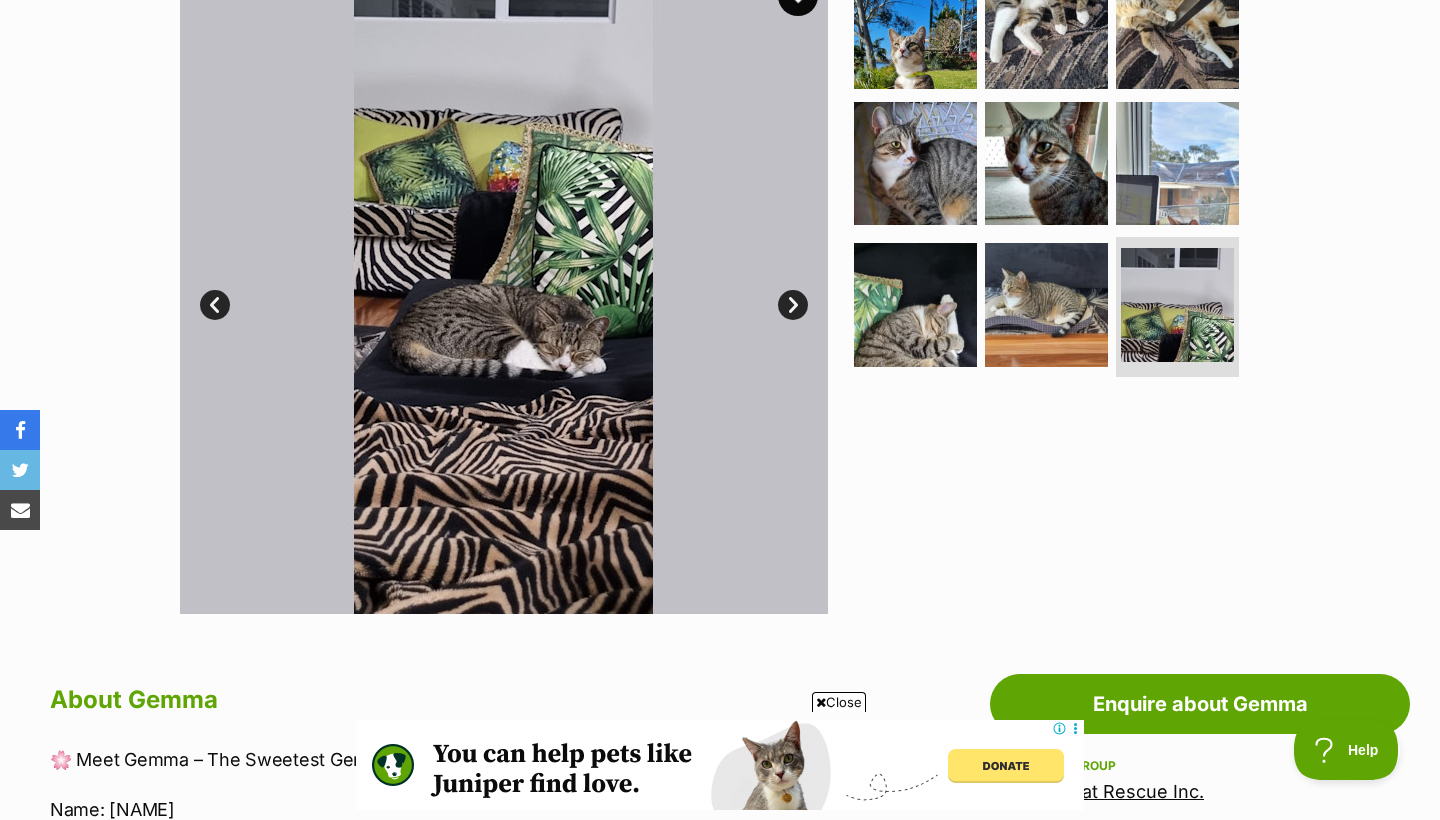 scroll, scrollTop: 0, scrollLeft: 0, axis: both 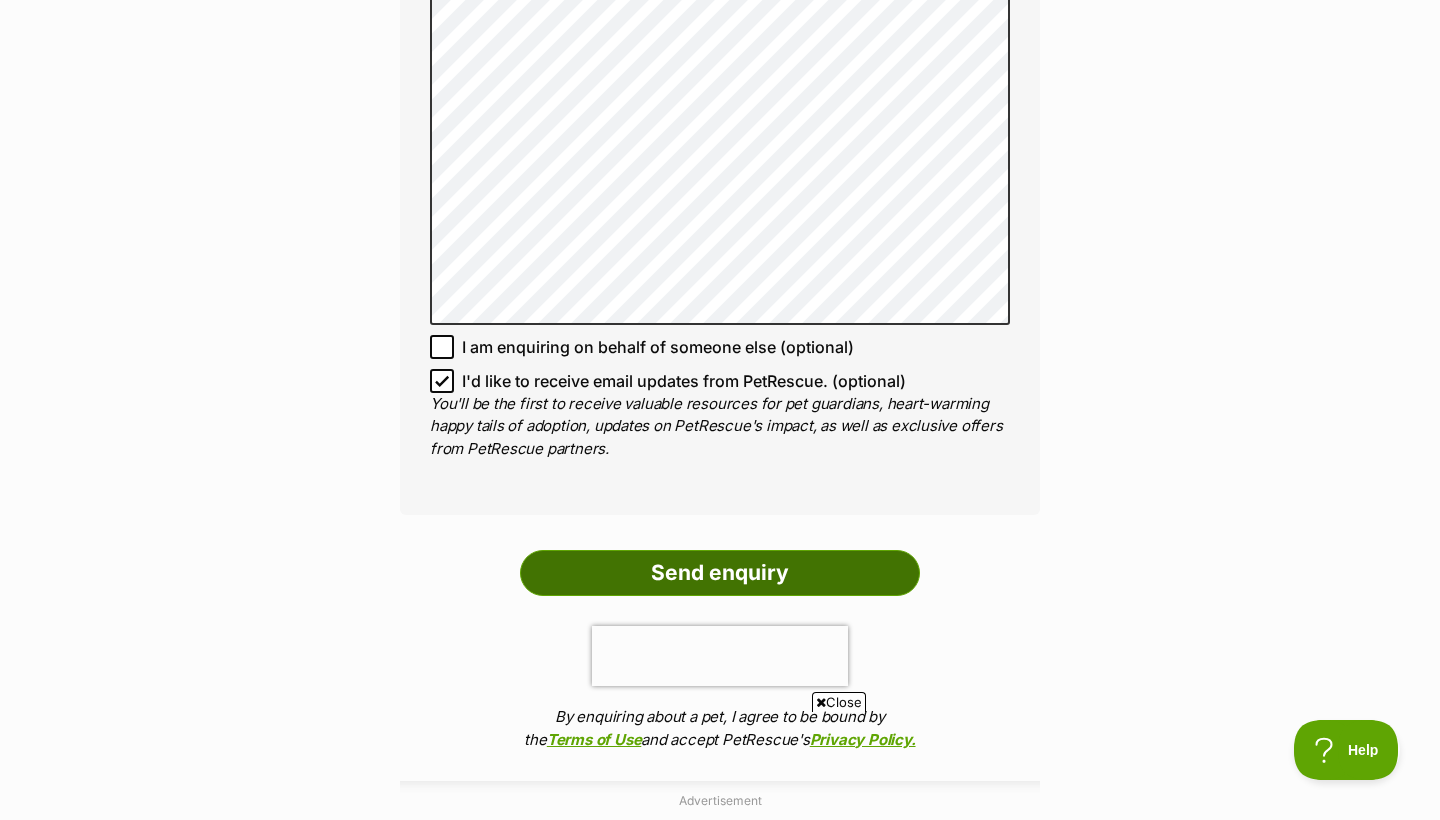 click on "Send enquiry" at bounding box center [720, 573] 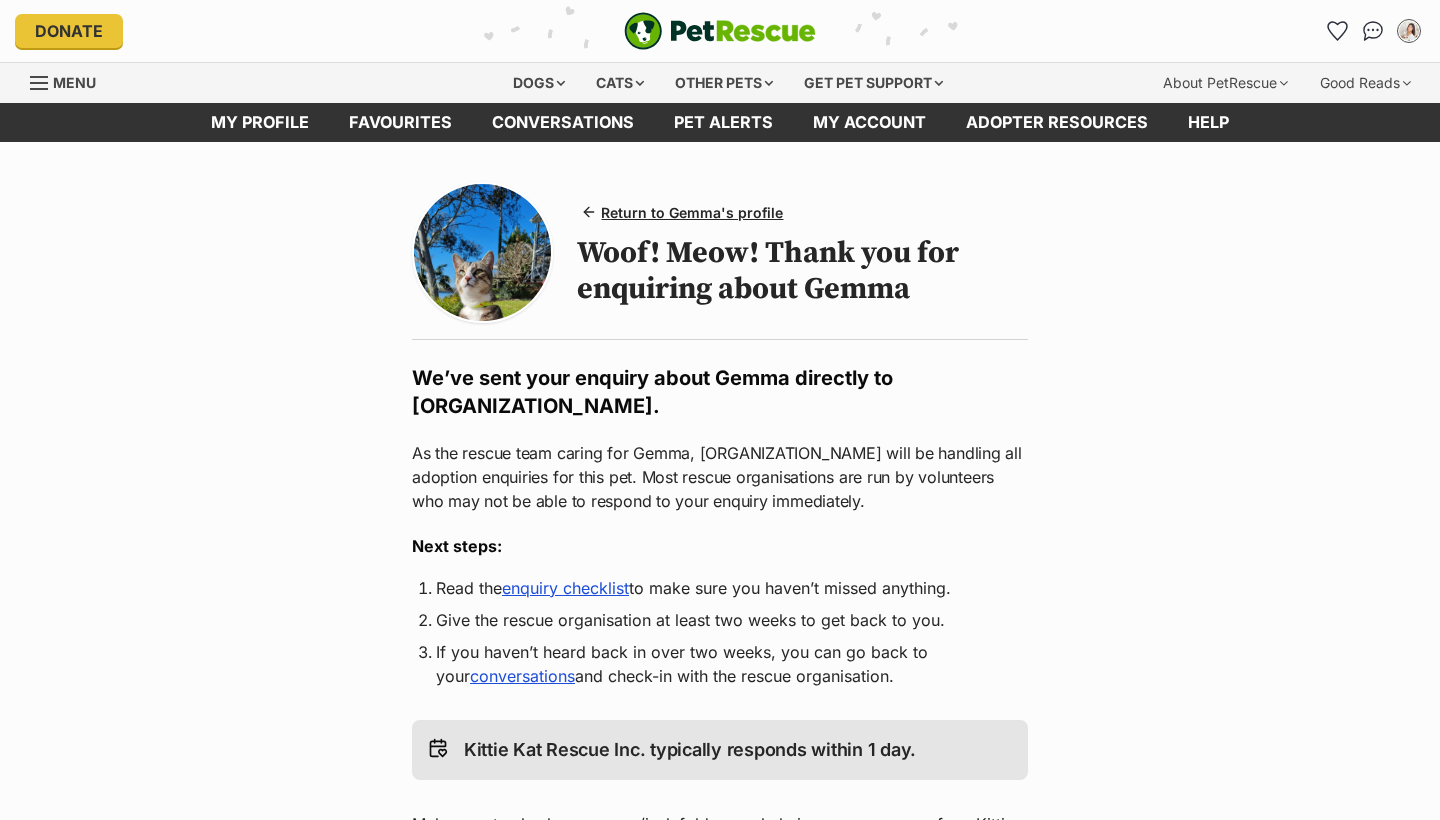 scroll, scrollTop: 0, scrollLeft: 0, axis: both 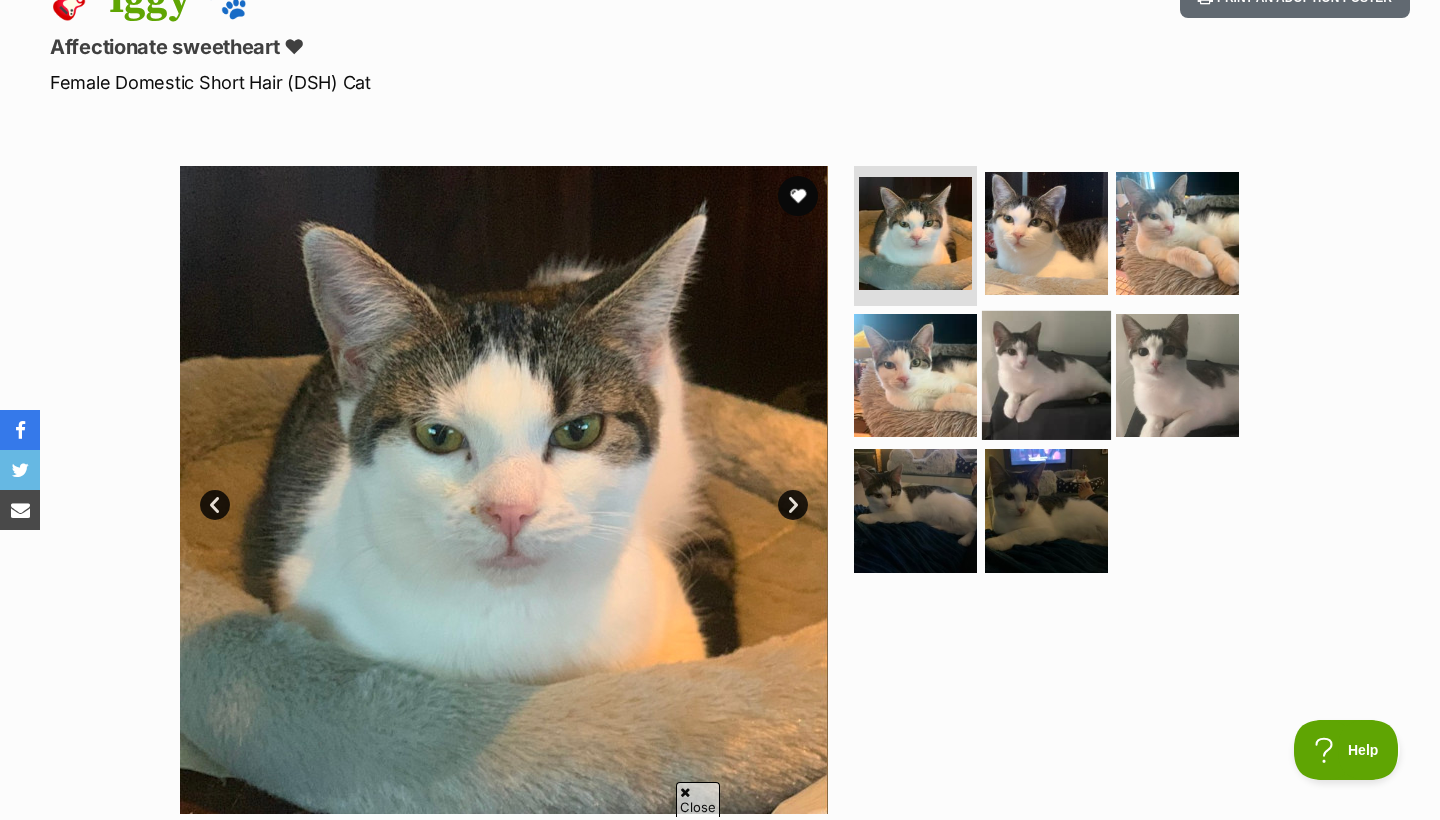 click at bounding box center (1046, 374) 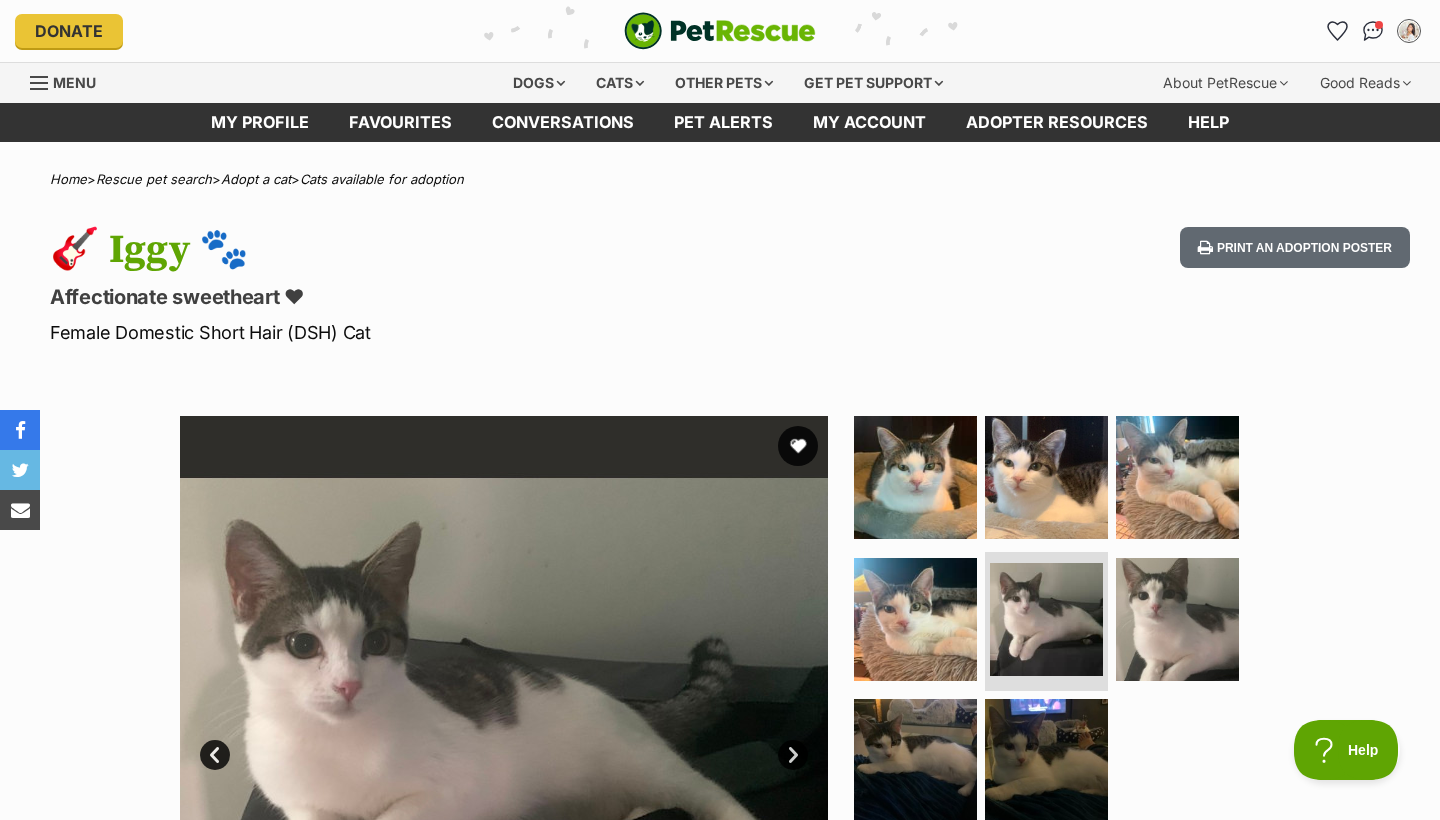 scroll, scrollTop: 0, scrollLeft: 0, axis: both 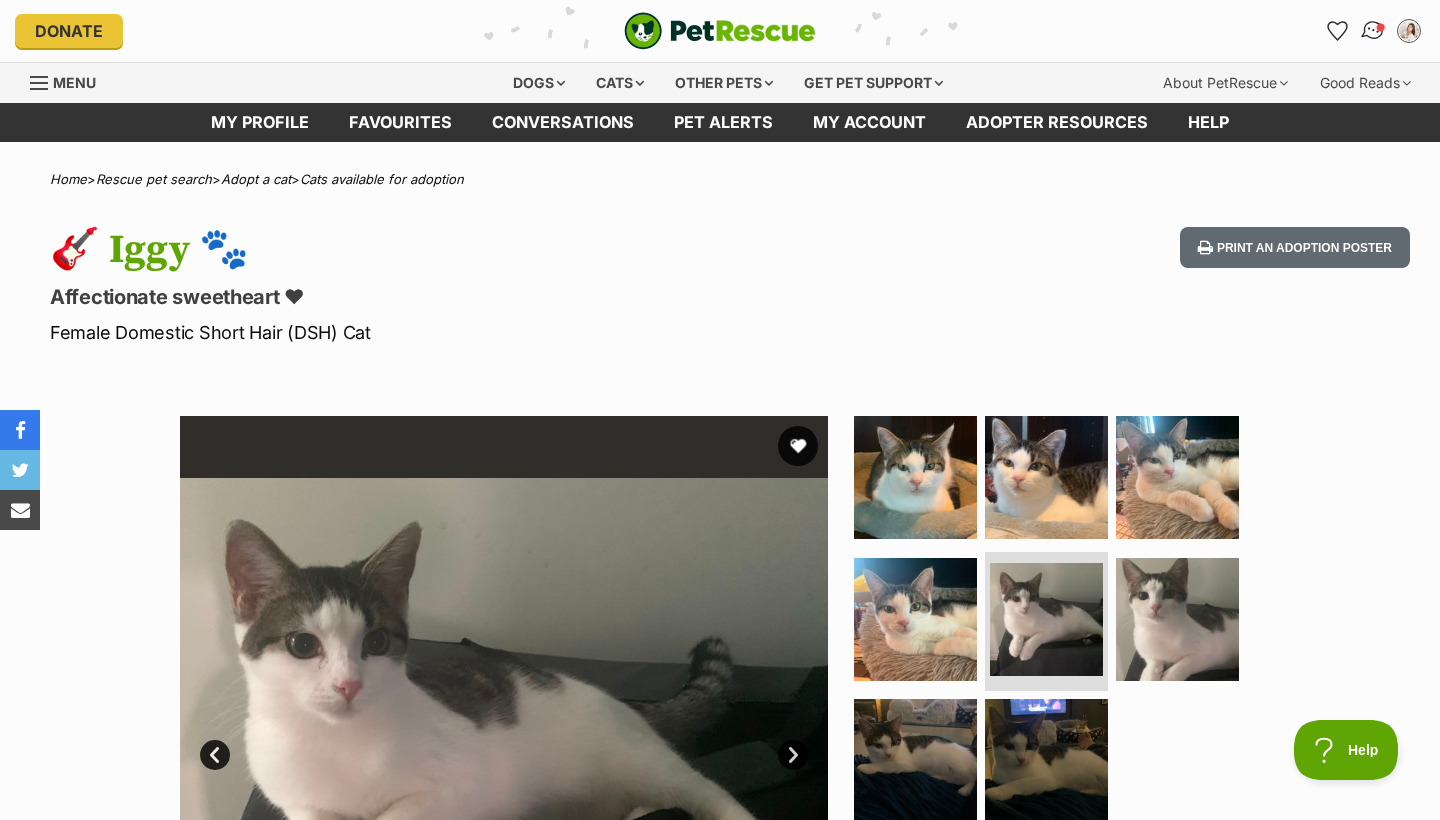 click at bounding box center (1373, 31) 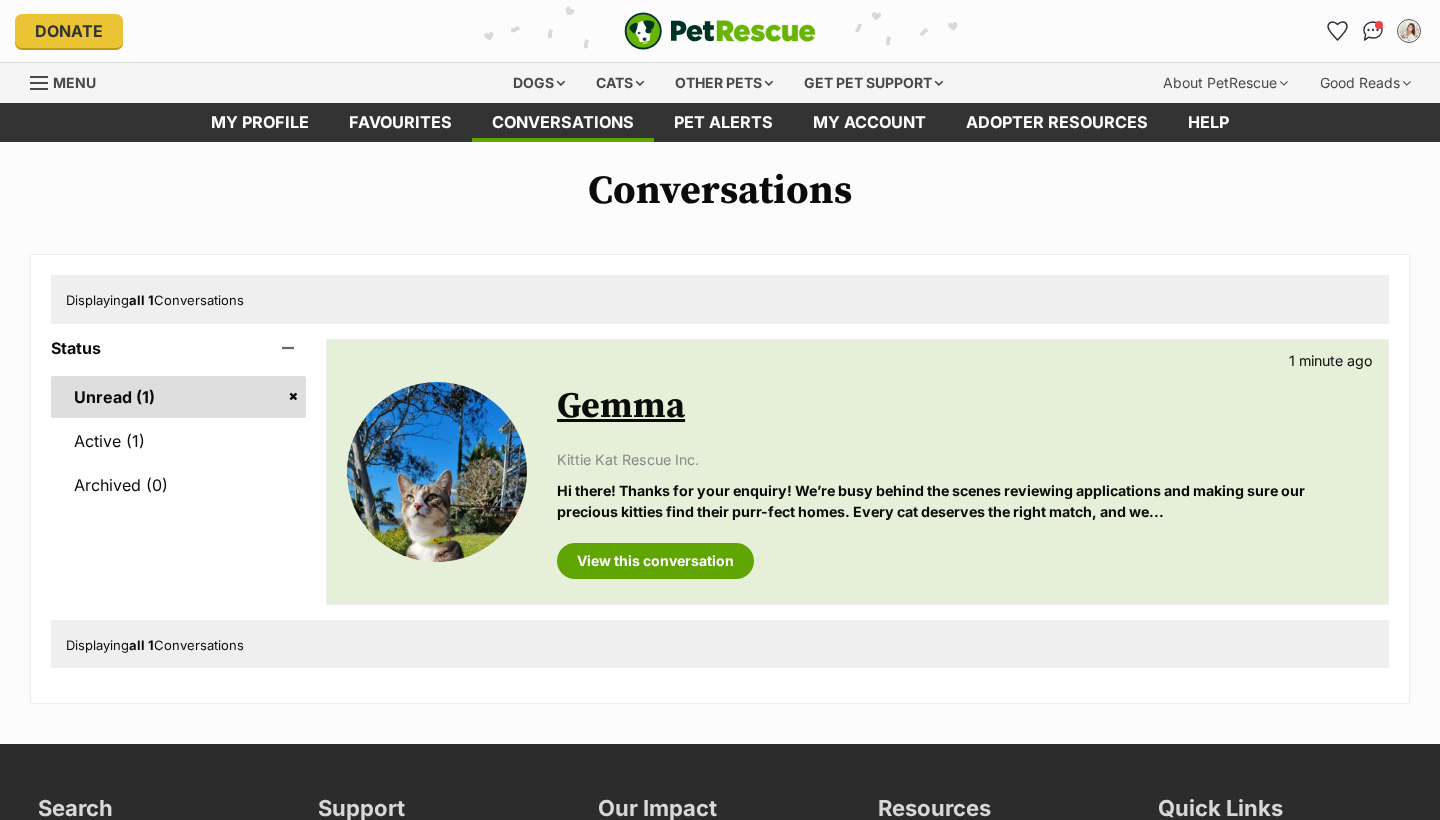 scroll, scrollTop: 0, scrollLeft: 0, axis: both 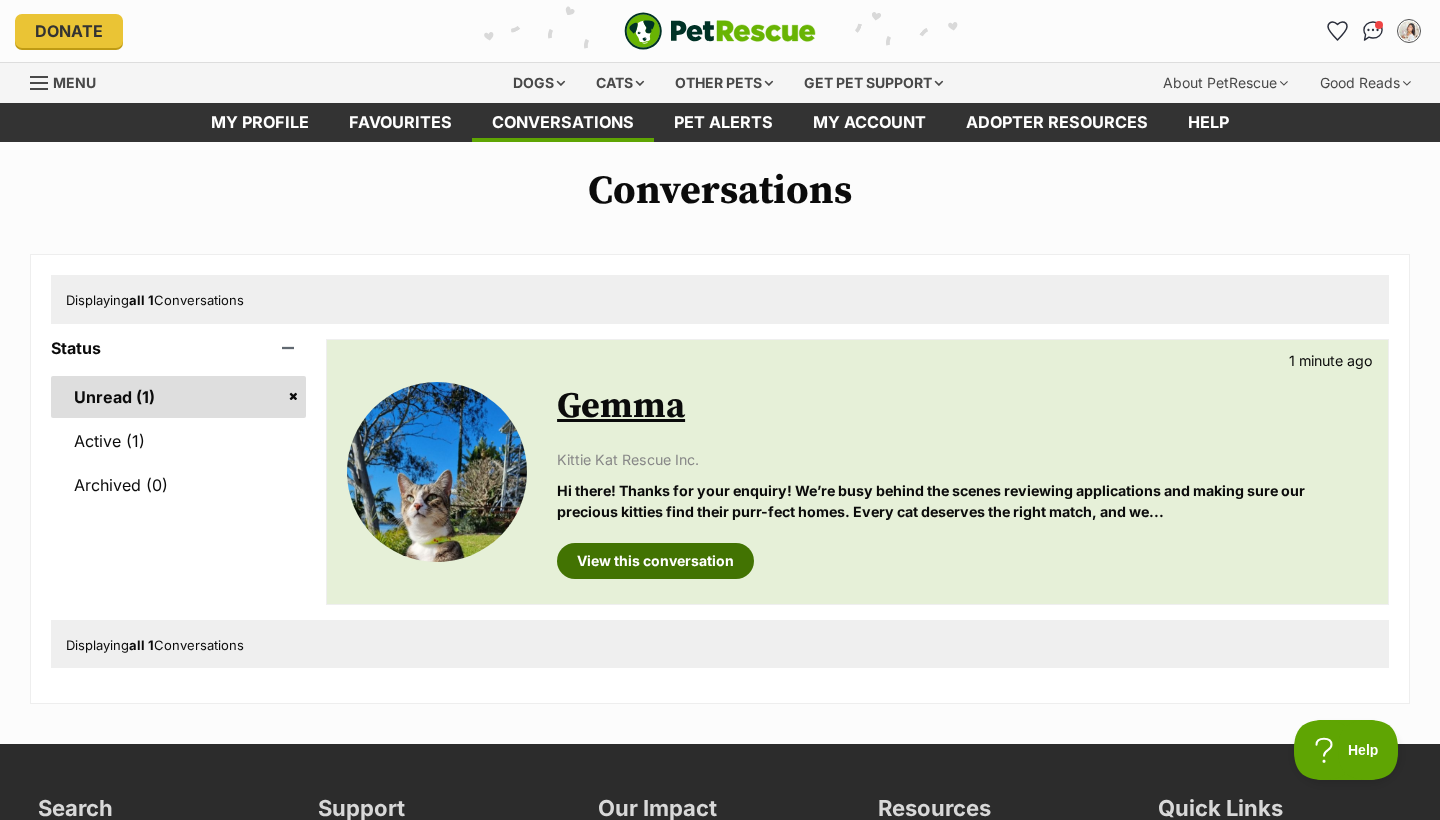 click on "View this conversation" at bounding box center (655, 561) 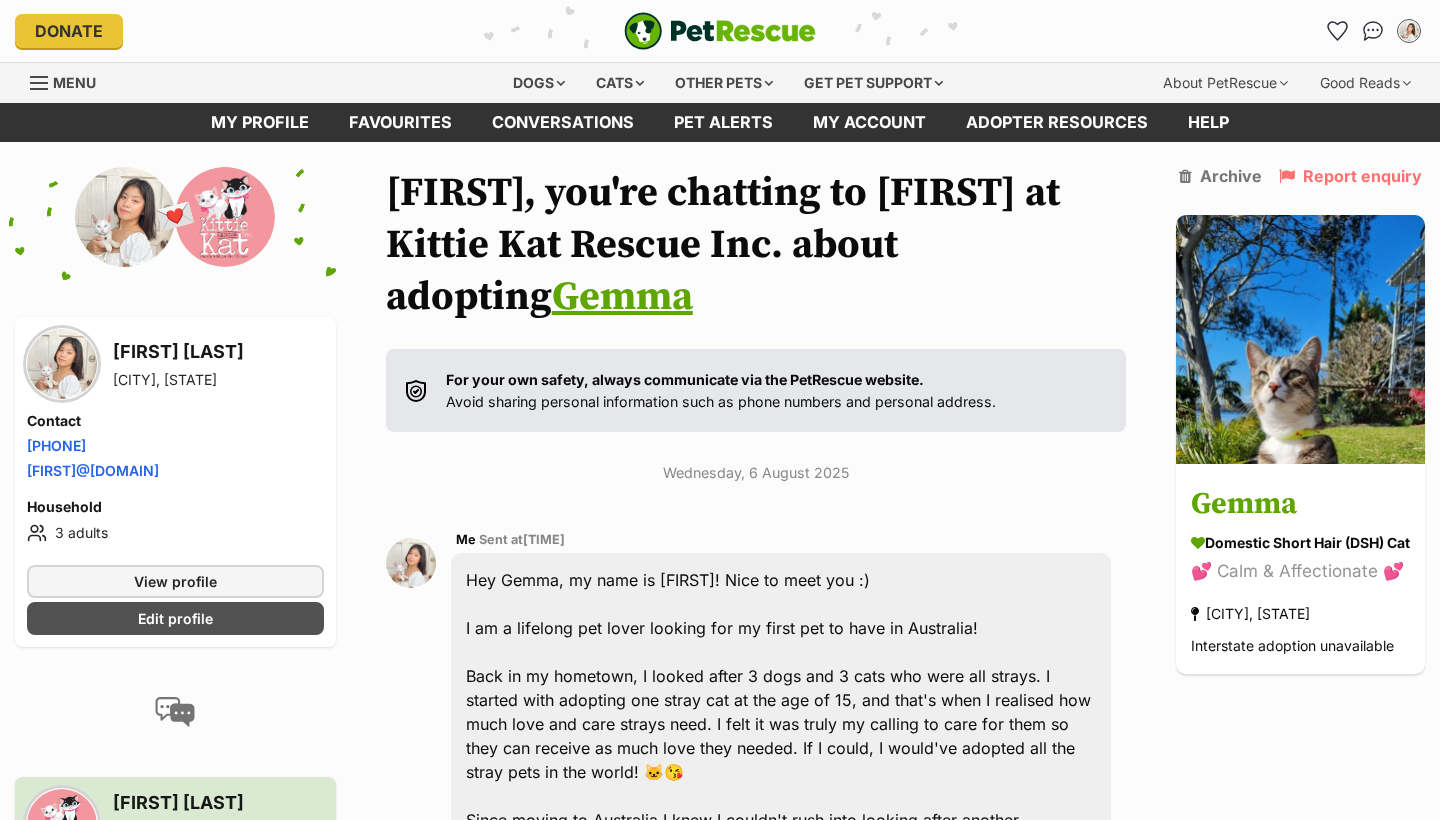 scroll, scrollTop: 0, scrollLeft: 0, axis: both 